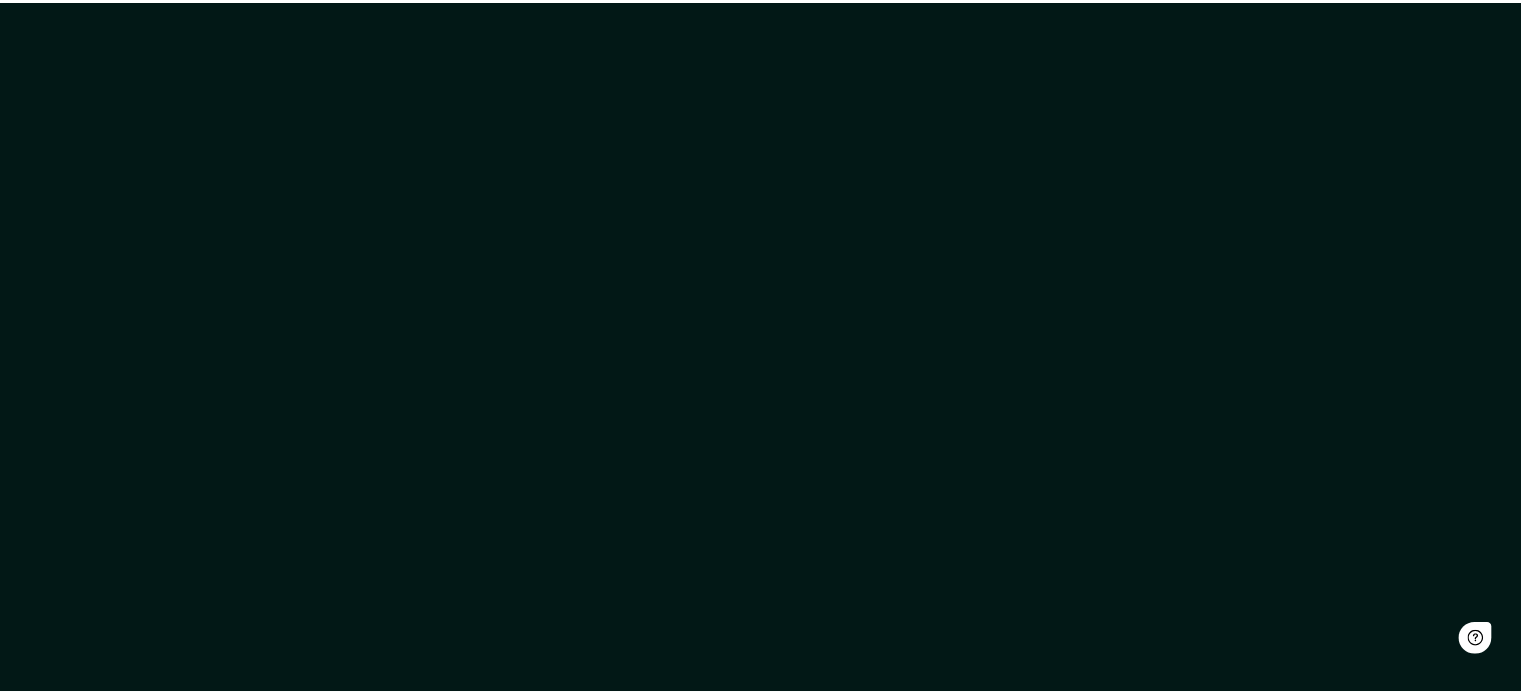 scroll, scrollTop: 0, scrollLeft: 0, axis: both 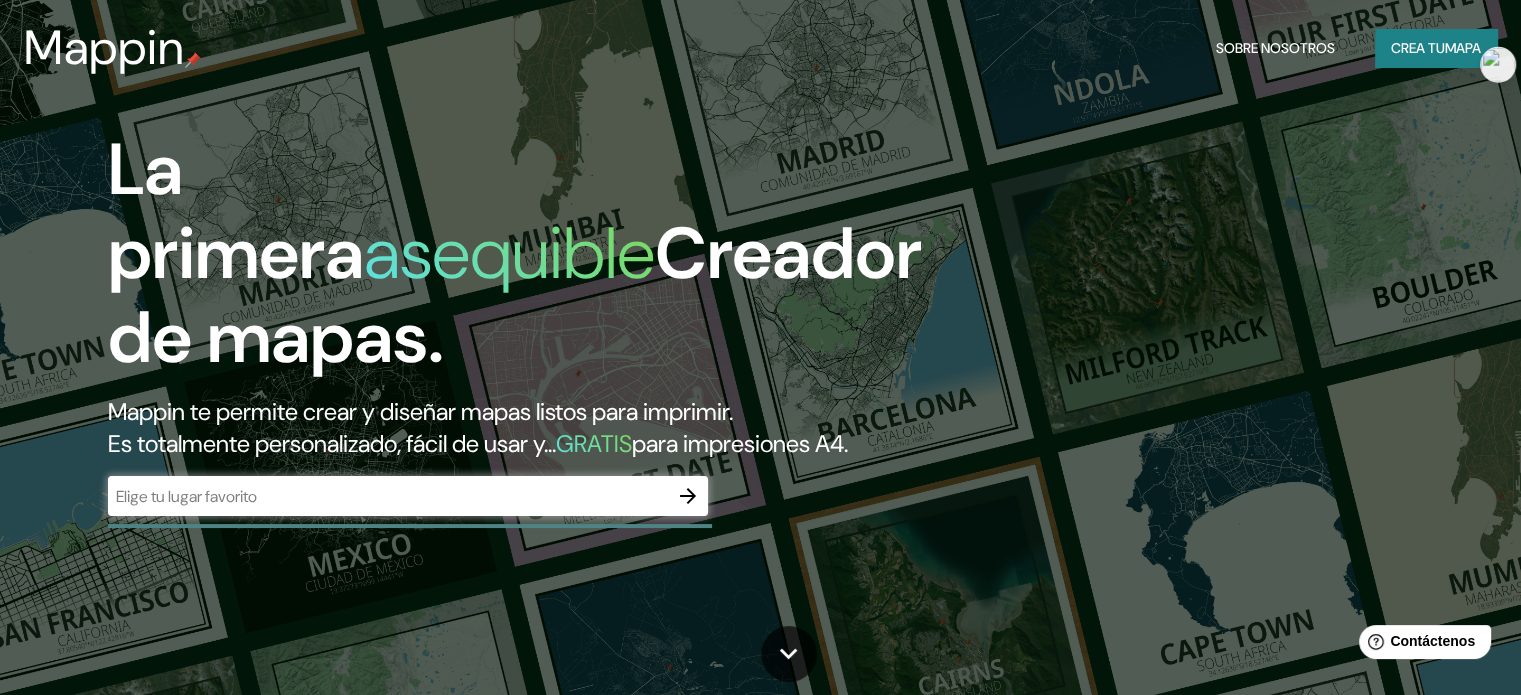 click on "Crea tu" at bounding box center (1418, 48) 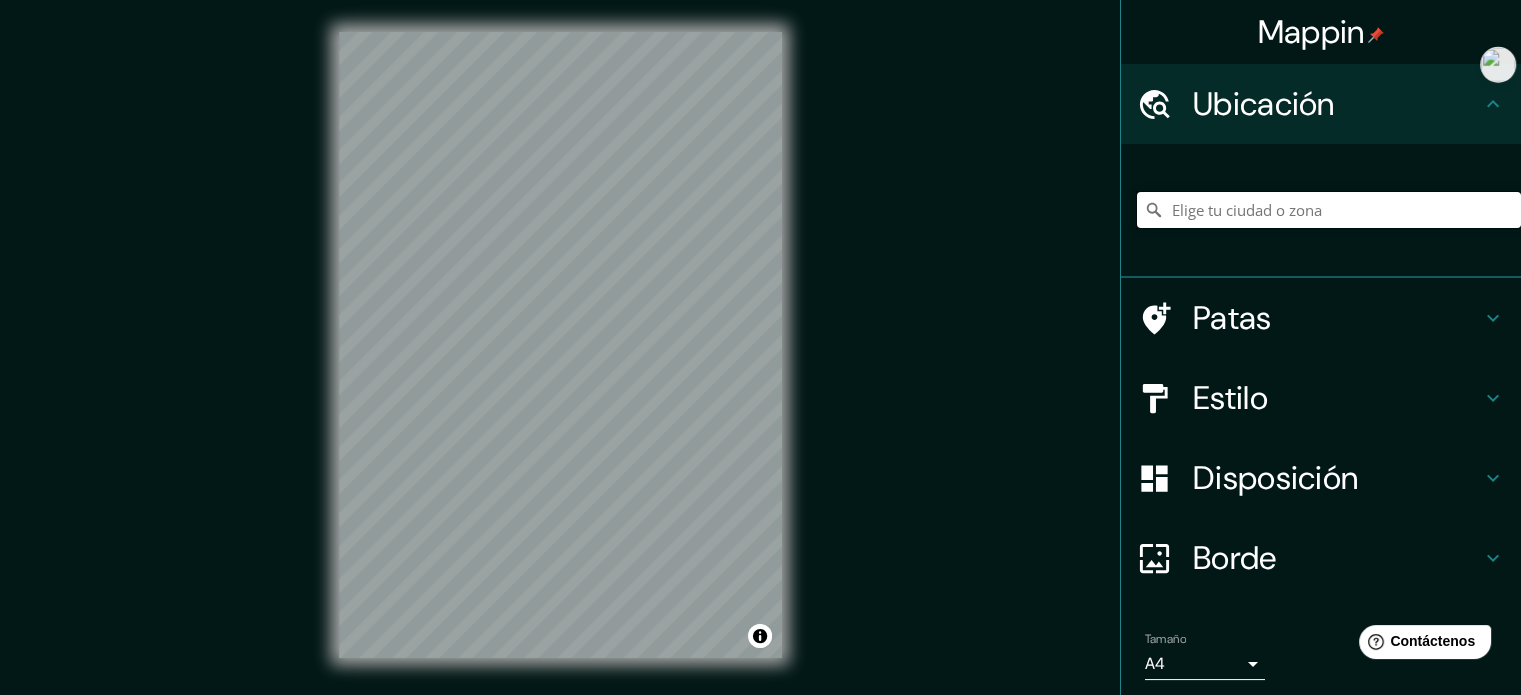 click at bounding box center [1329, 210] 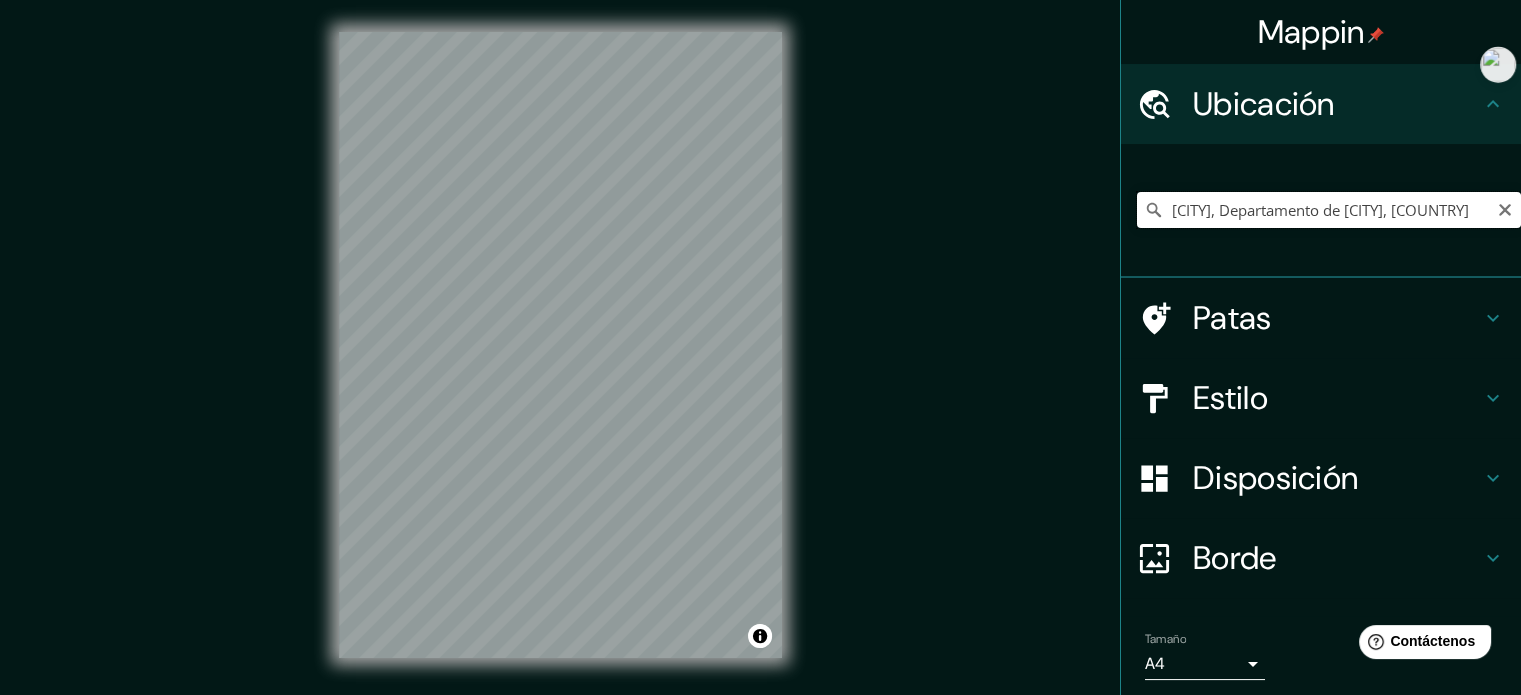click on "Jaén, Departamento de Cajamarca, Perú" at bounding box center (1329, 210) 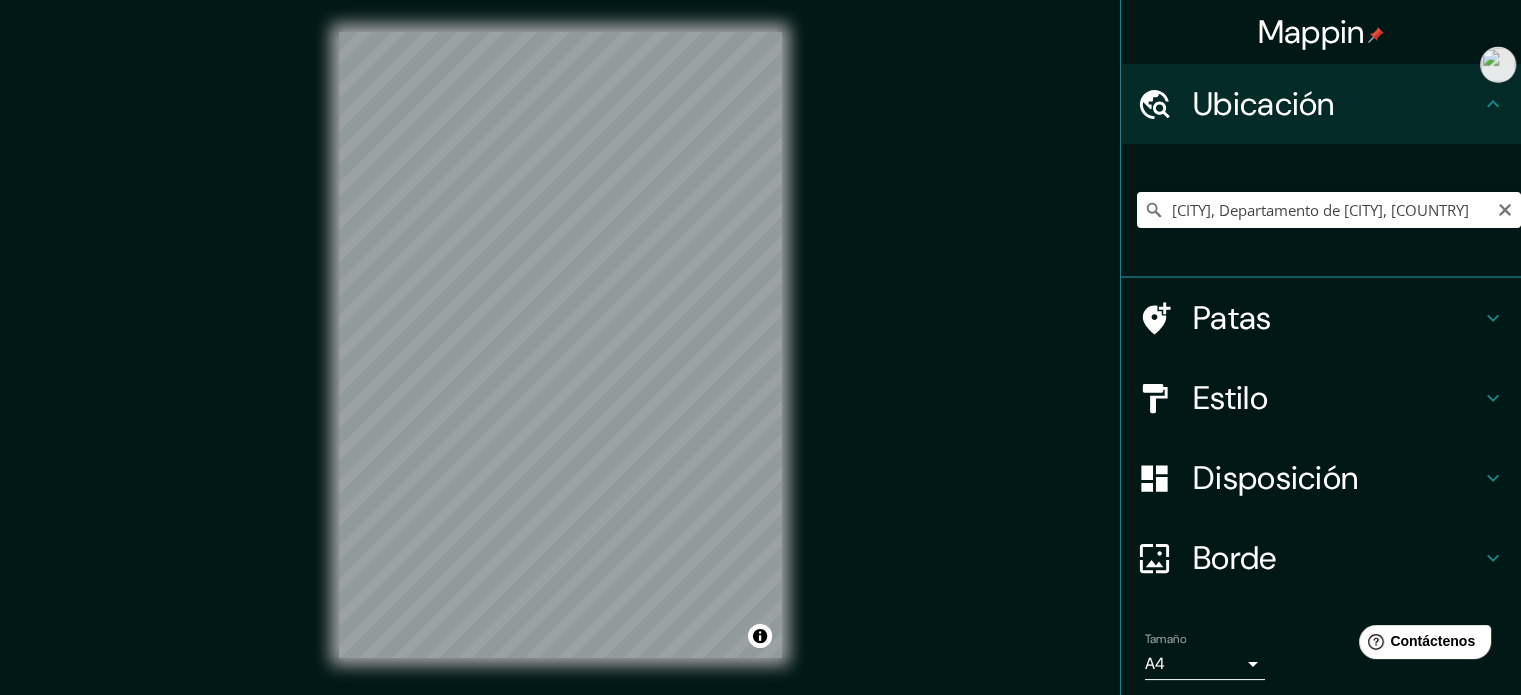 click 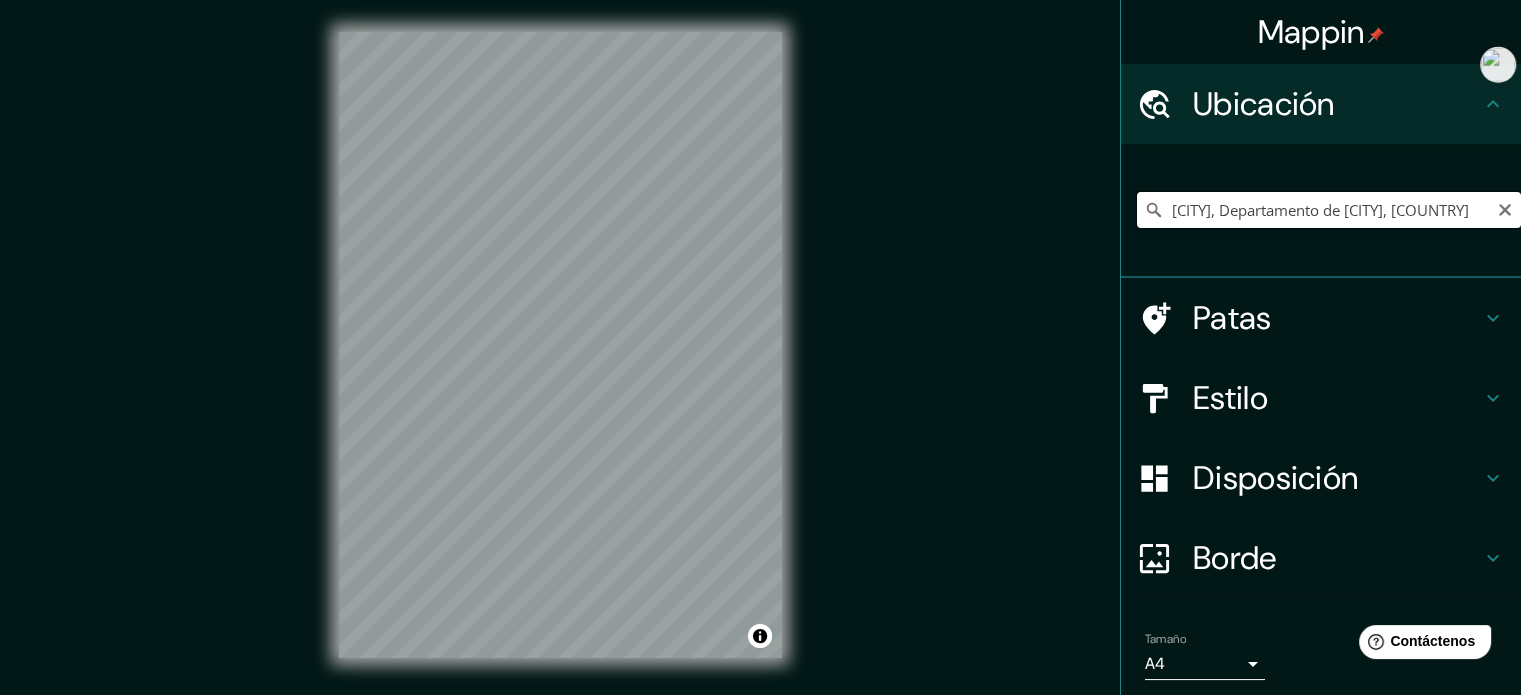 click on "Jaén, Departamento de Cajamarca, Perú" at bounding box center [1329, 210] 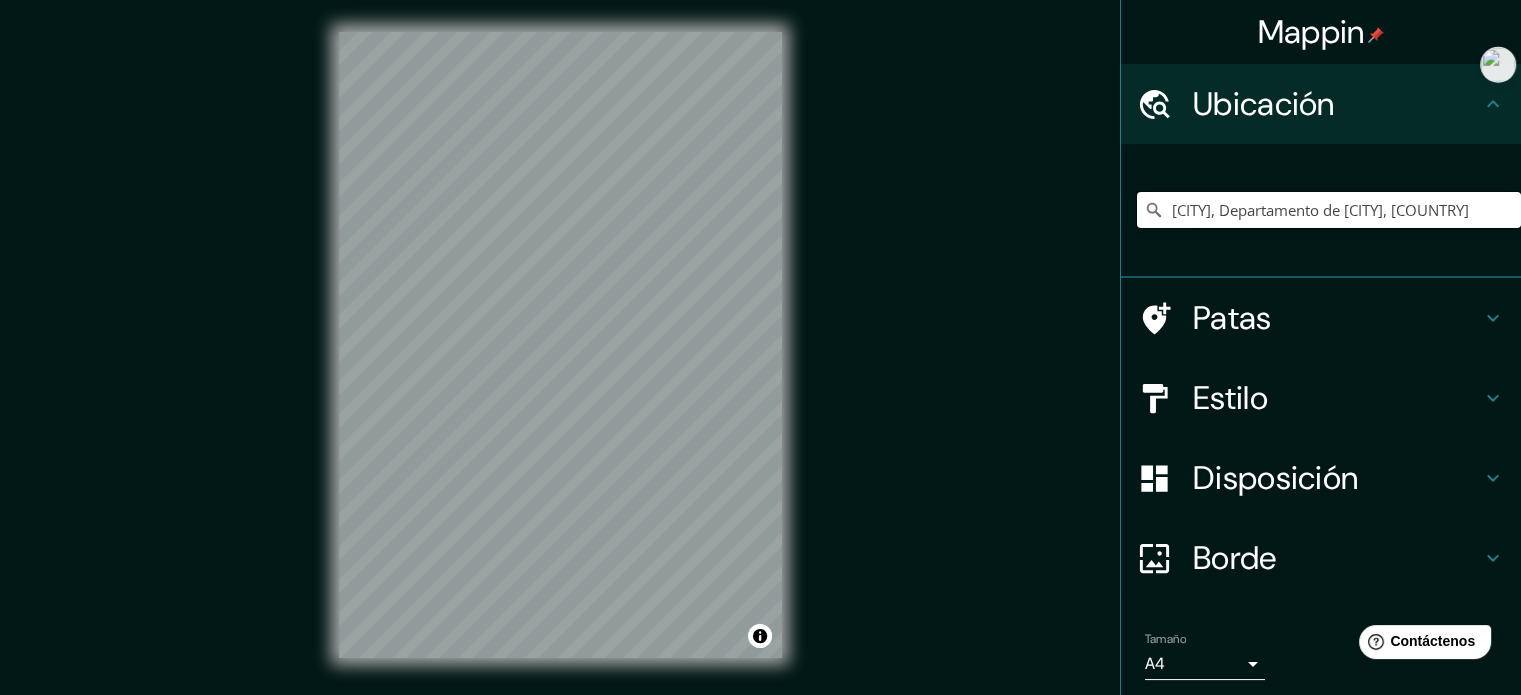 drag, startPoint x: 1208, startPoint y: 207, endPoint x: 1525, endPoint y: 224, distance: 317.4555 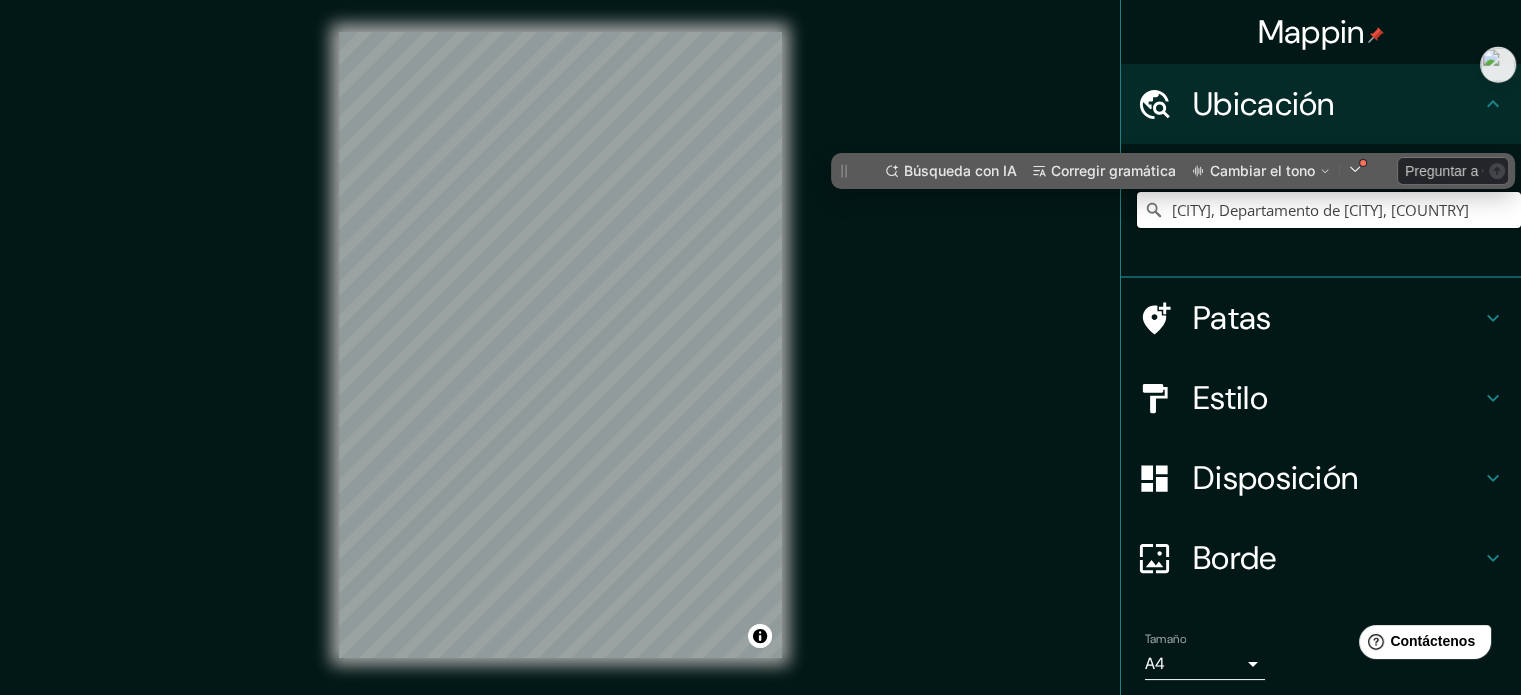 scroll, scrollTop: 0, scrollLeft: 0, axis: both 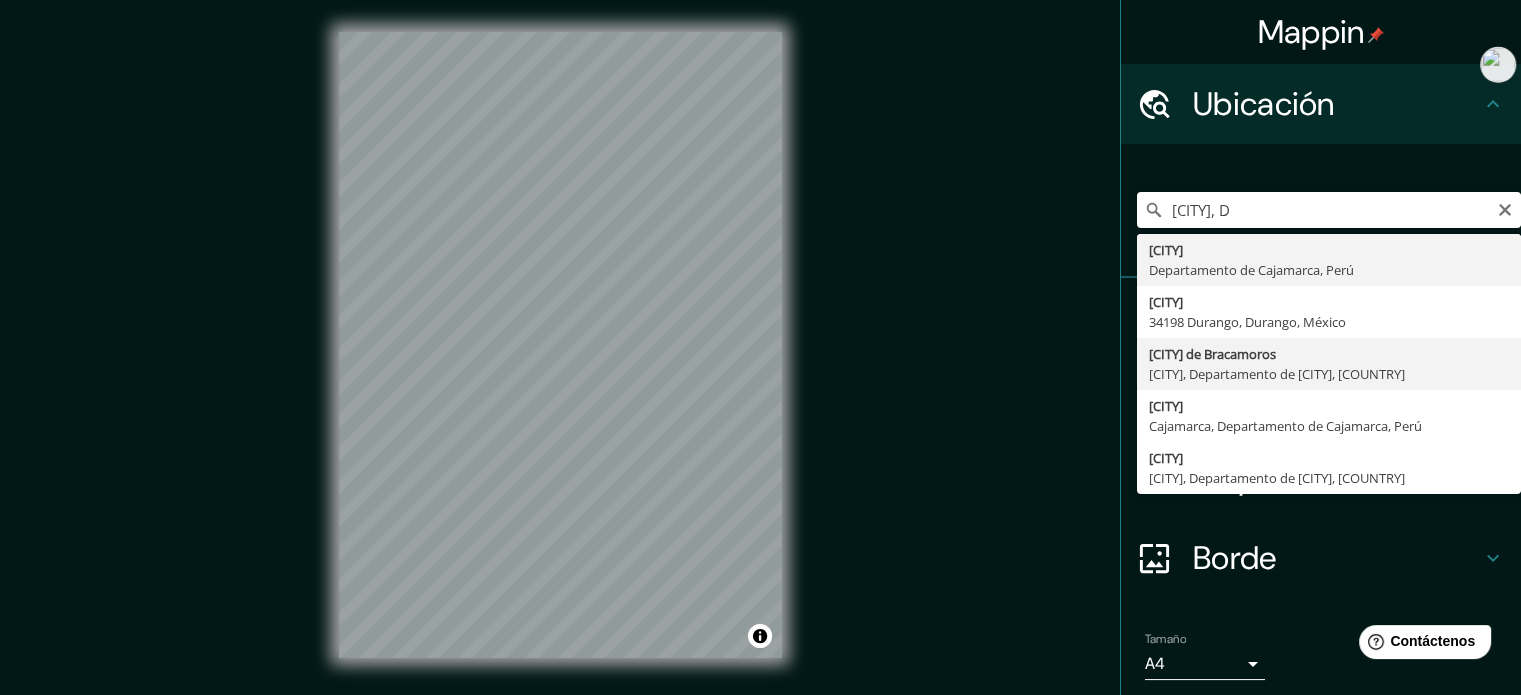 type on "Jaén De Bracamoros, Jaén, Departamento de Cajamarca, Perú" 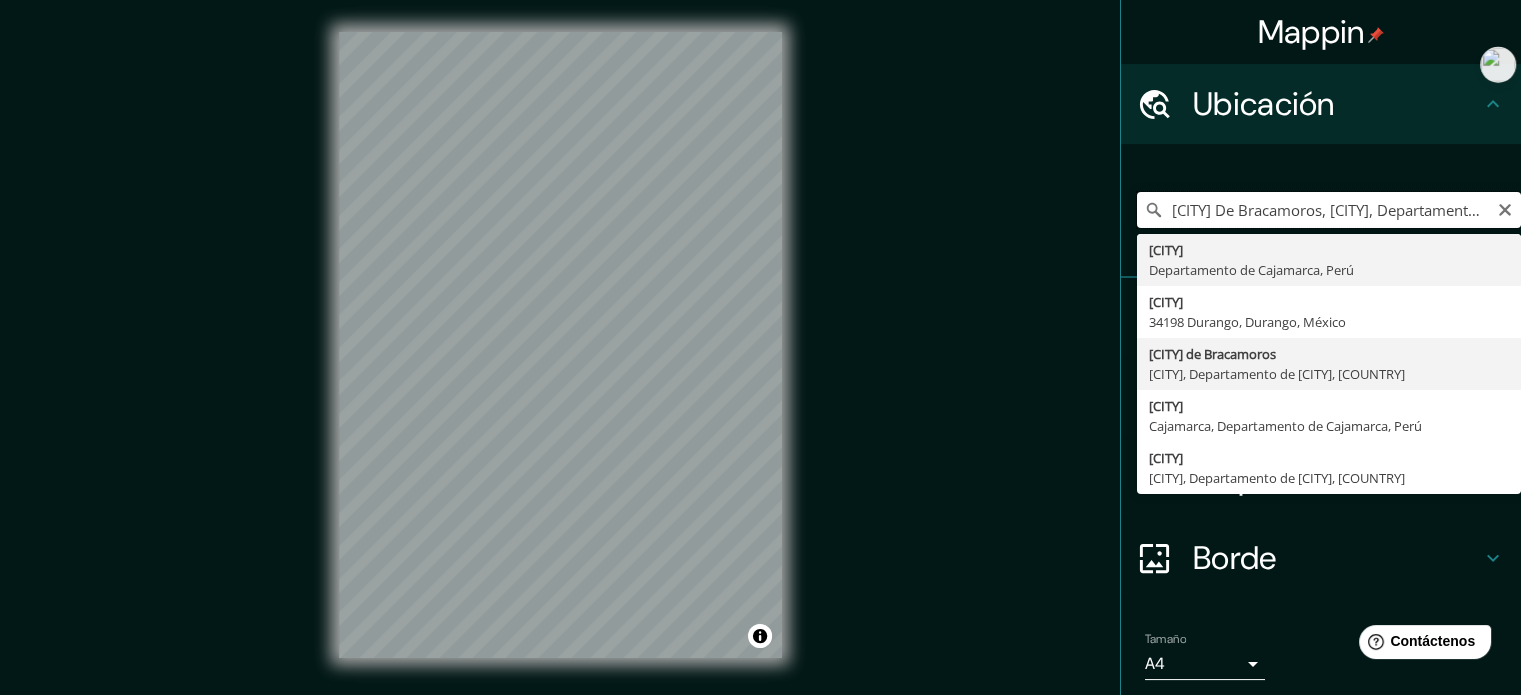 scroll, scrollTop: 0, scrollLeft: 0, axis: both 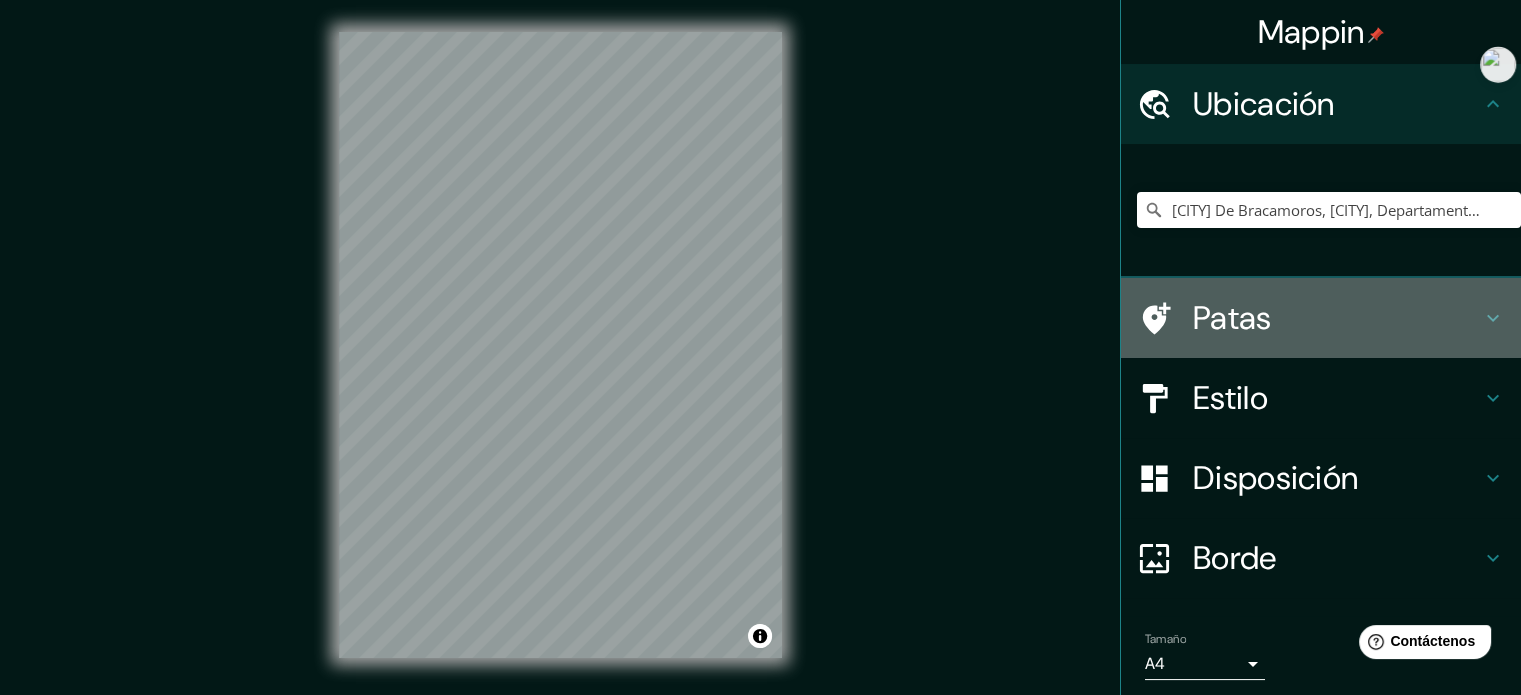 click on "Patas" at bounding box center [1337, 318] 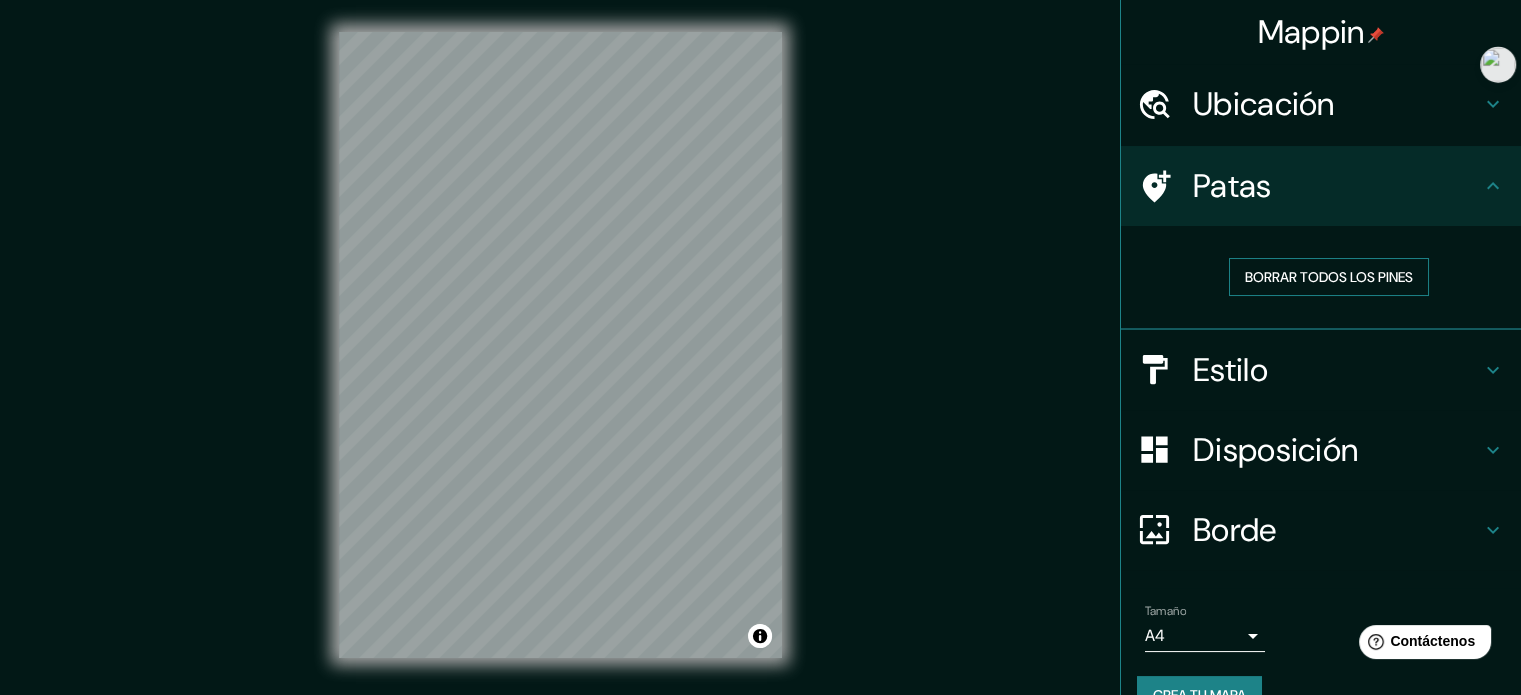 click on "Borrar todos los pines" at bounding box center (1329, 277) 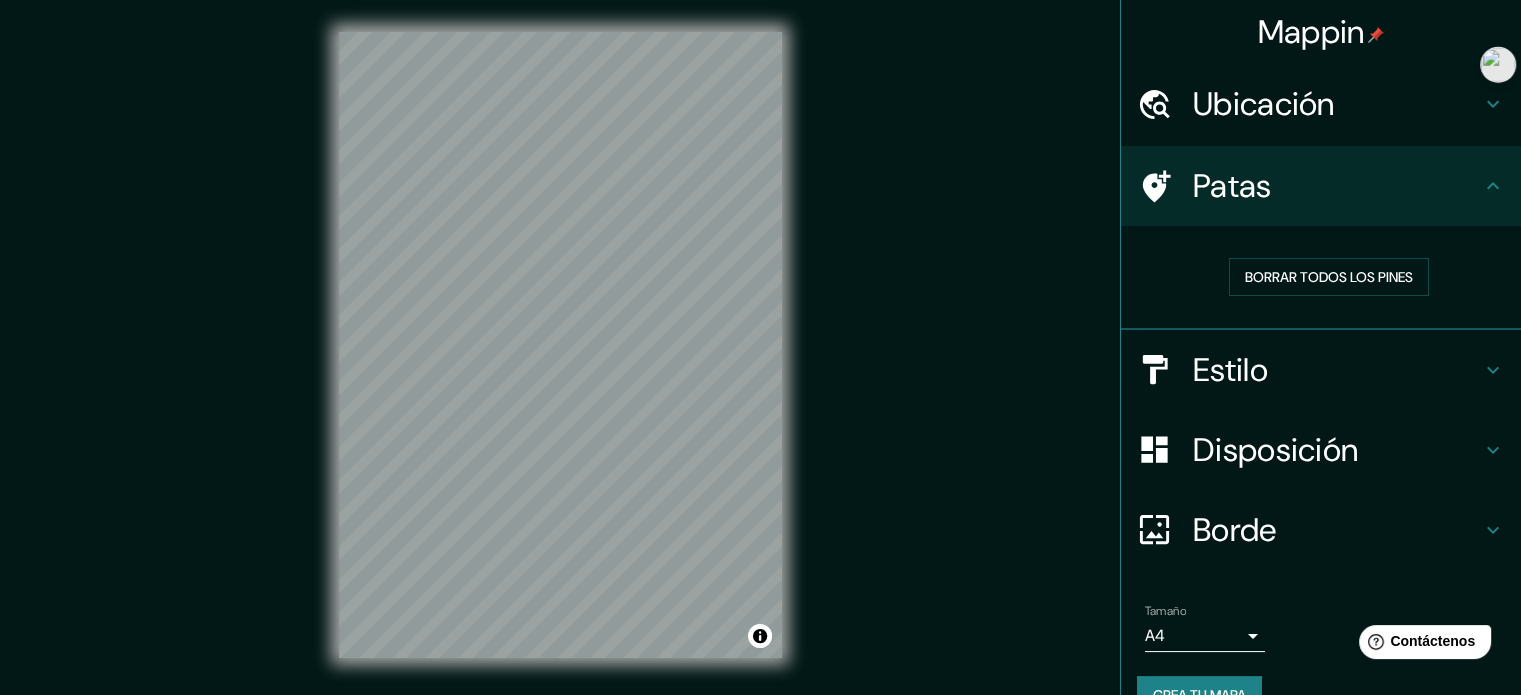 click on "Estilo" at bounding box center (1337, 370) 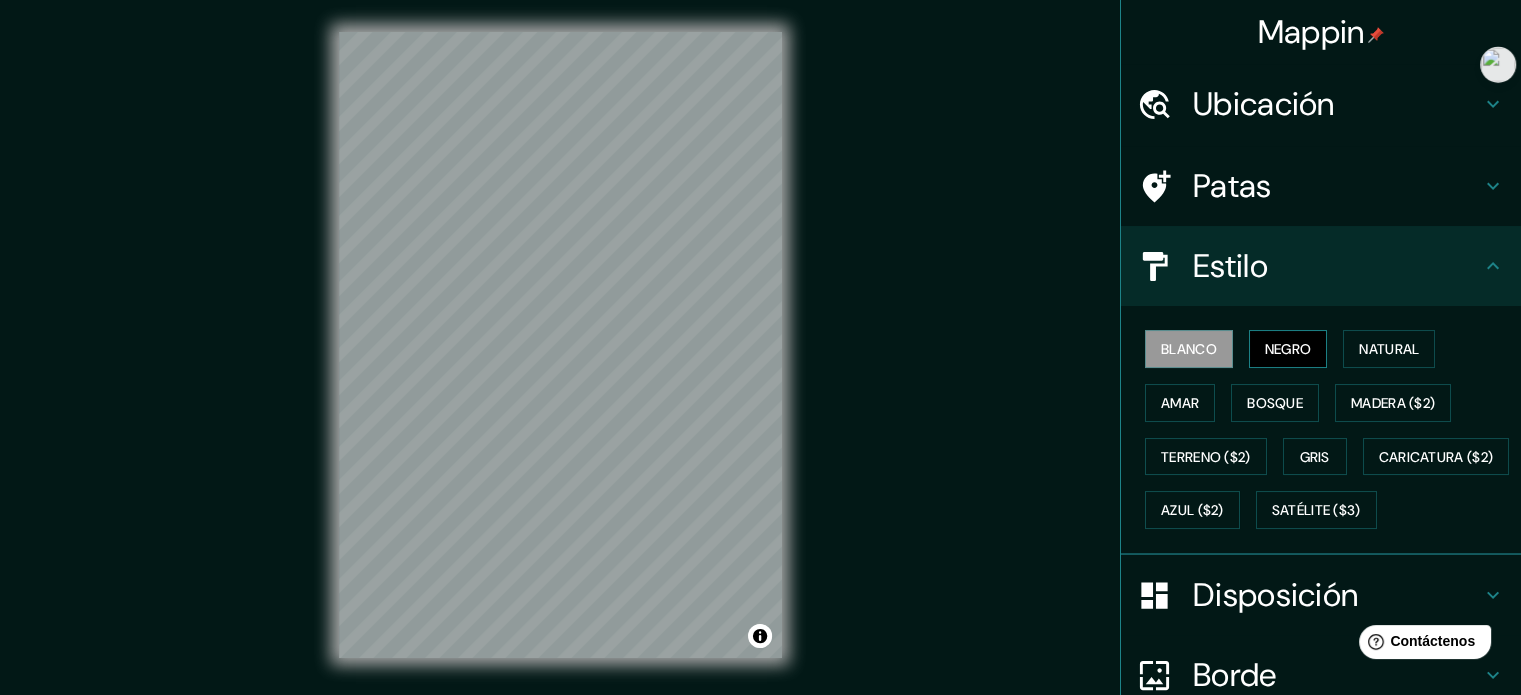 click on "Negro" at bounding box center [1288, 349] 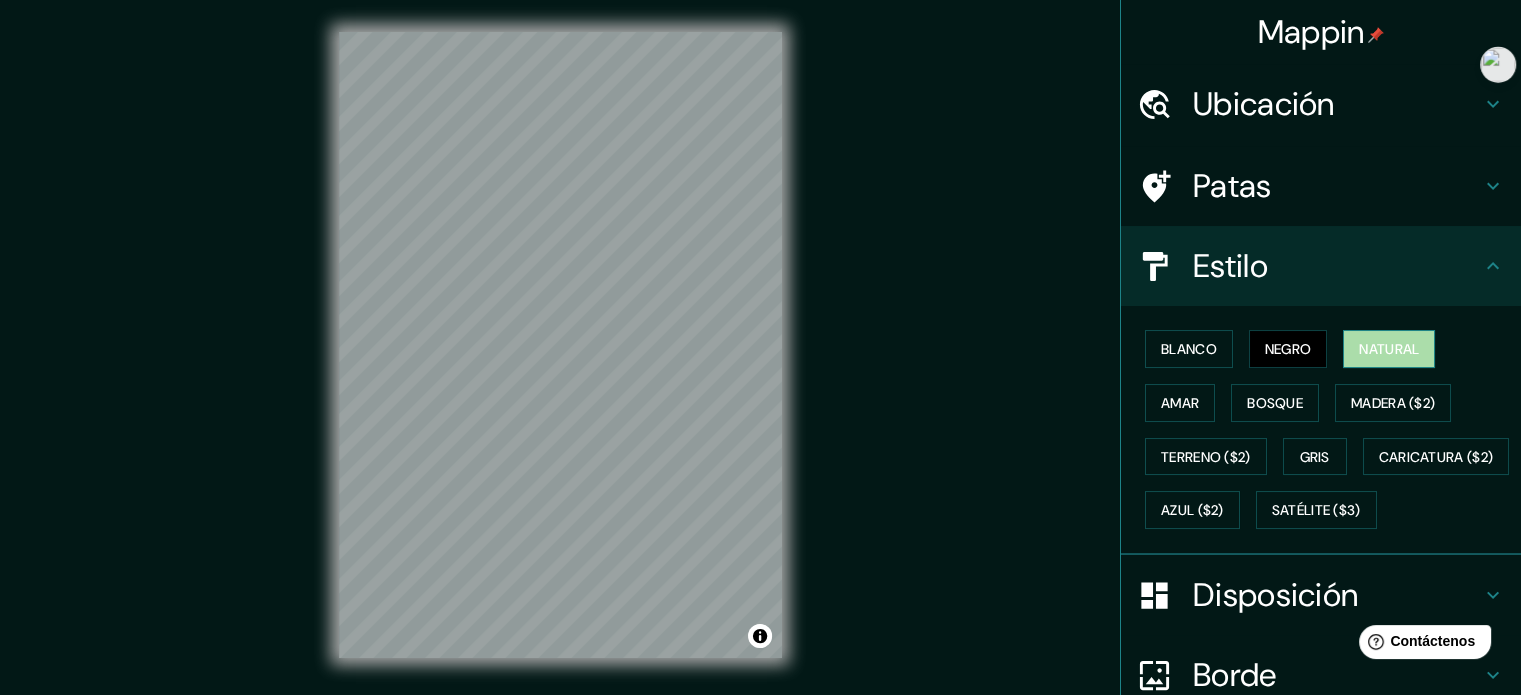 click on "Natural" at bounding box center [1389, 349] 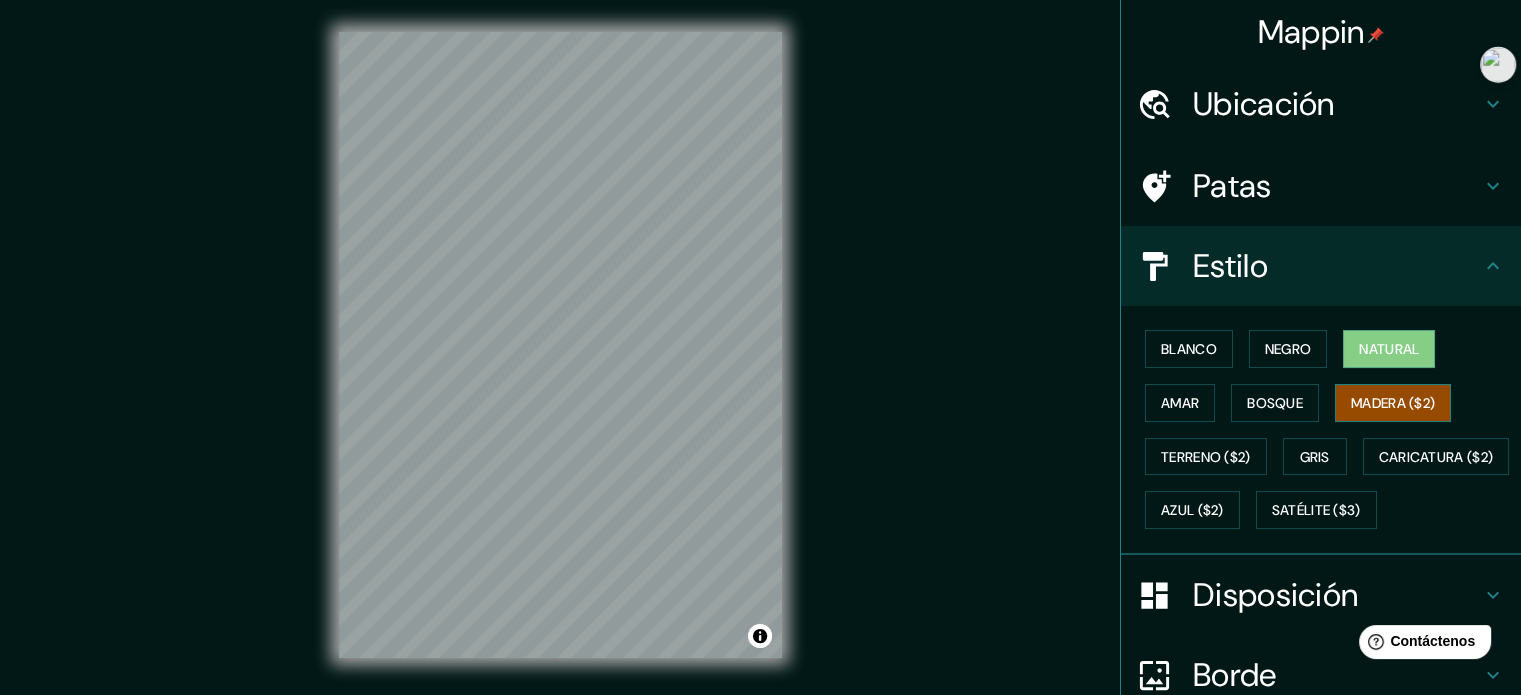 click on "Madera ($2)" at bounding box center [1393, 403] 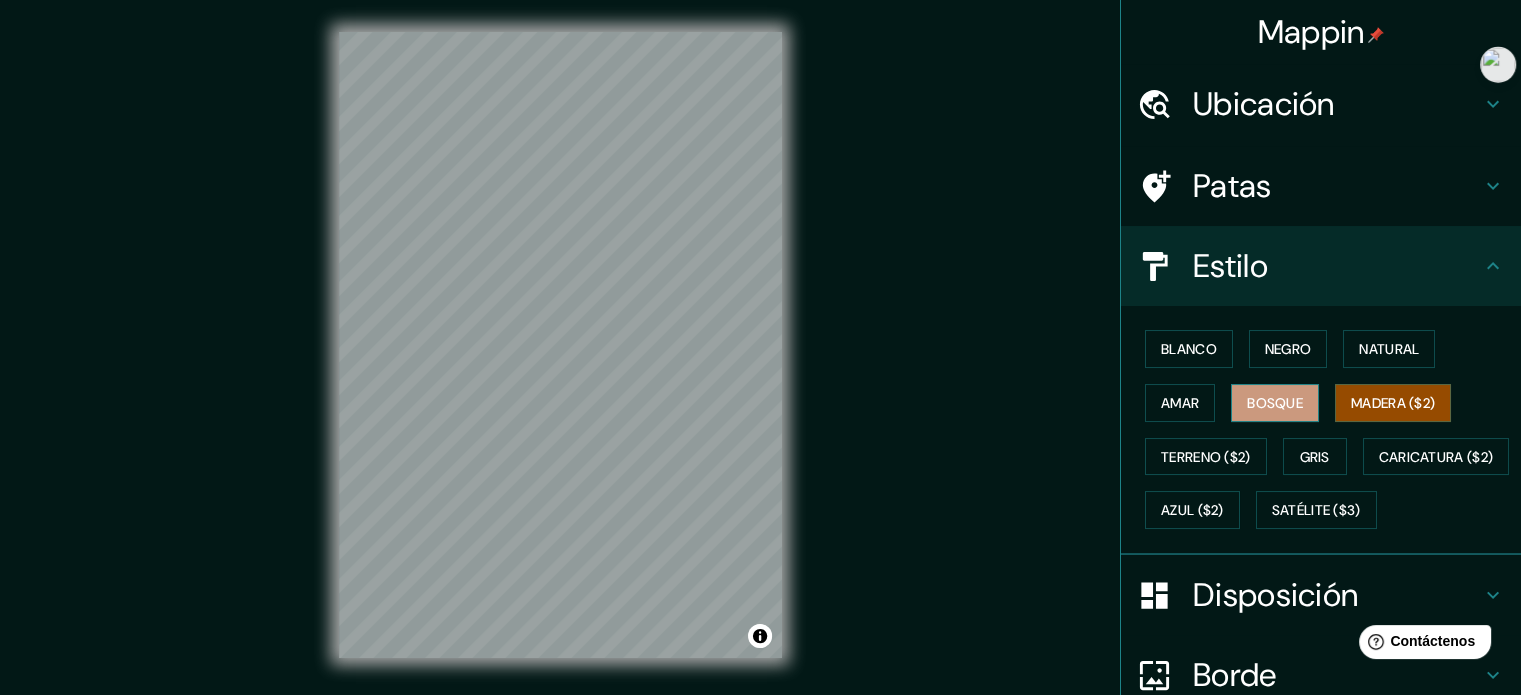 click on "Bosque" at bounding box center [1275, 403] 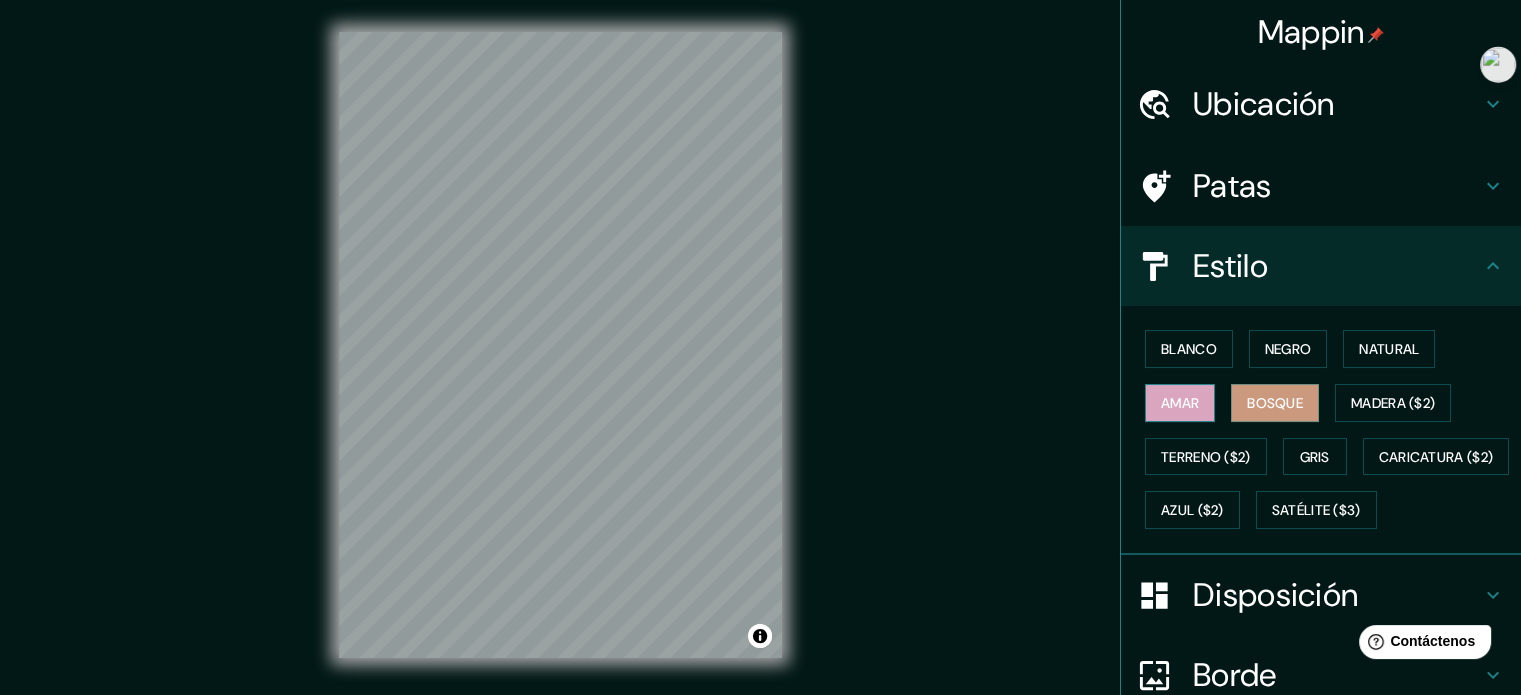 click on "Amar" at bounding box center (1180, 403) 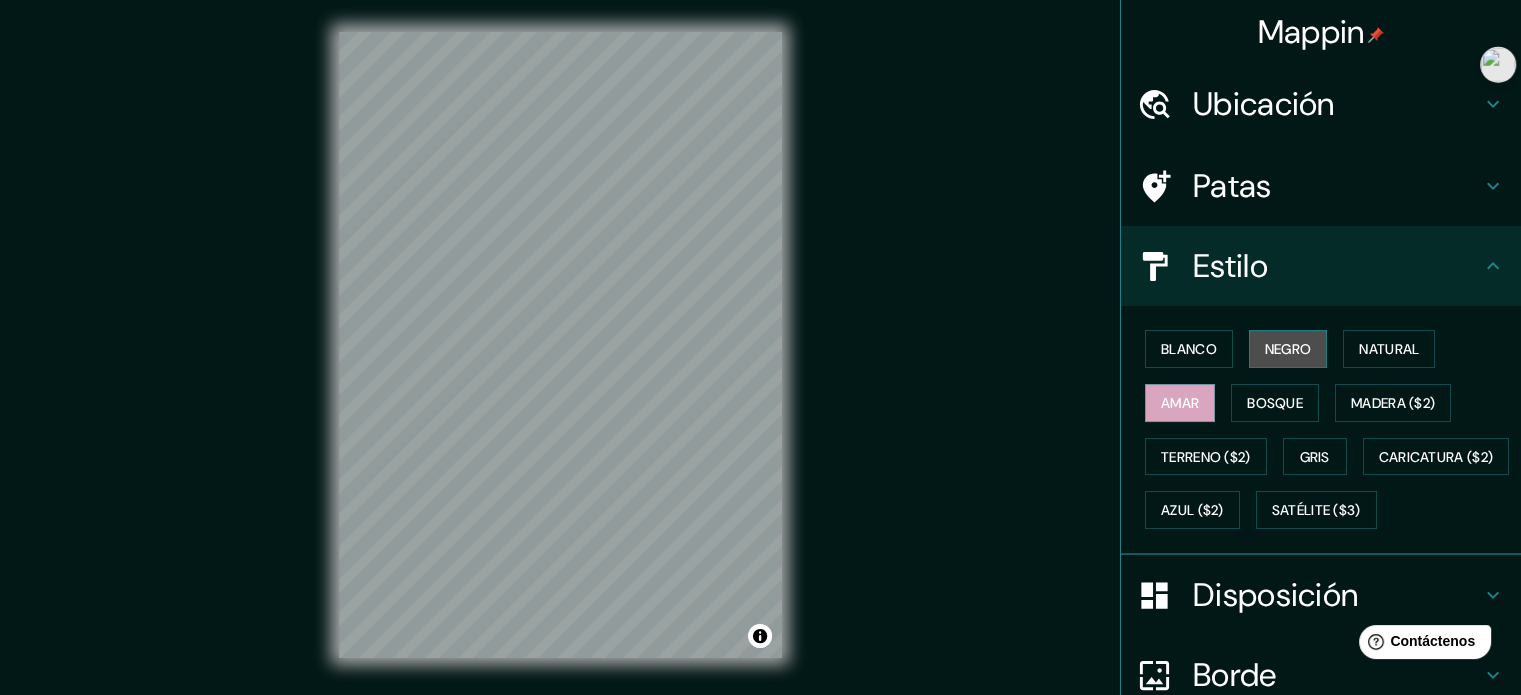 click on "Negro" at bounding box center (1288, 349) 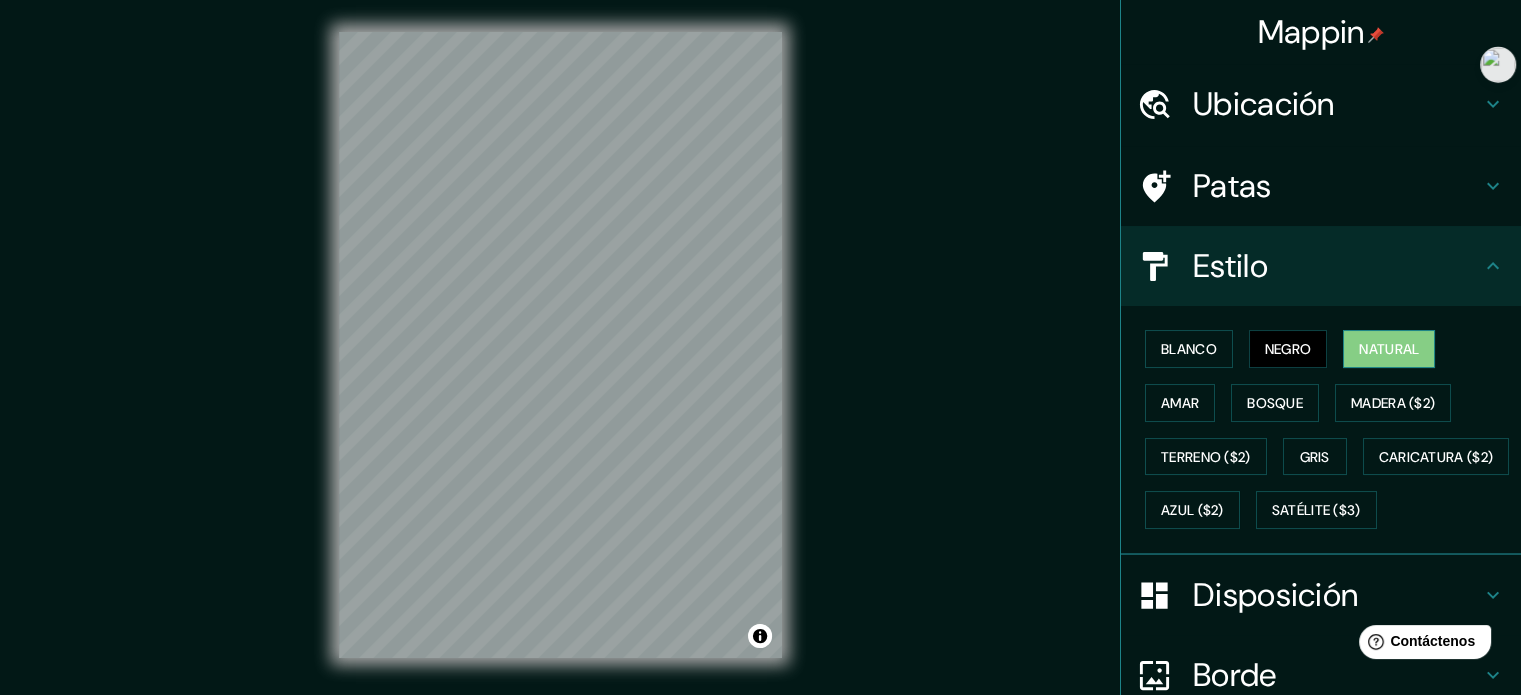 click on "Natural" at bounding box center [1389, 349] 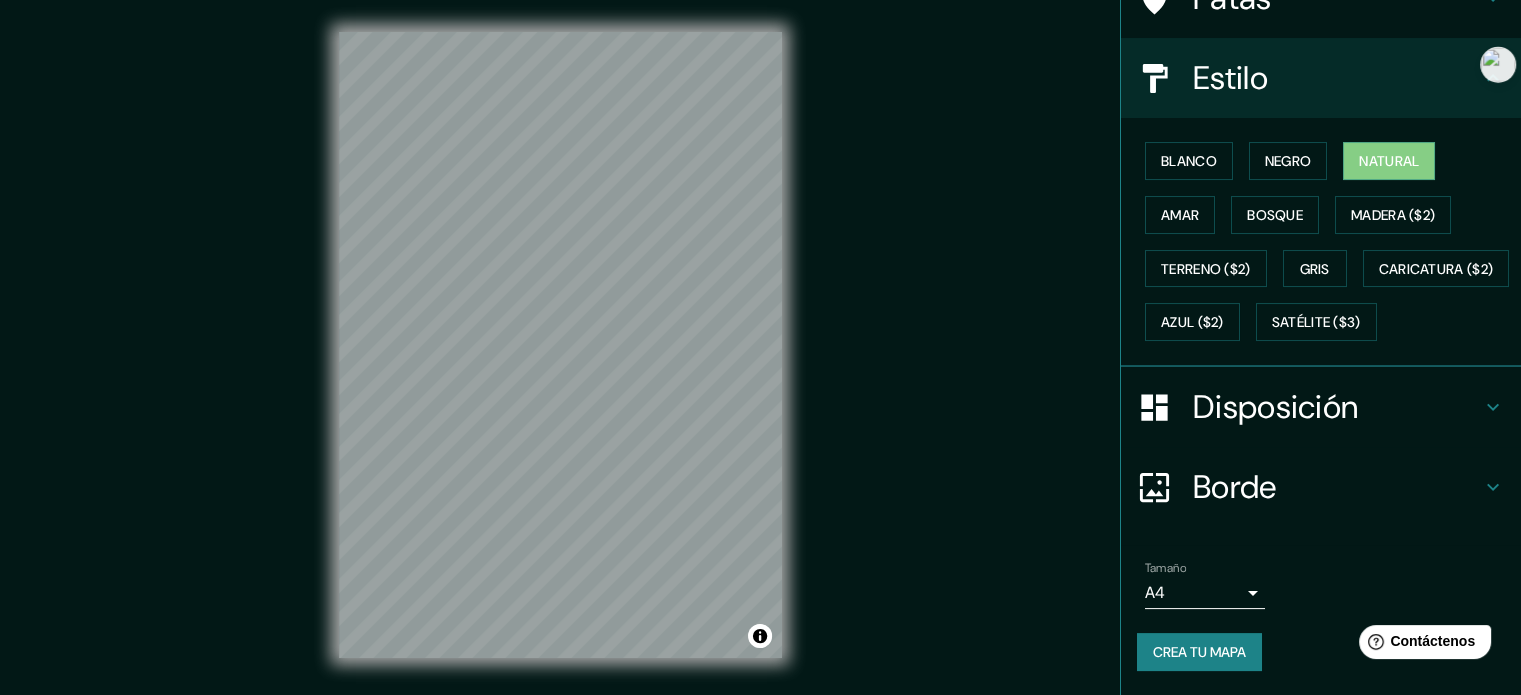 scroll, scrollTop: 236, scrollLeft: 0, axis: vertical 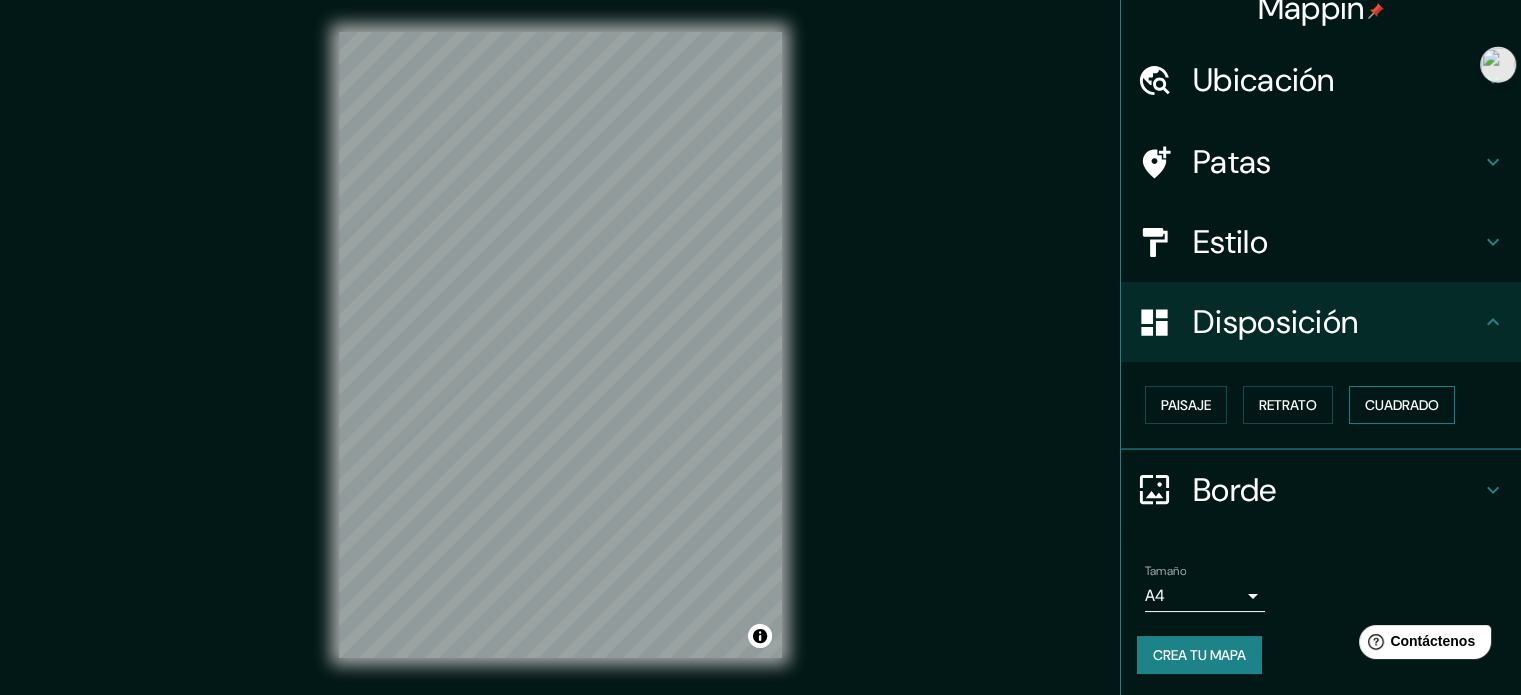 click on "Cuadrado" at bounding box center [1402, 405] 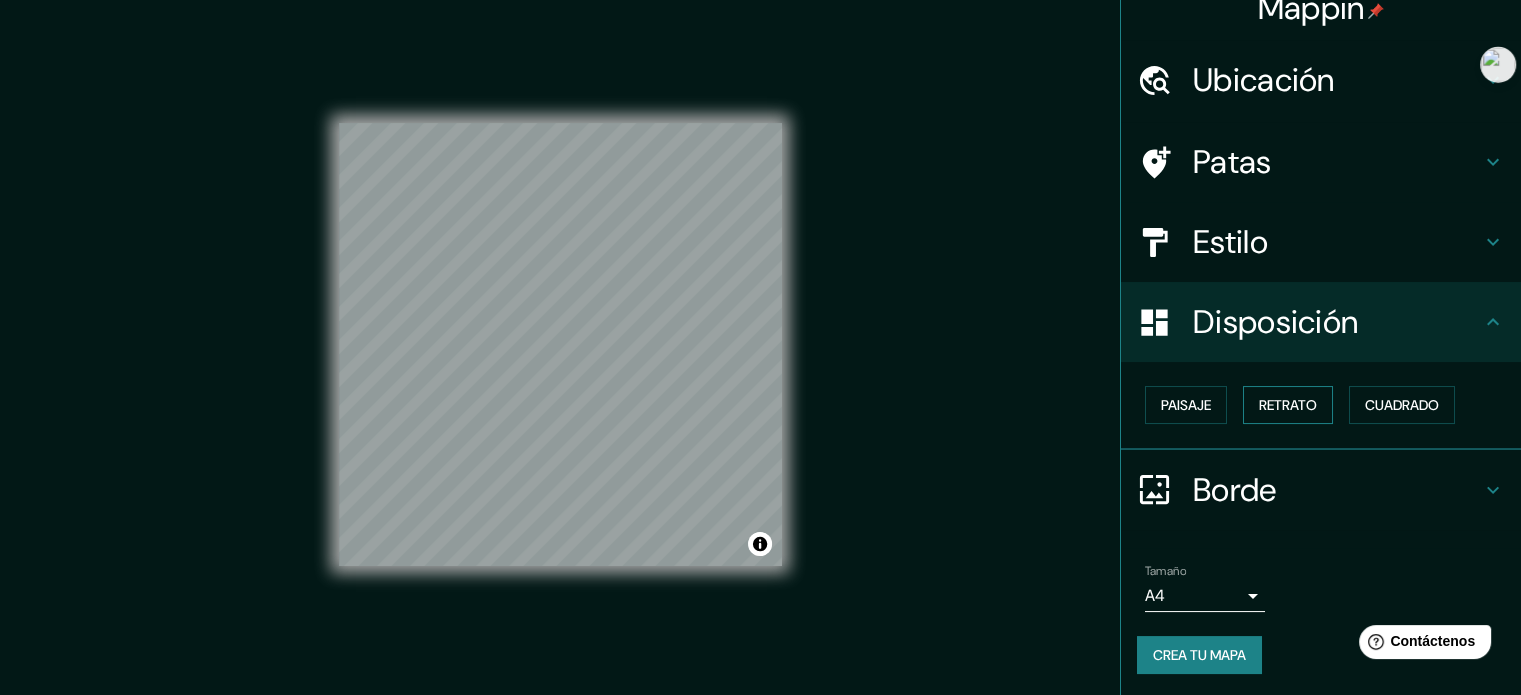 click on "Retrato" at bounding box center (1288, 405) 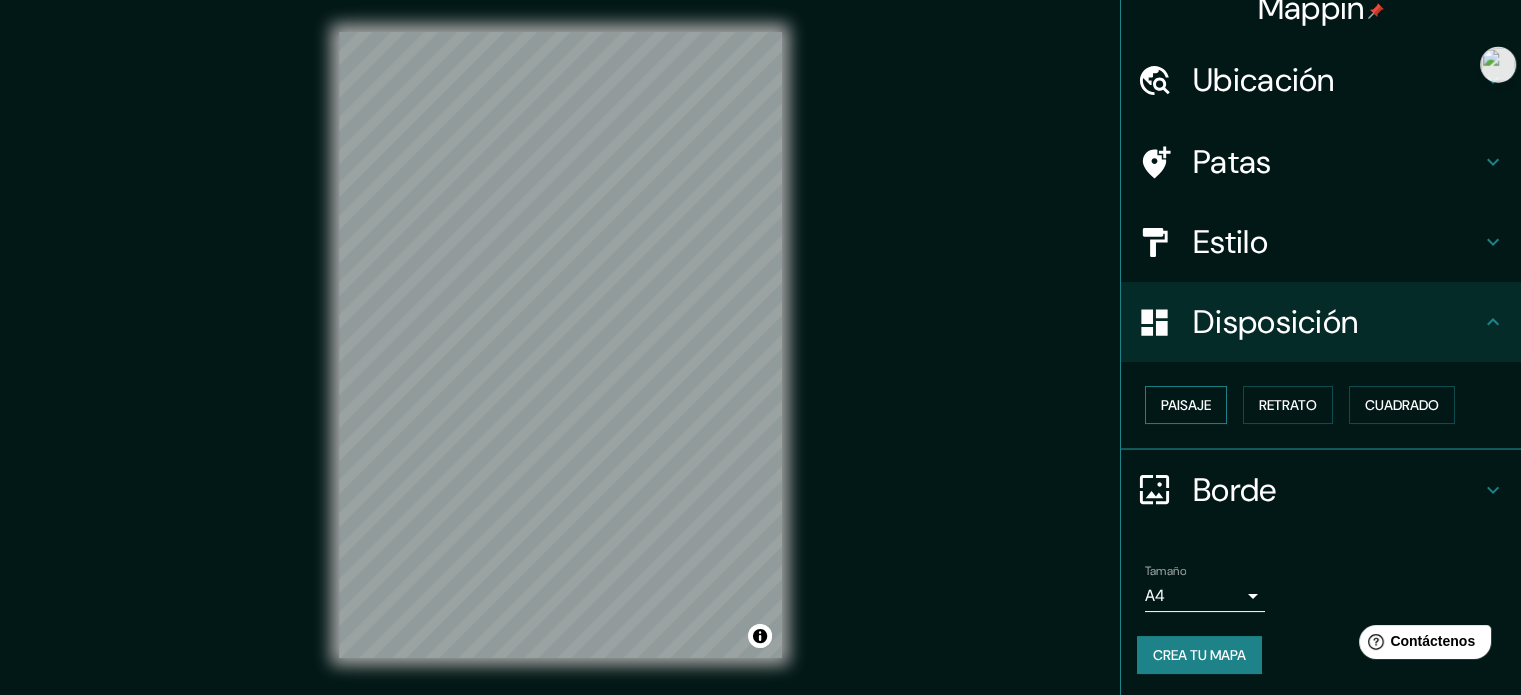 click on "Paisaje" at bounding box center [1186, 405] 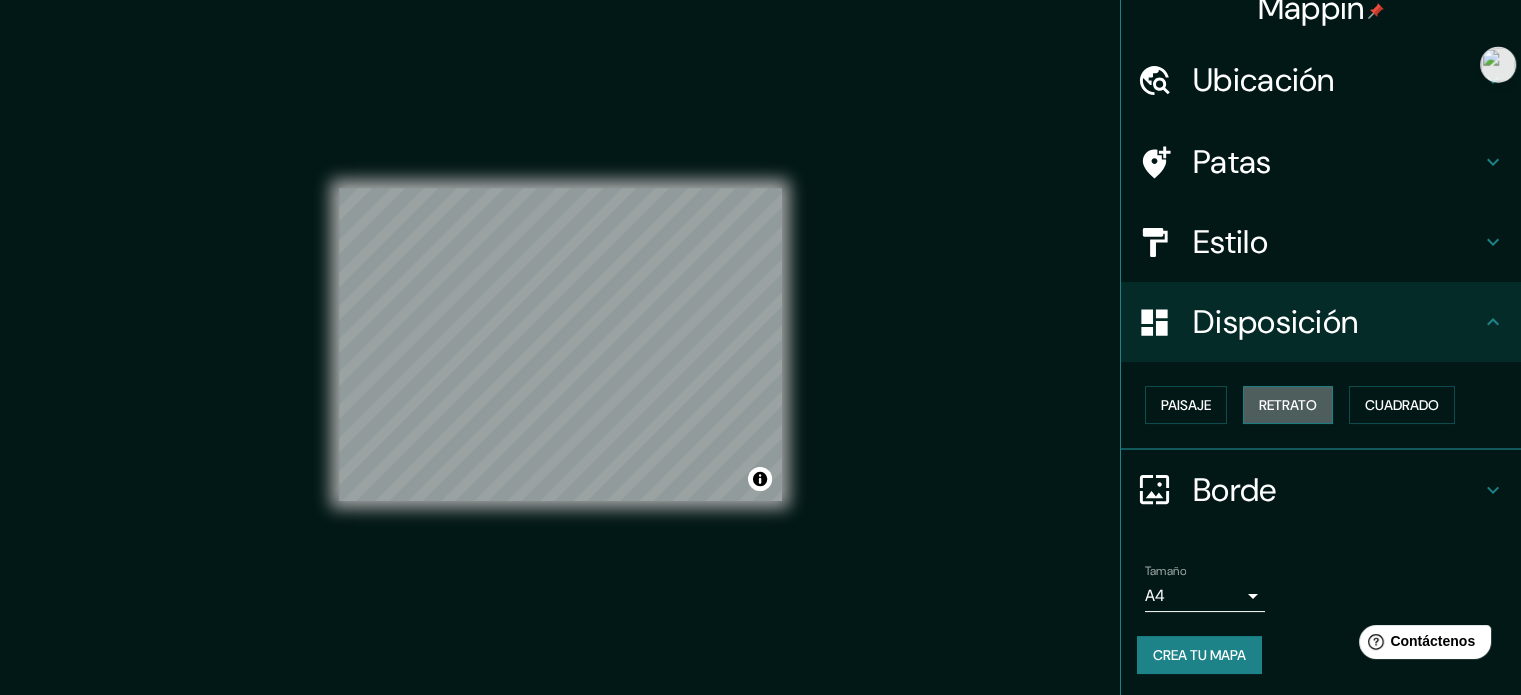 click on "Retrato" at bounding box center (1288, 405) 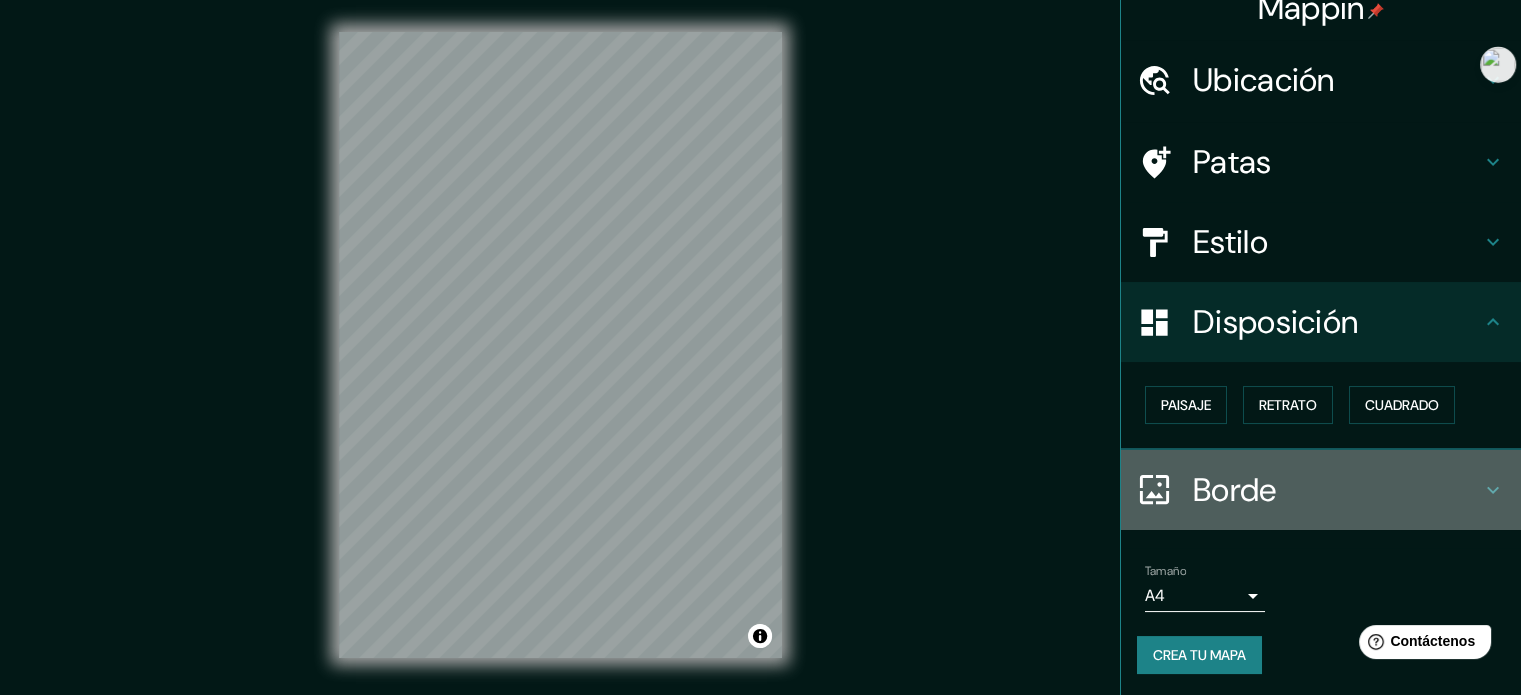 click on "Borde" at bounding box center [1235, 490] 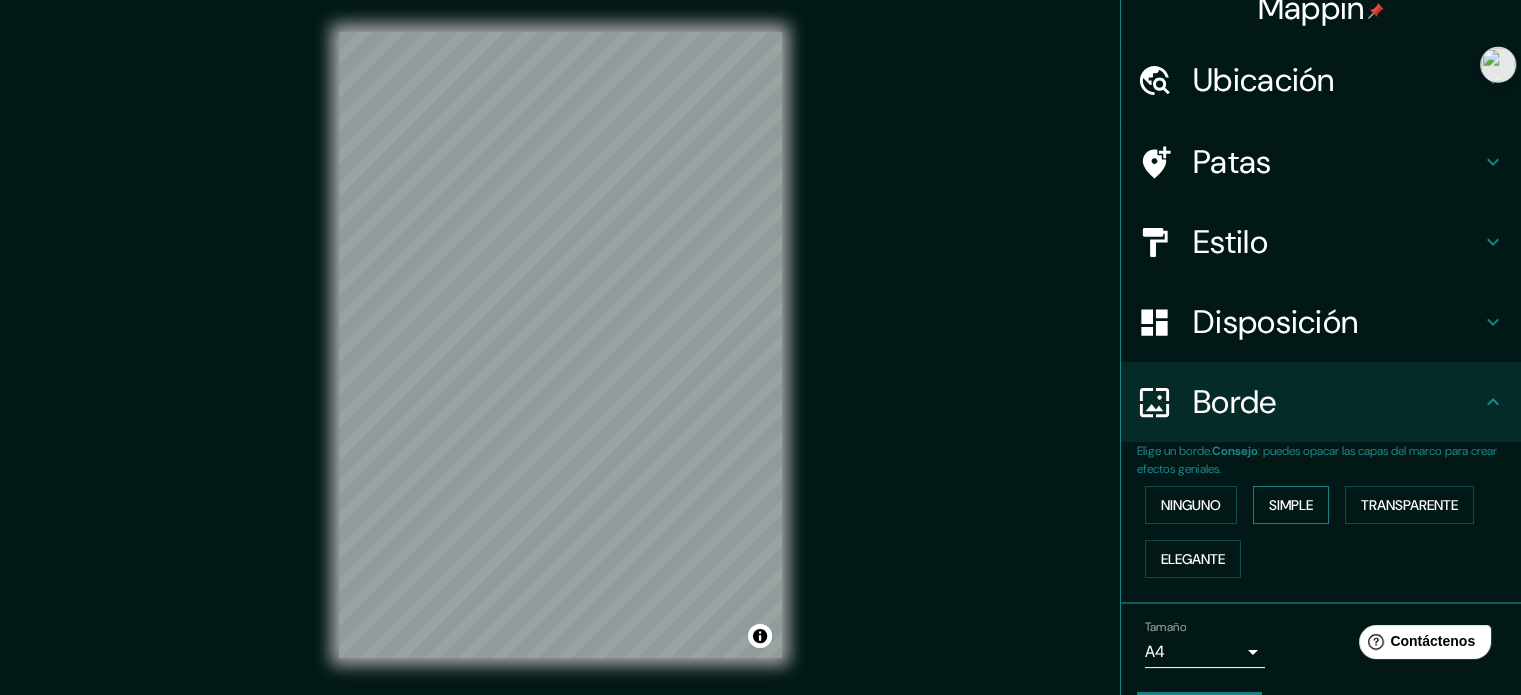 click on "Simple" at bounding box center (1291, 505) 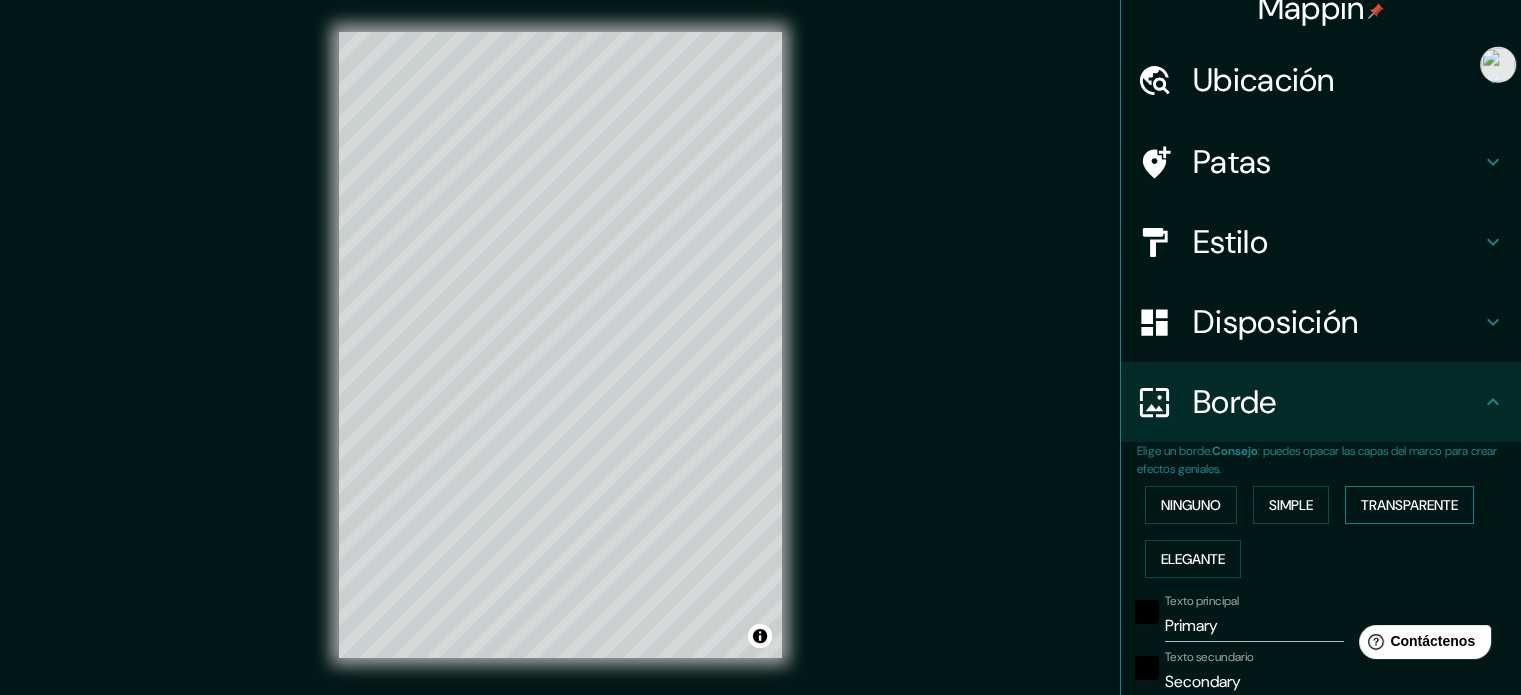 click on "Transparente" at bounding box center (1409, 505) 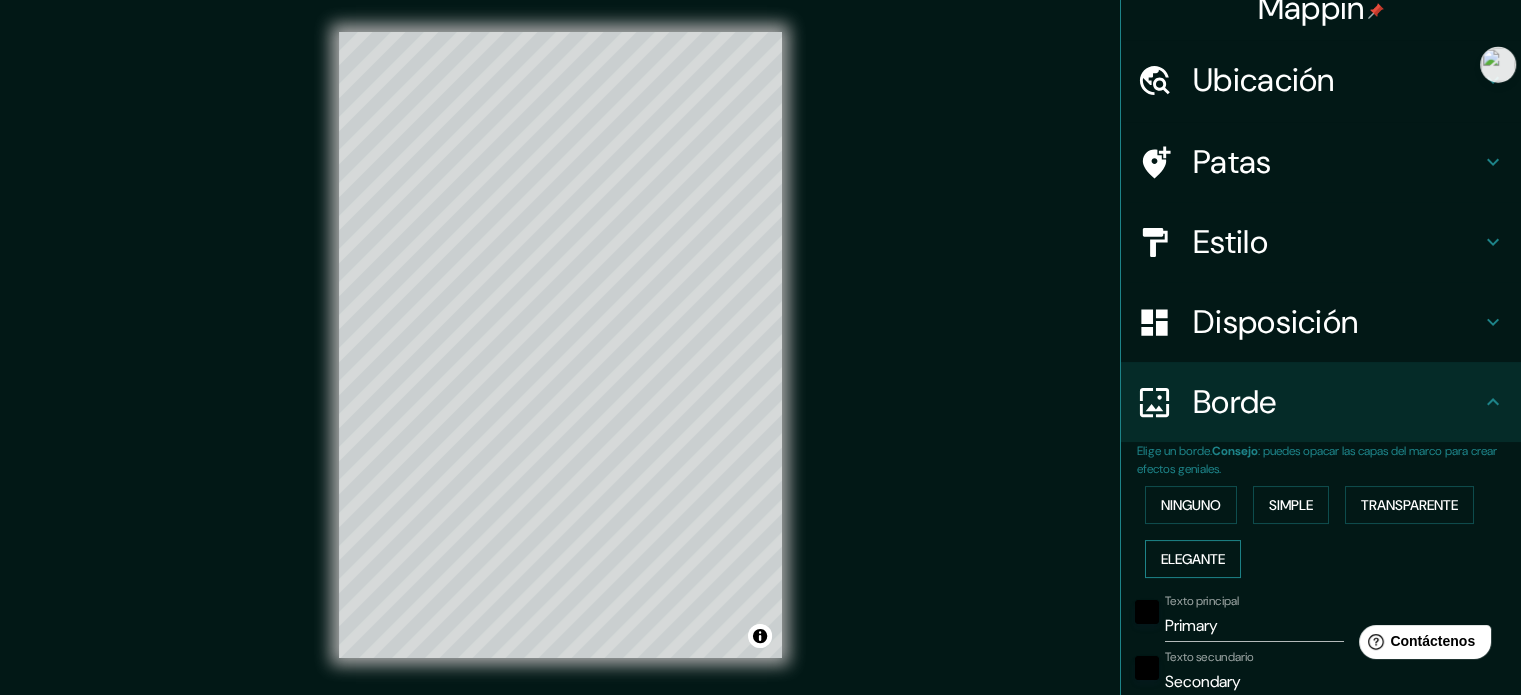 click on "Elegante" at bounding box center [1193, 559] 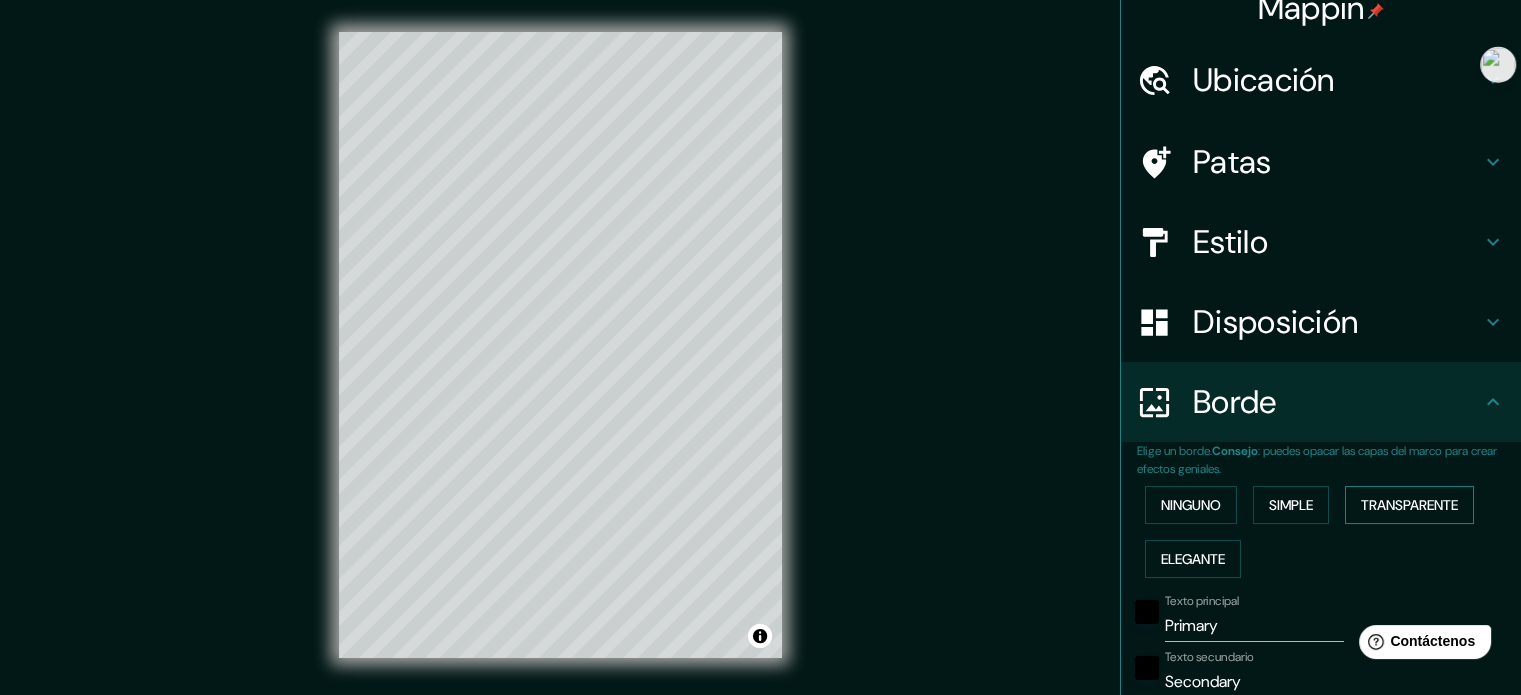 click on "Transparente" at bounding box center (1409, 505) 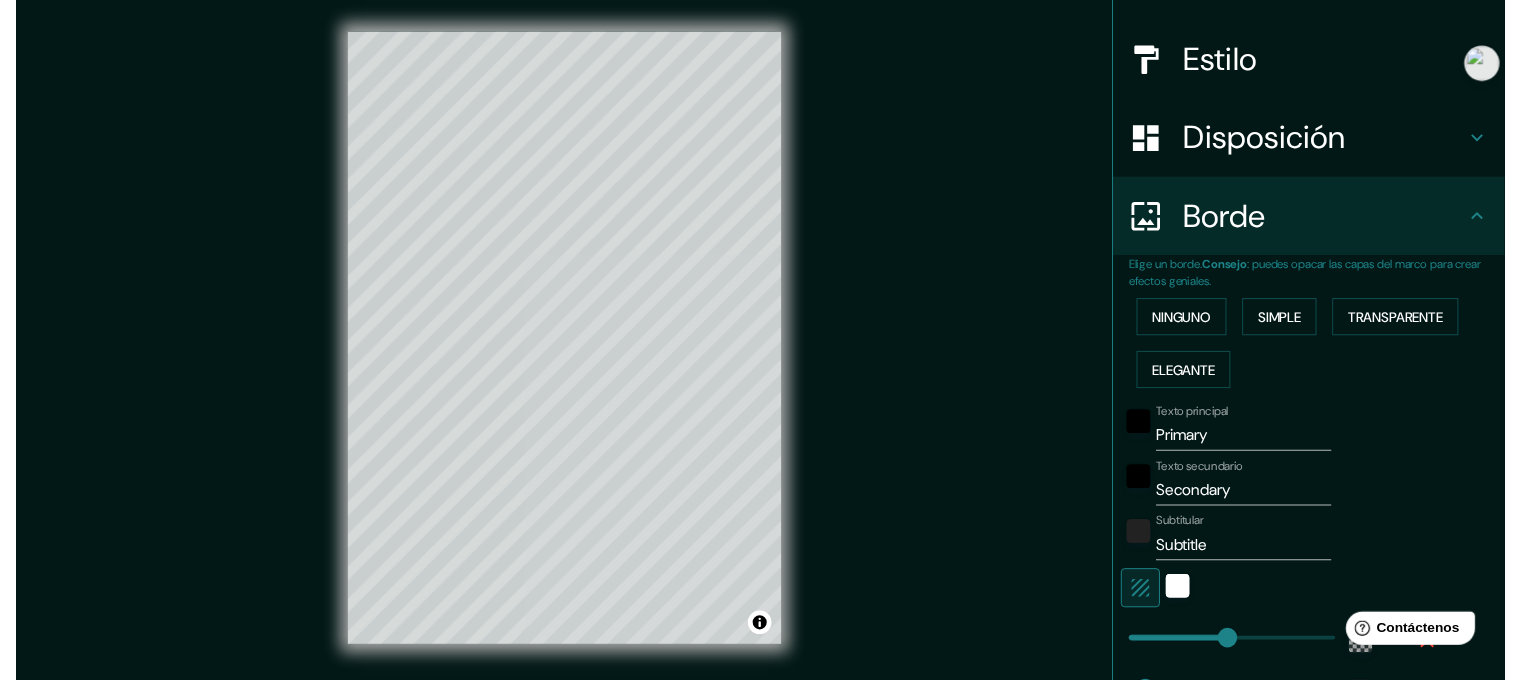 scroll, scrollTop: 224, scrollLeft: 0, axis: vertical 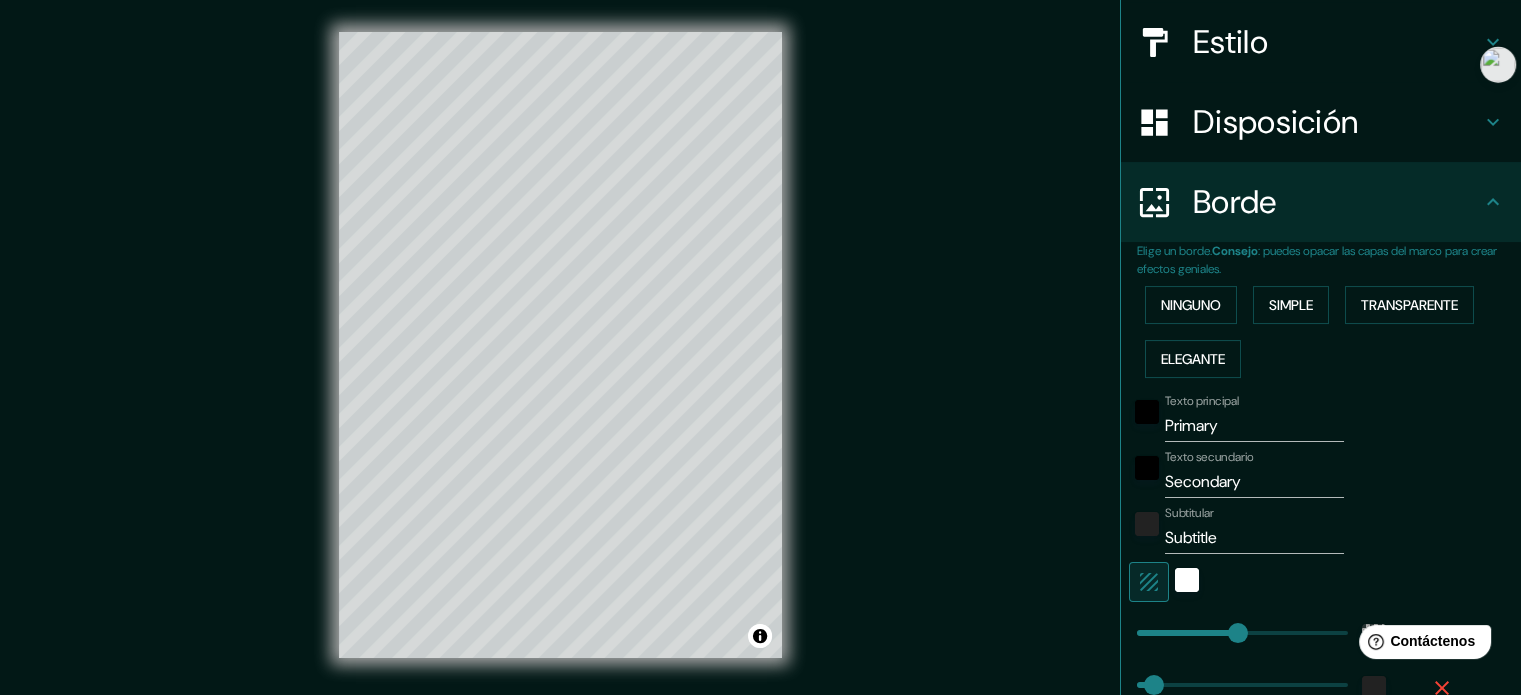 click on "Primary" at bounding box center (1254, 426) 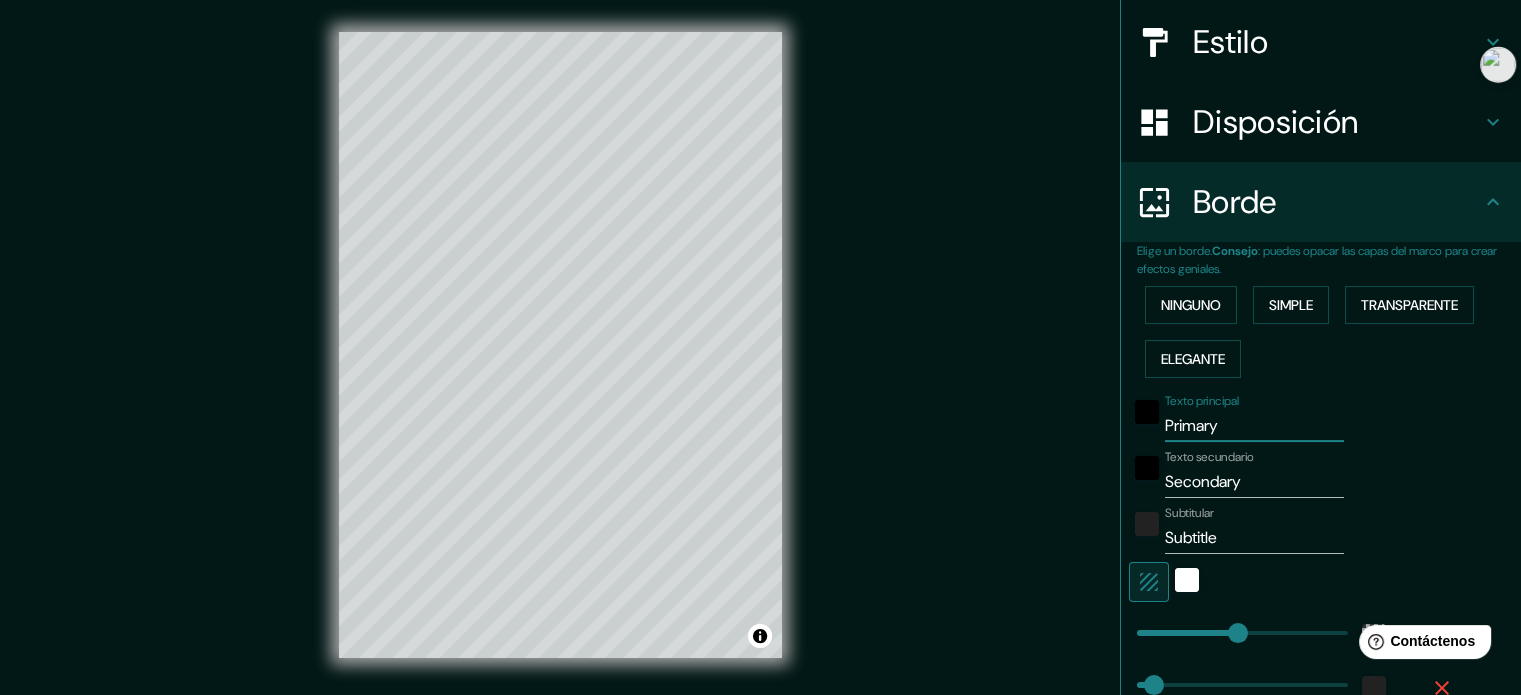drag, startPoint x: 1220, startPoint y: 427, endPoint x: 1125, endPoint y: 427, distance: 95 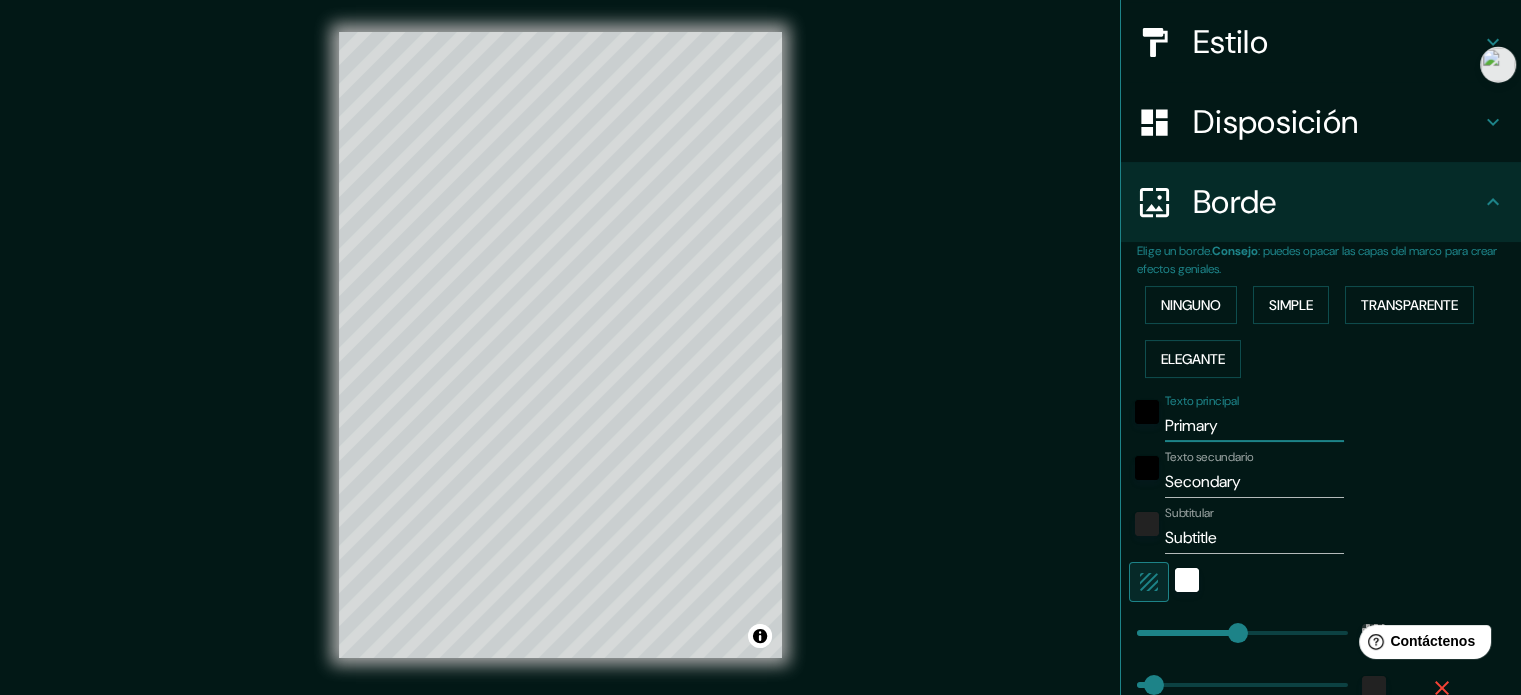 click on "Texto principal Primary" at bounding box center [1293, 418] 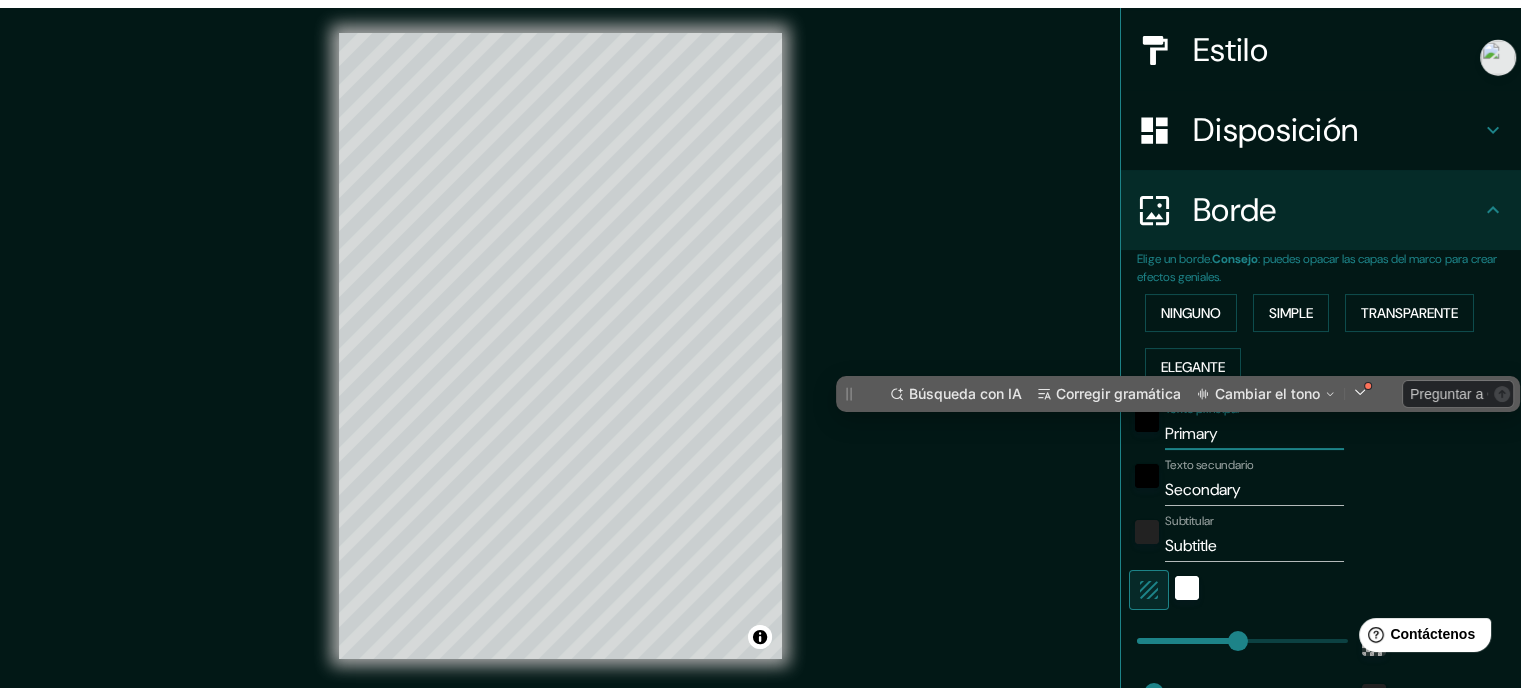 scroll, scrollTop: 0, scrollLeft: 0, axis: both 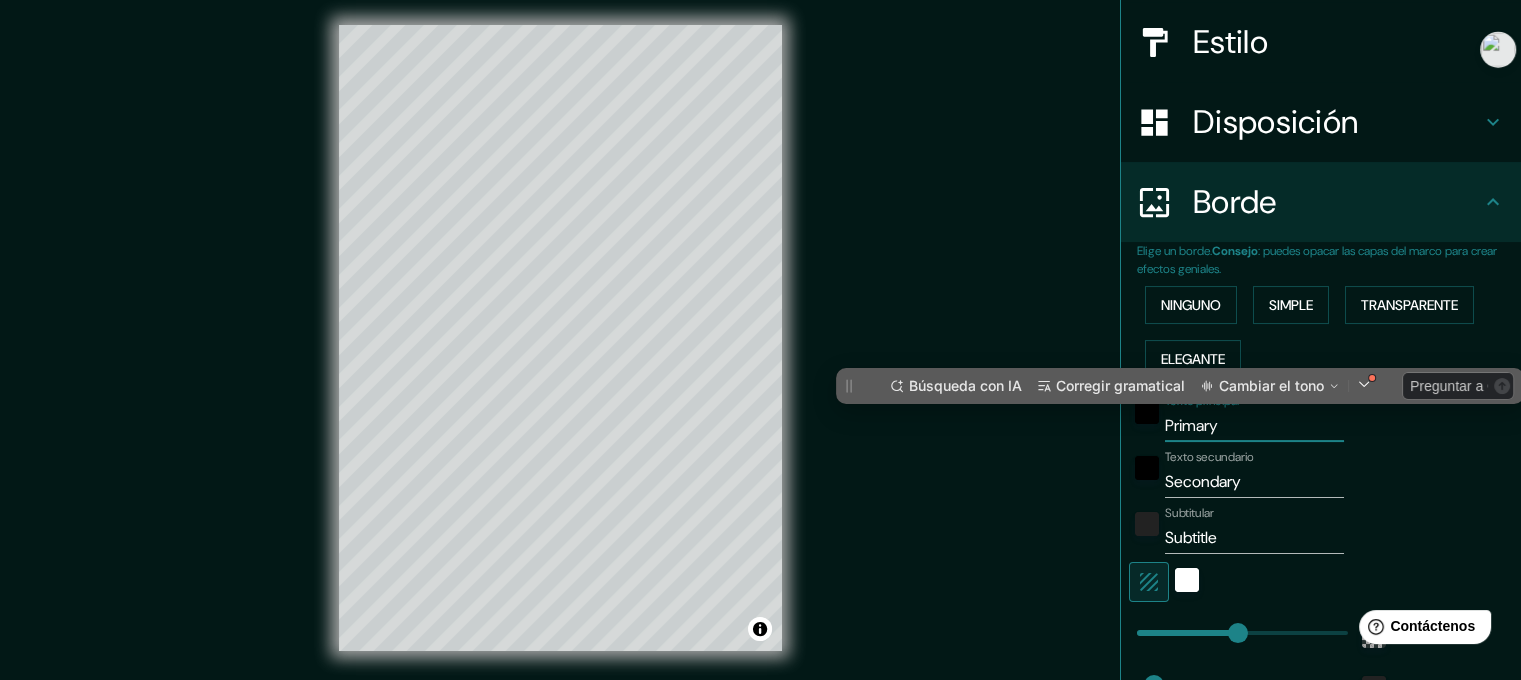 type on "P" 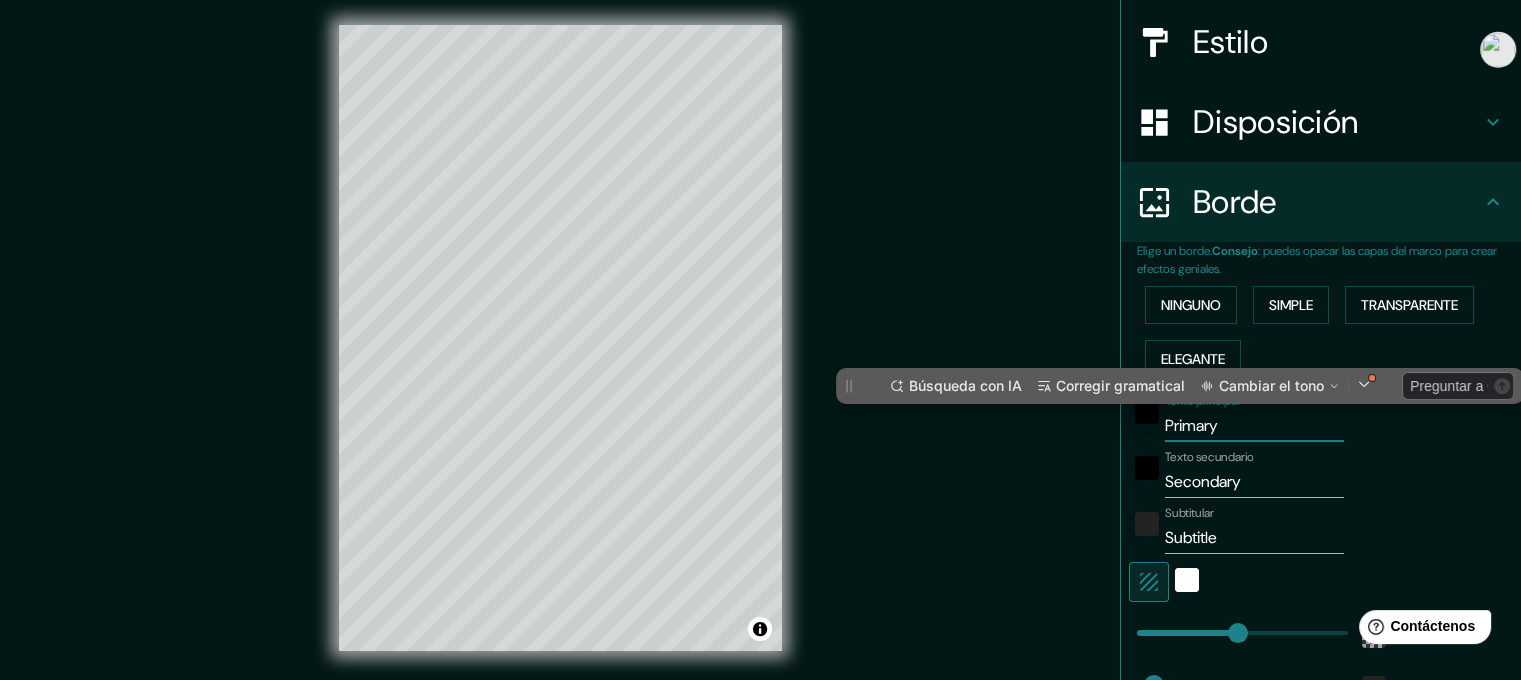 type on "213" 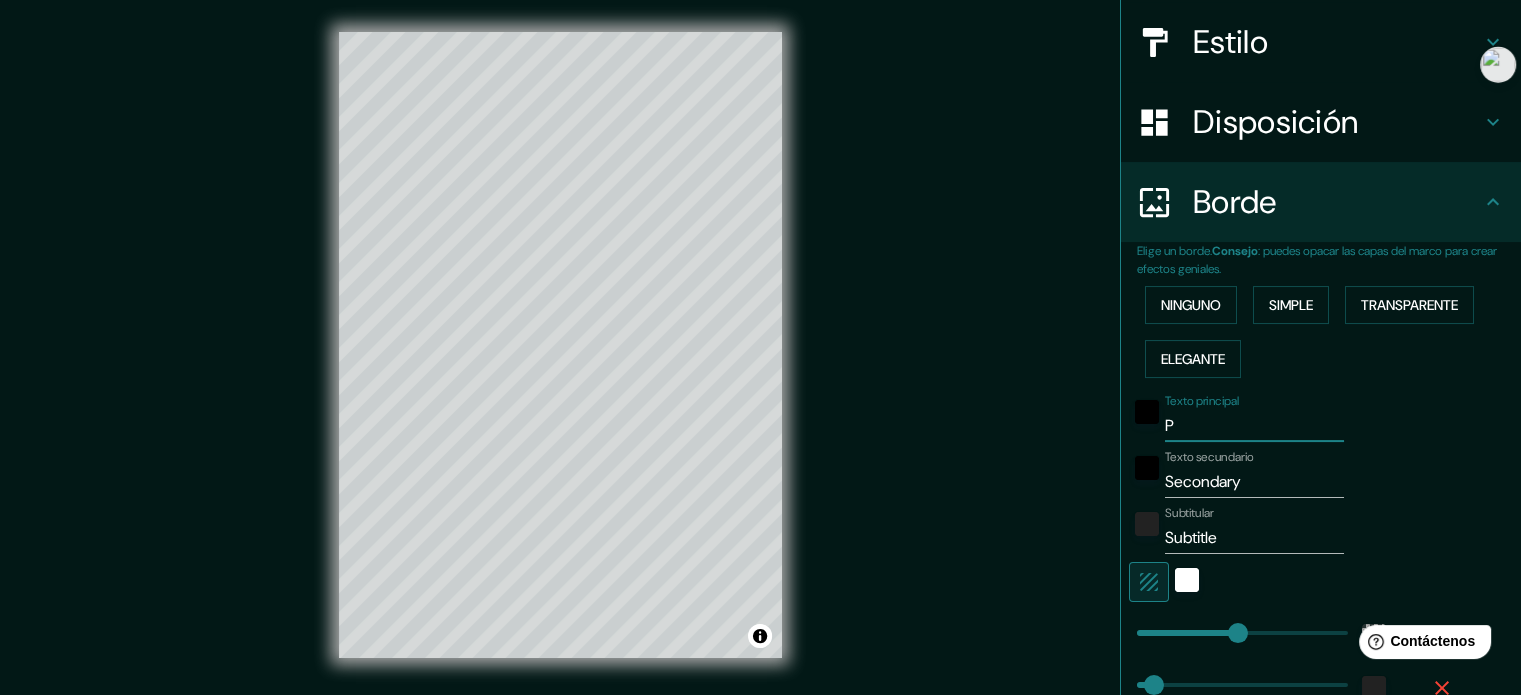 type 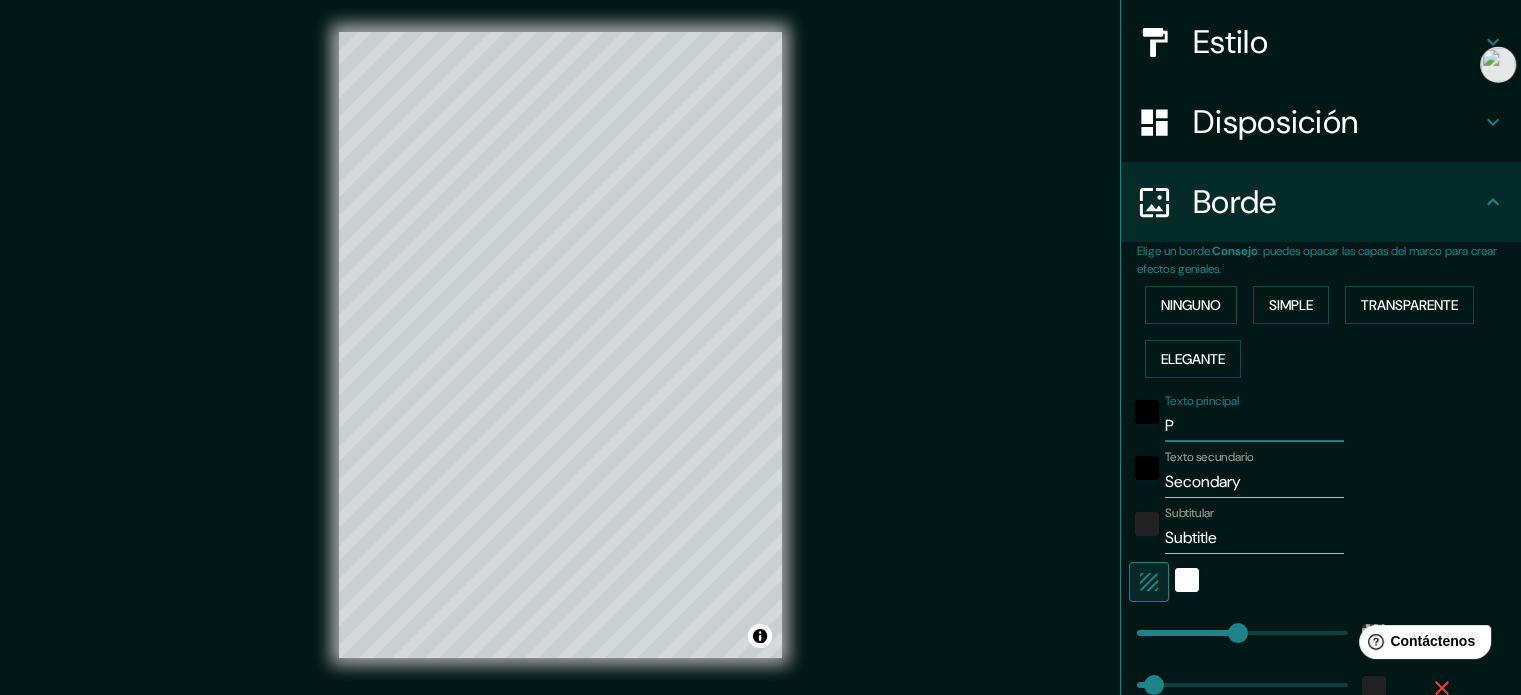 type on "213" 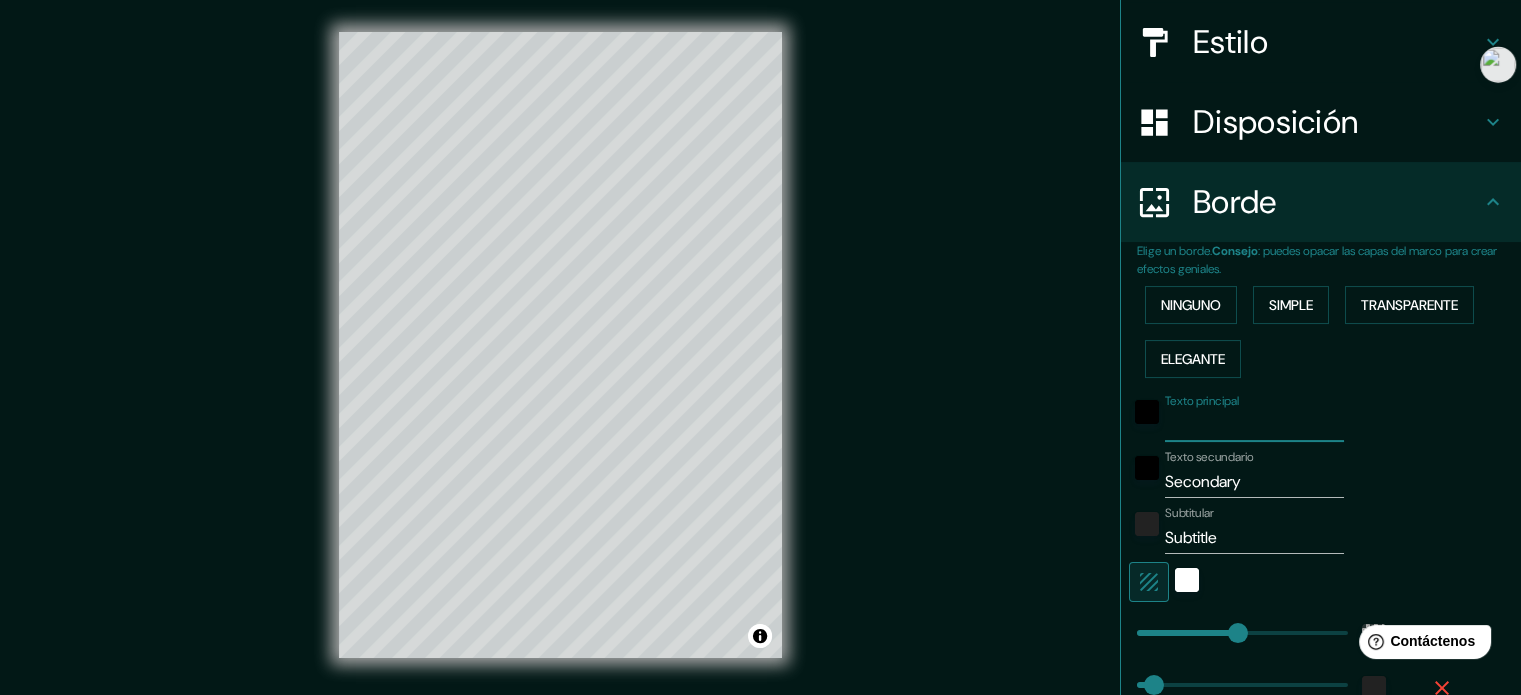 type on "M" 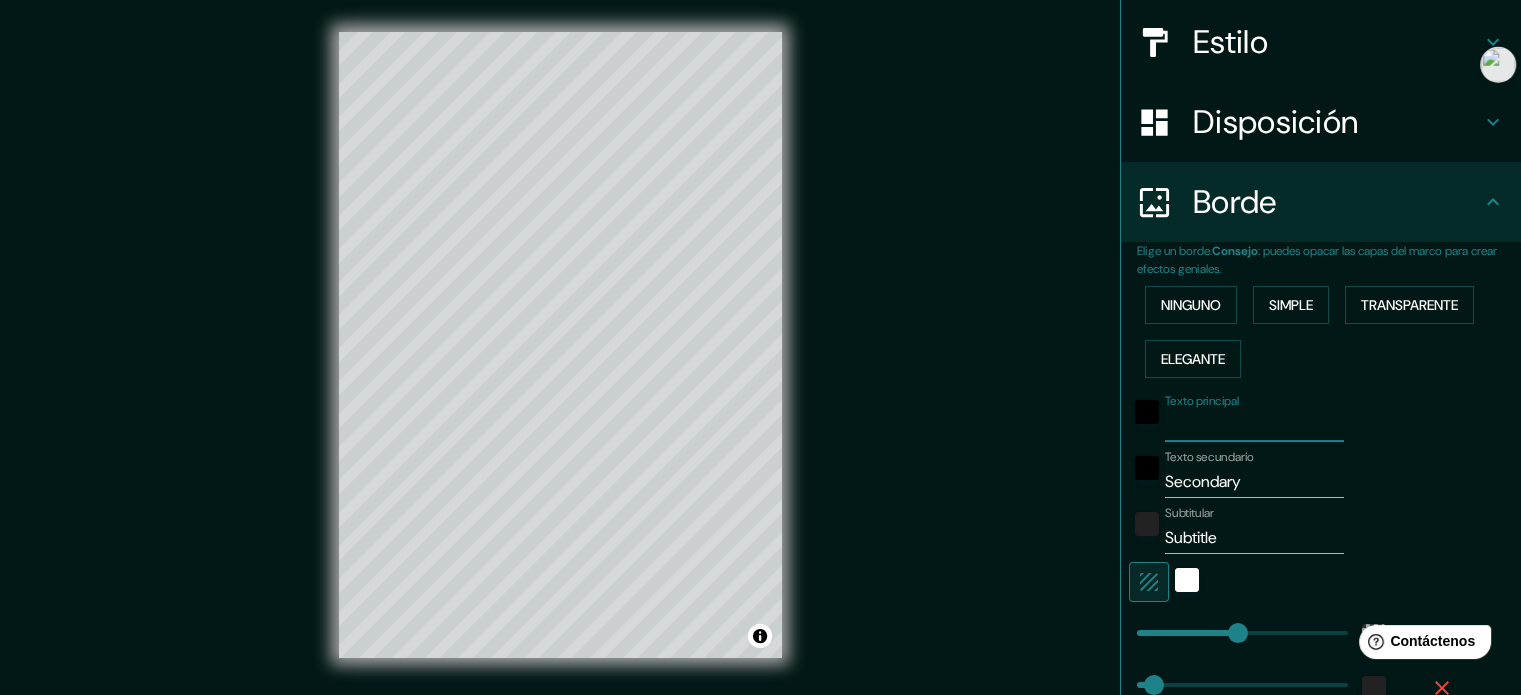 type on "213" 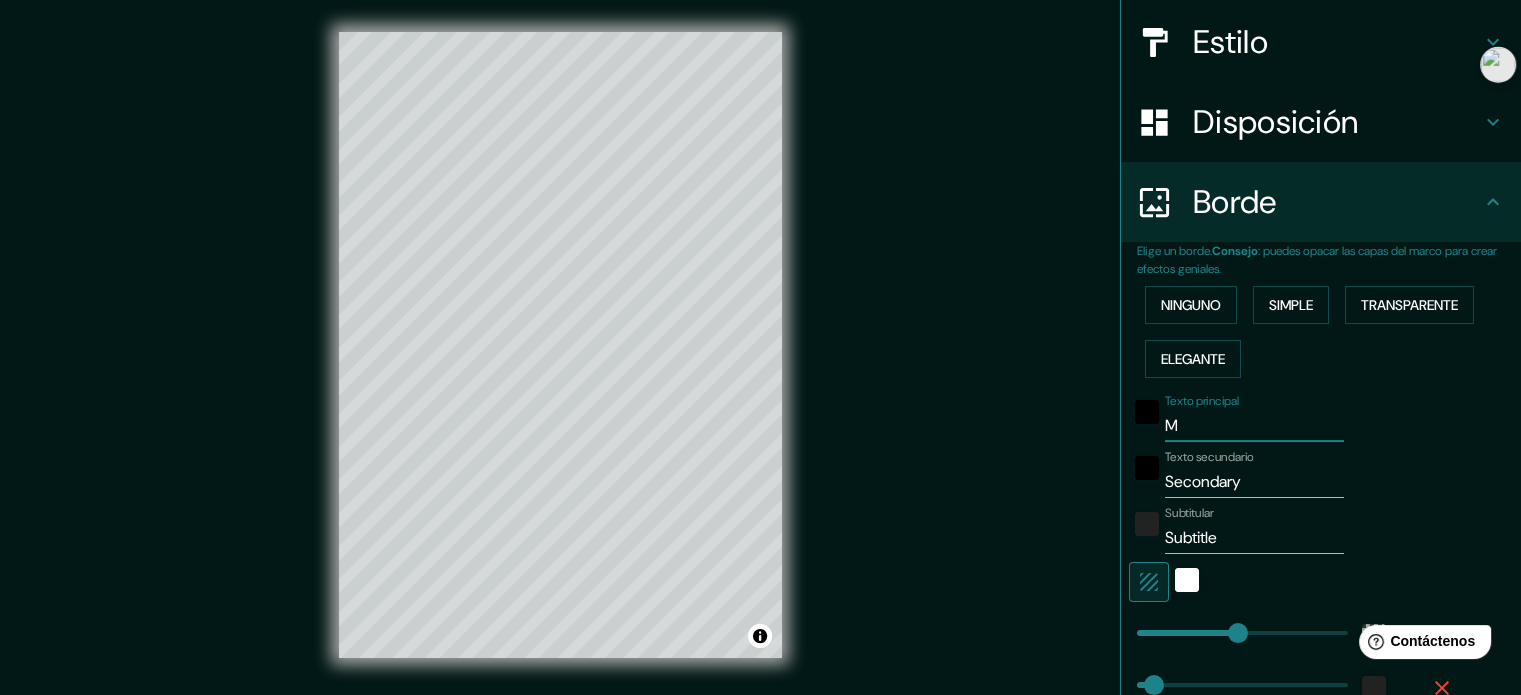 type 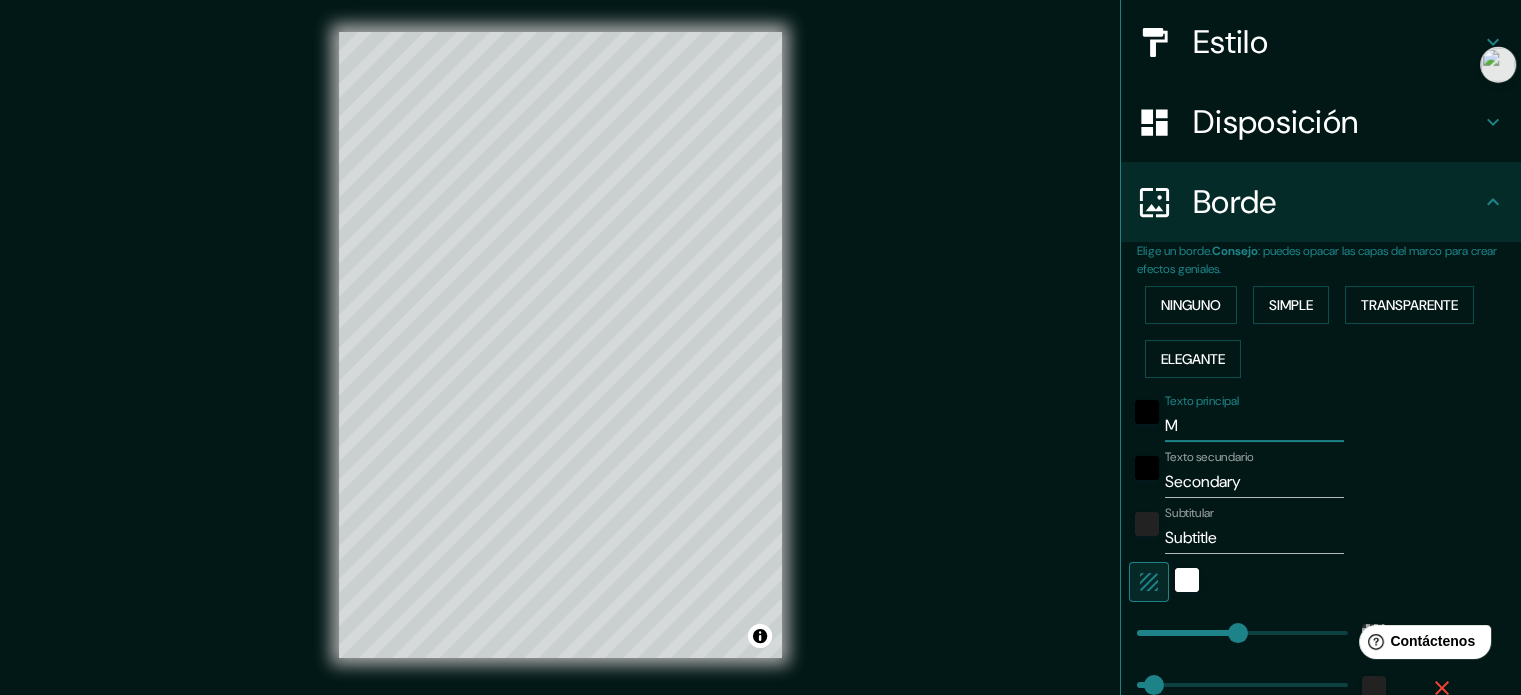 type on "213" 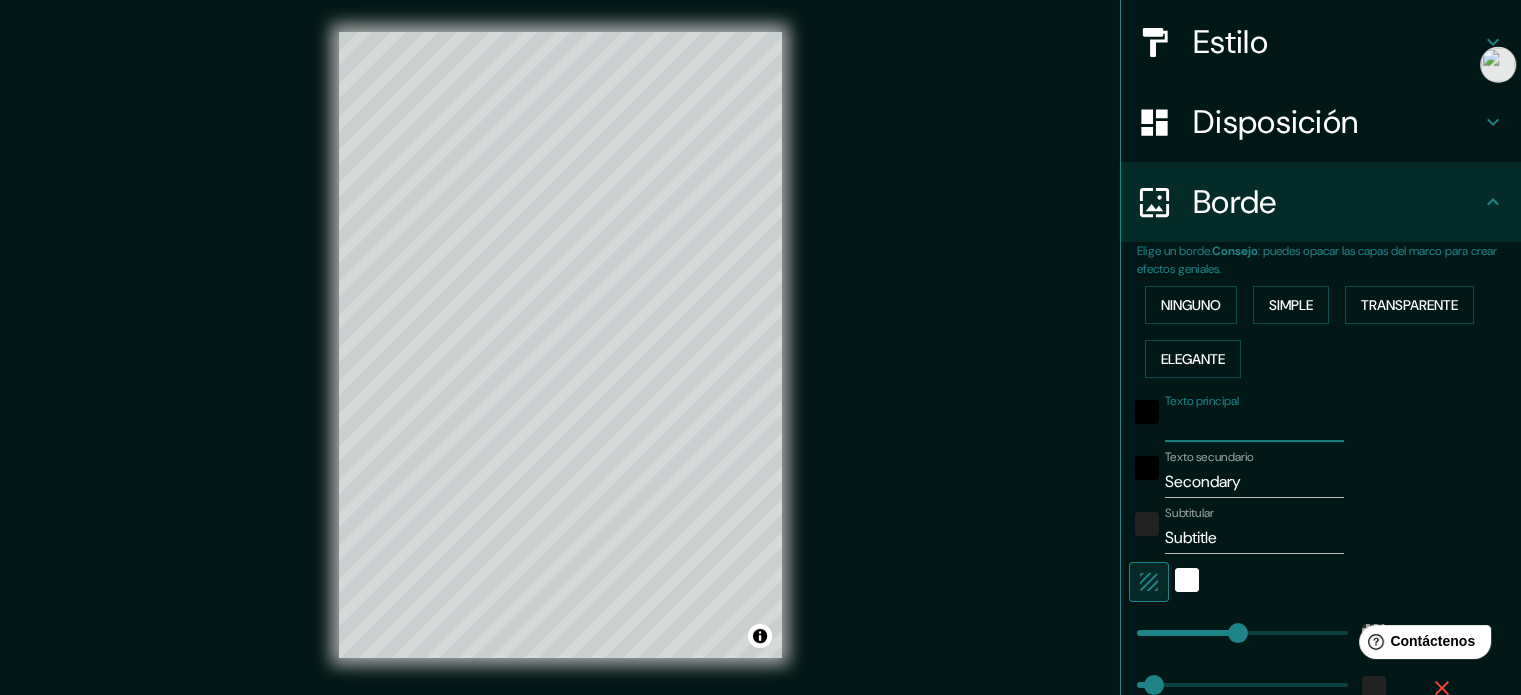 type on "P" 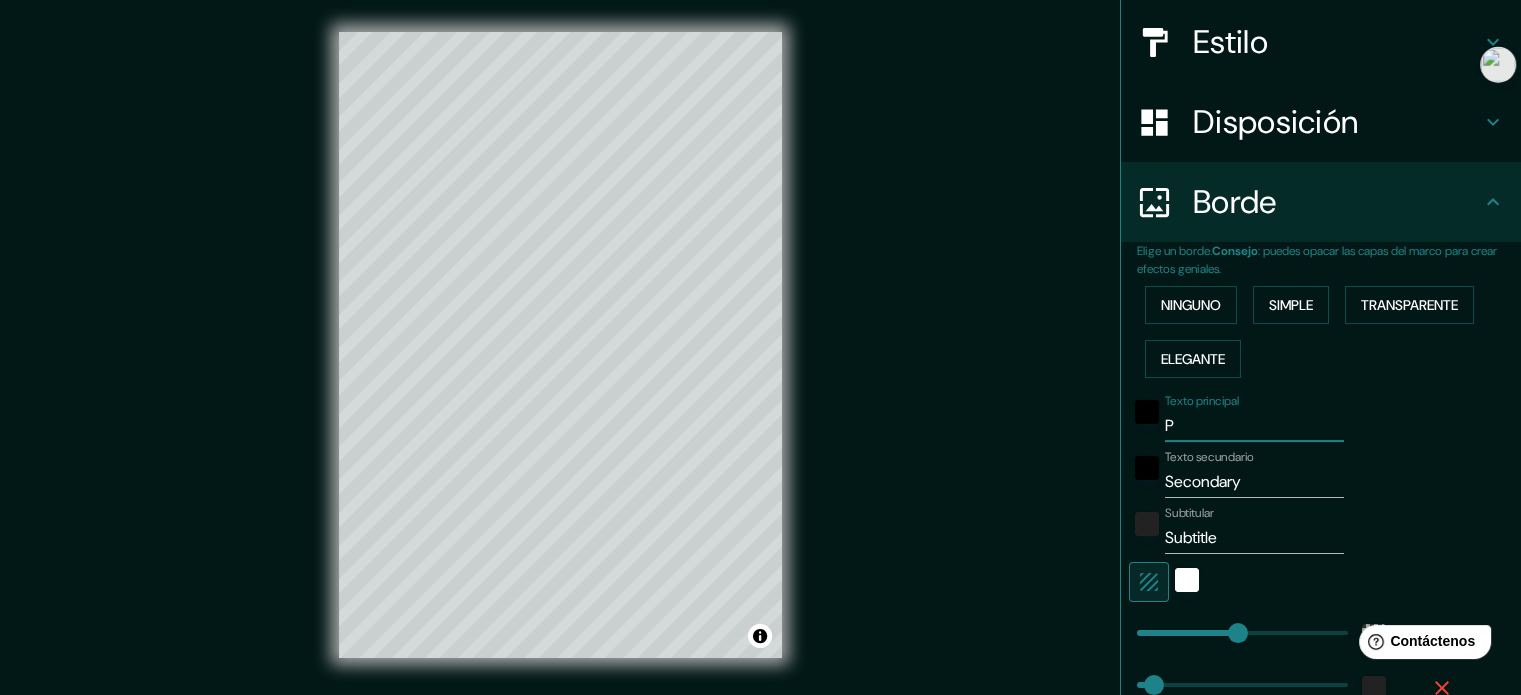 type on "Pl" 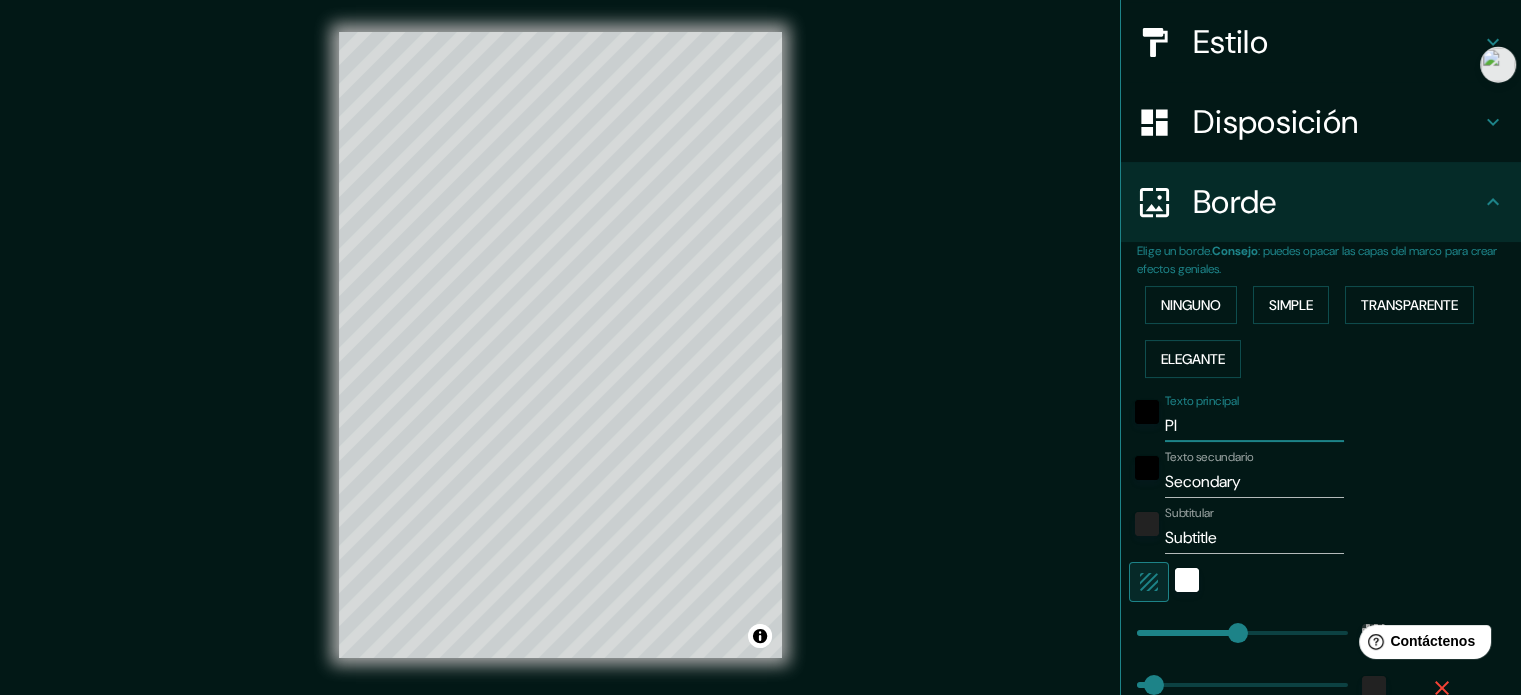 type on "Pla" 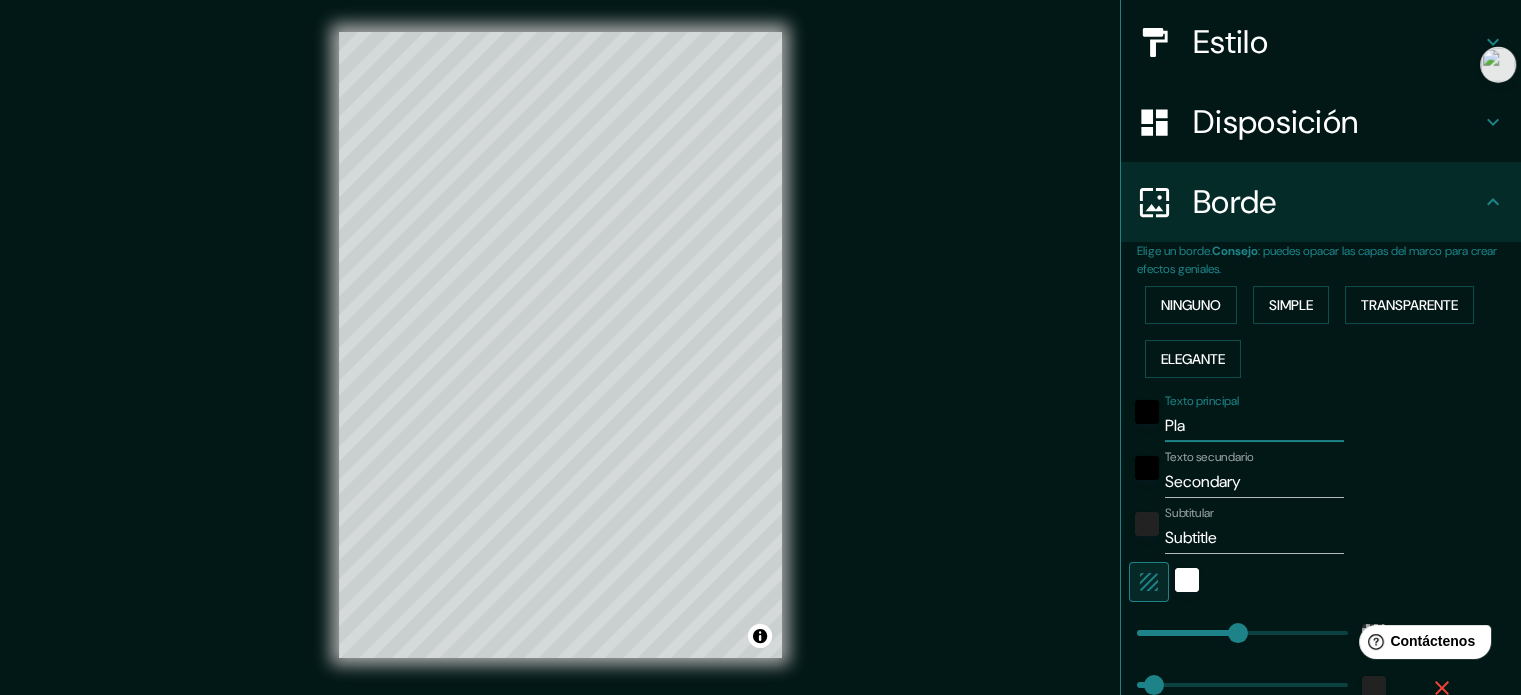 type on "Plan" 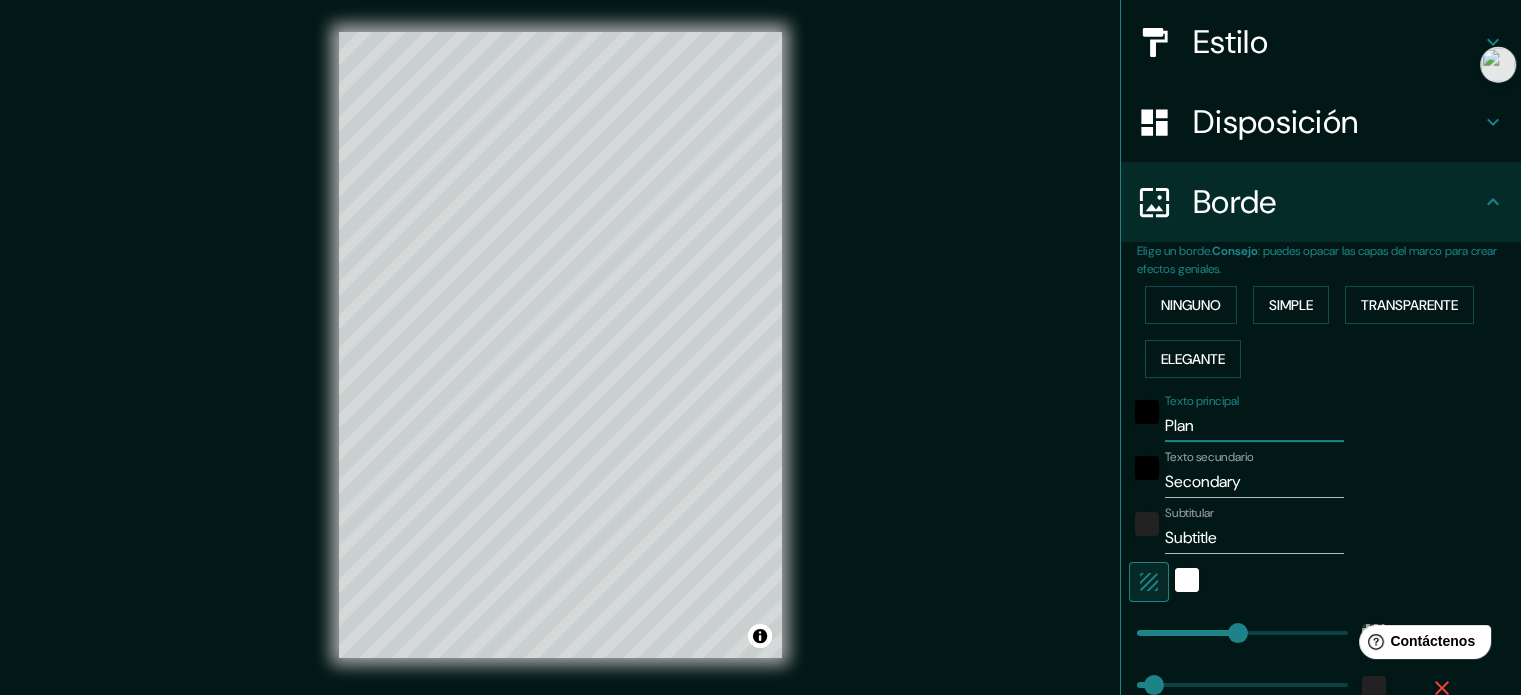type on "Plano" 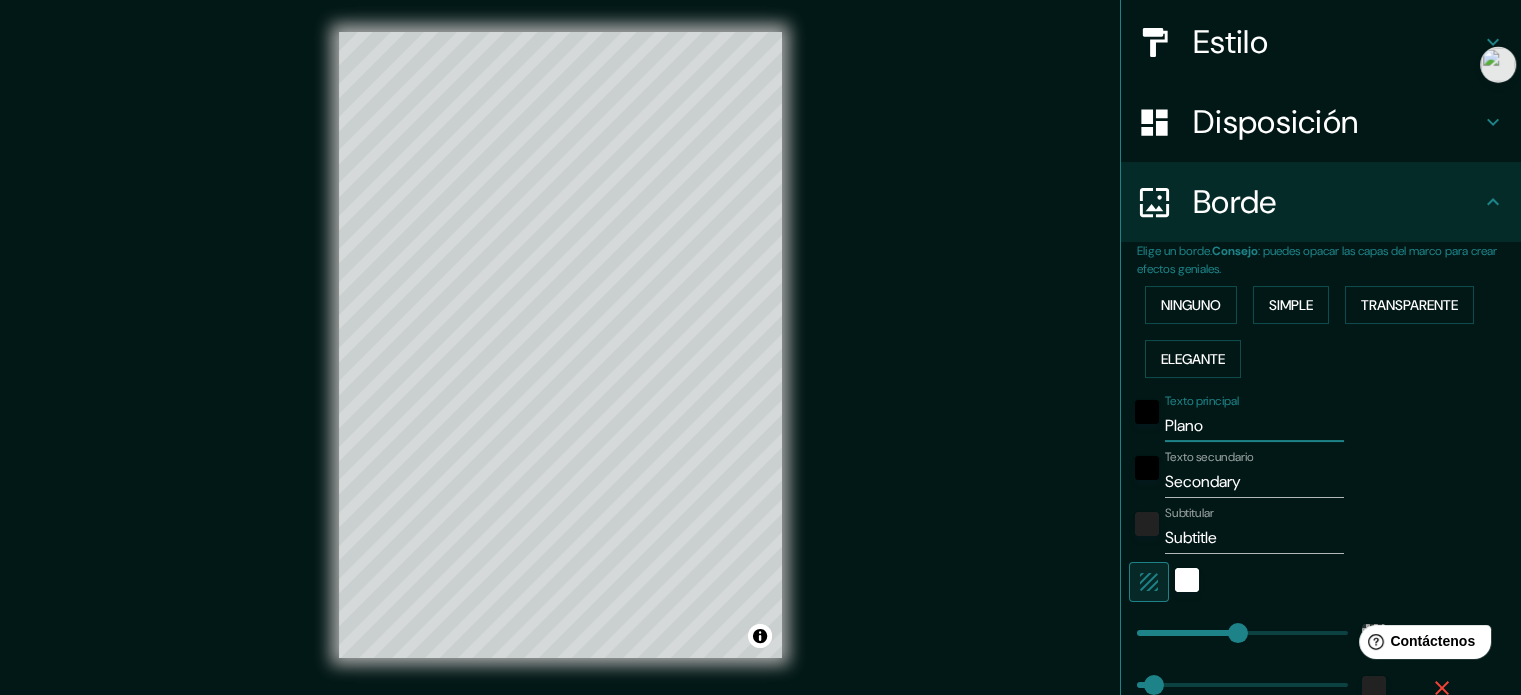 type on "Plano" 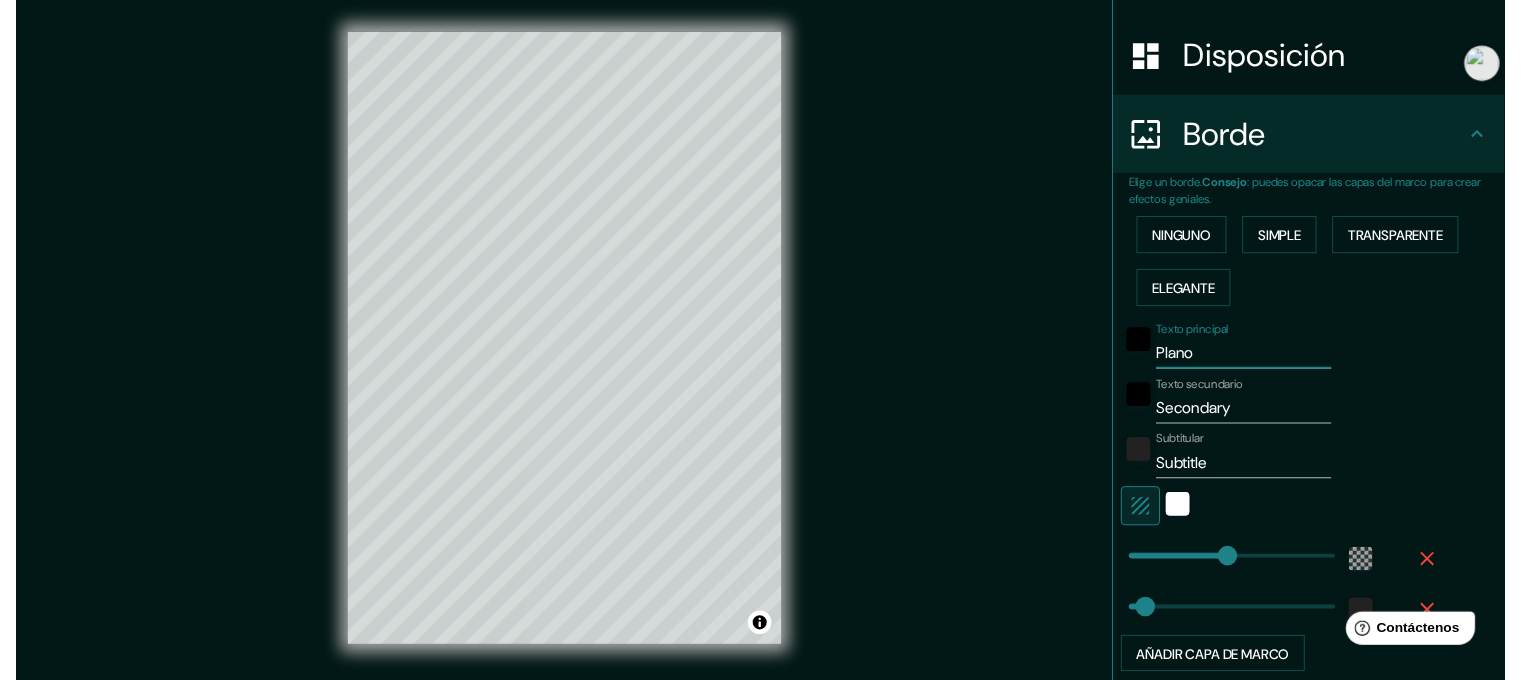 scroll, scrollTop: 324, scrollLeft: 0, axis: vertical 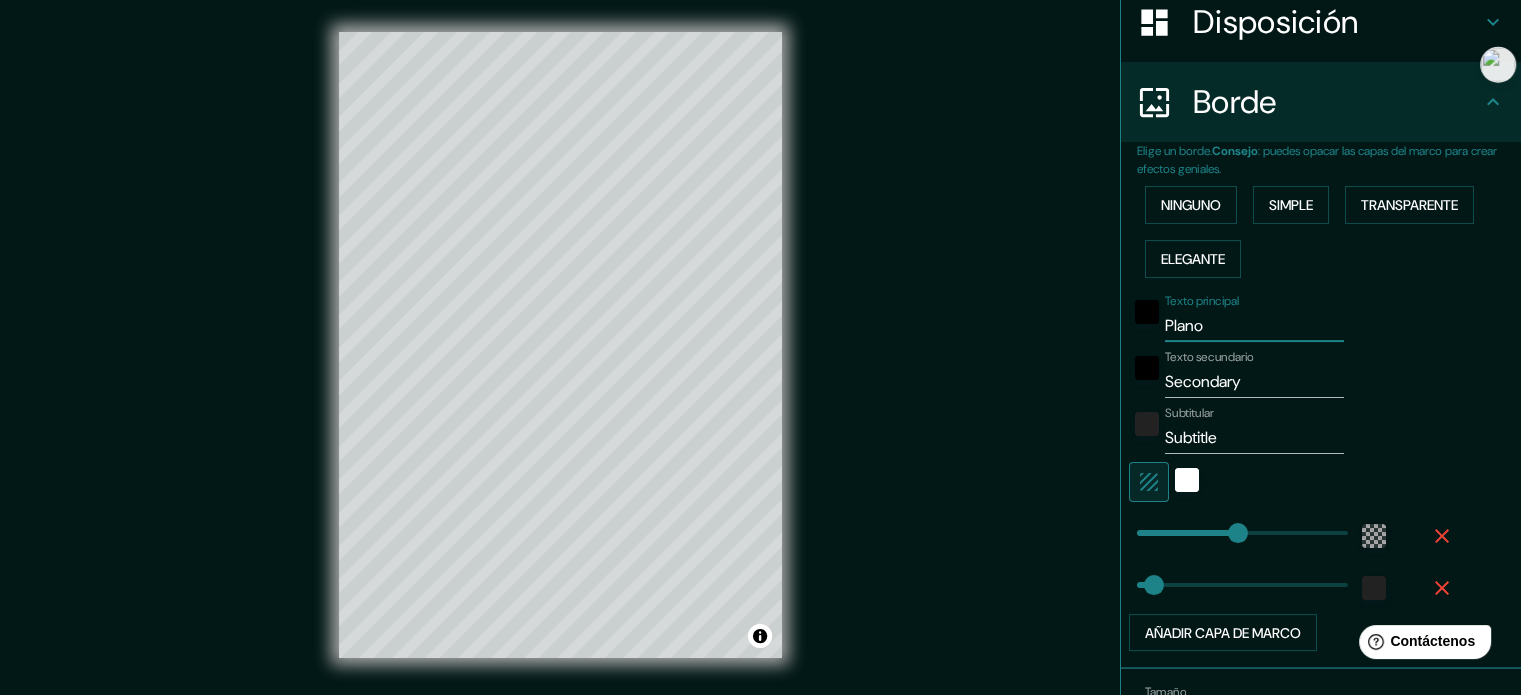 type on "213" 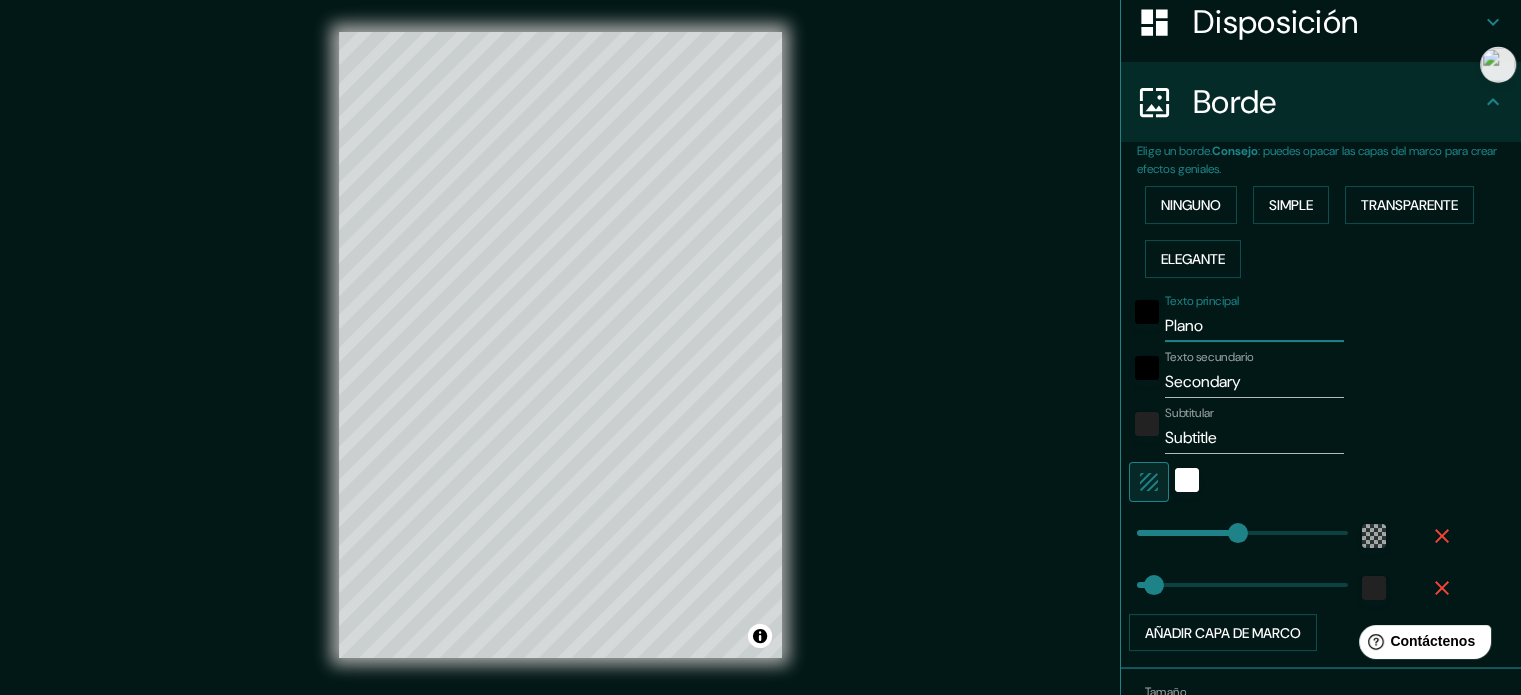 type on "Plano" 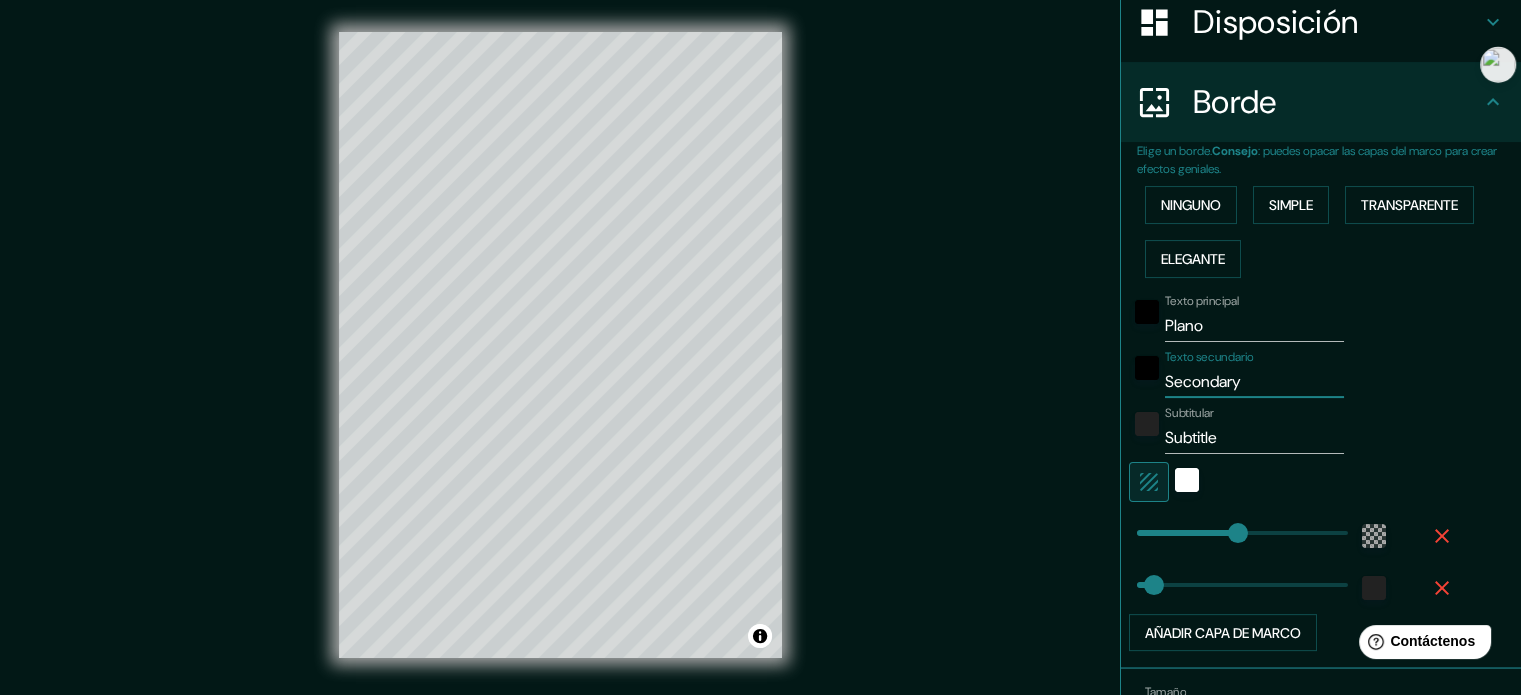 drag, startPoint x: 1245, startPoint y: 380, endPoint x: 1118, endPoint y: 388, distance: 127.25172 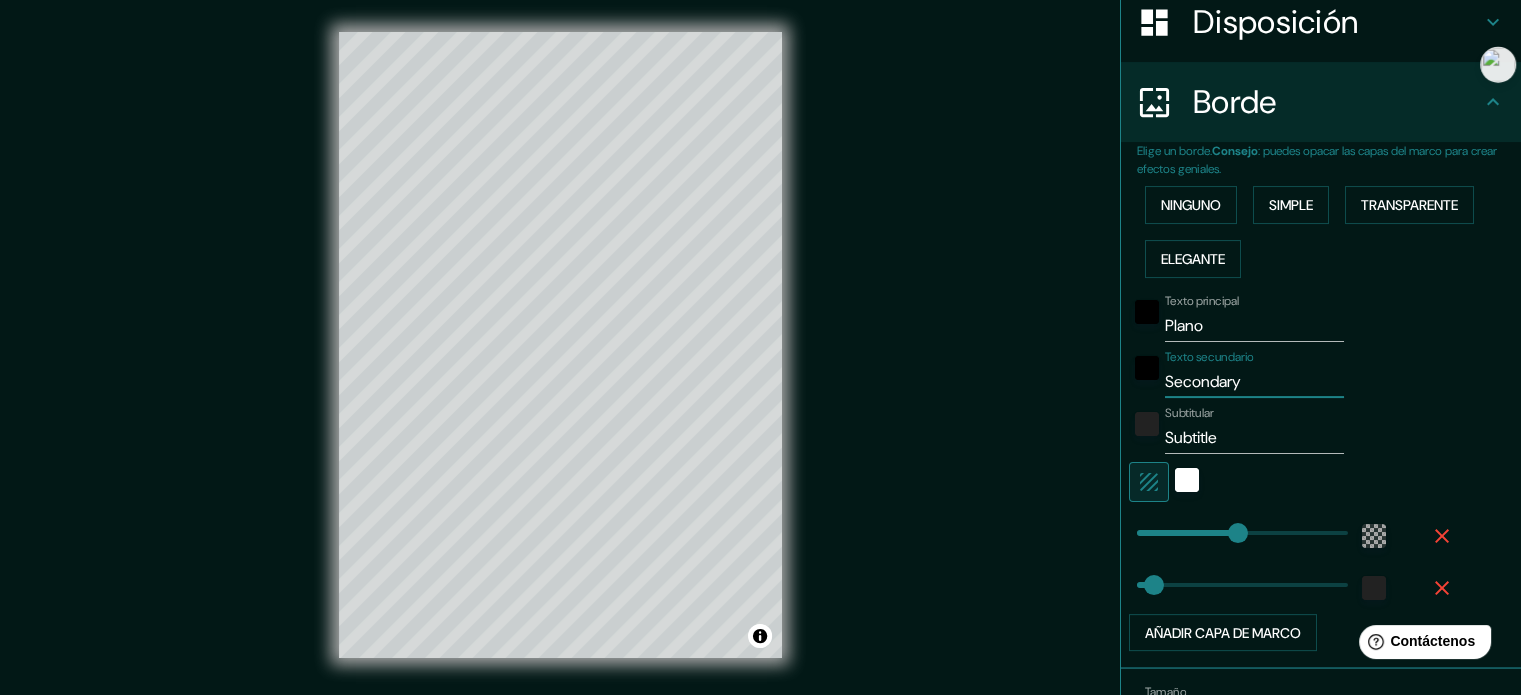 click on "Texto secundario Secondary" at bounding box center [1293, 374] 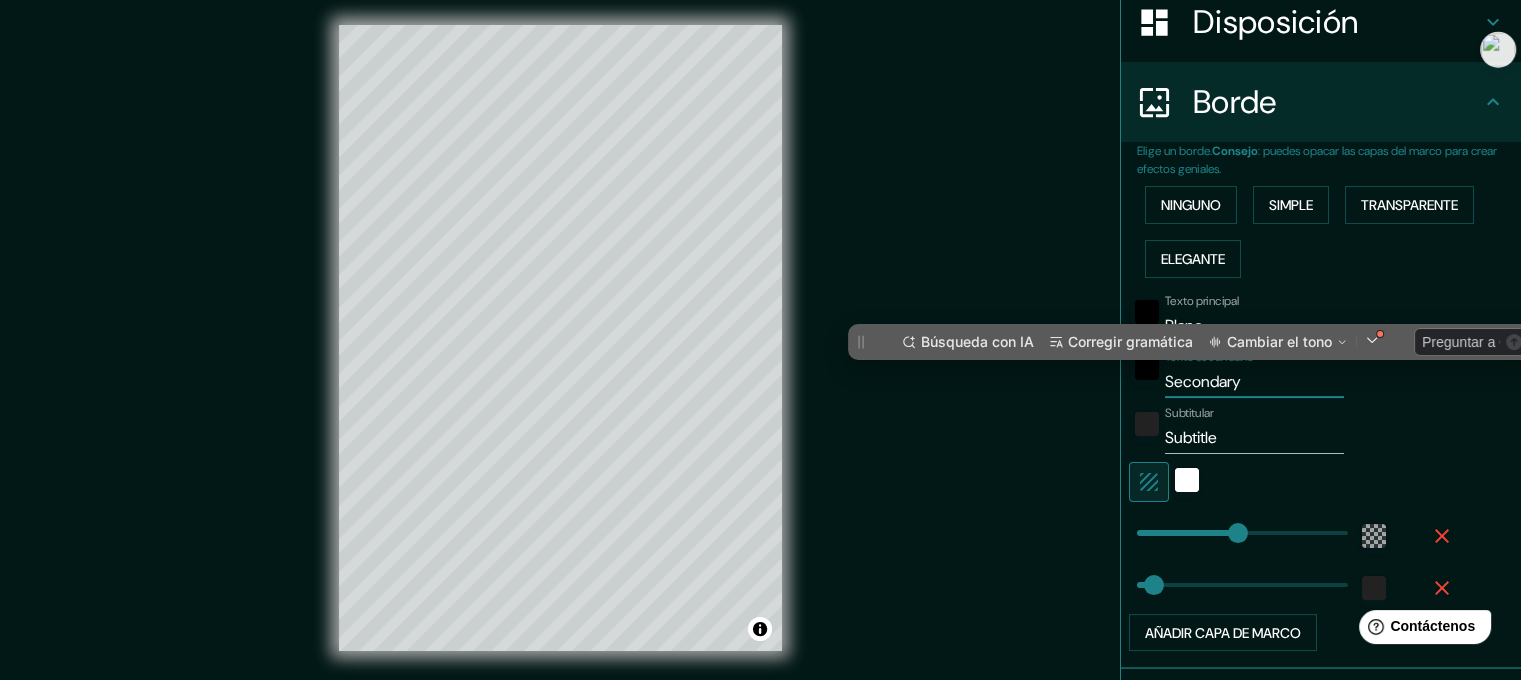 scroll, scrollTop: 0, scrollLeft: 0, axis: both 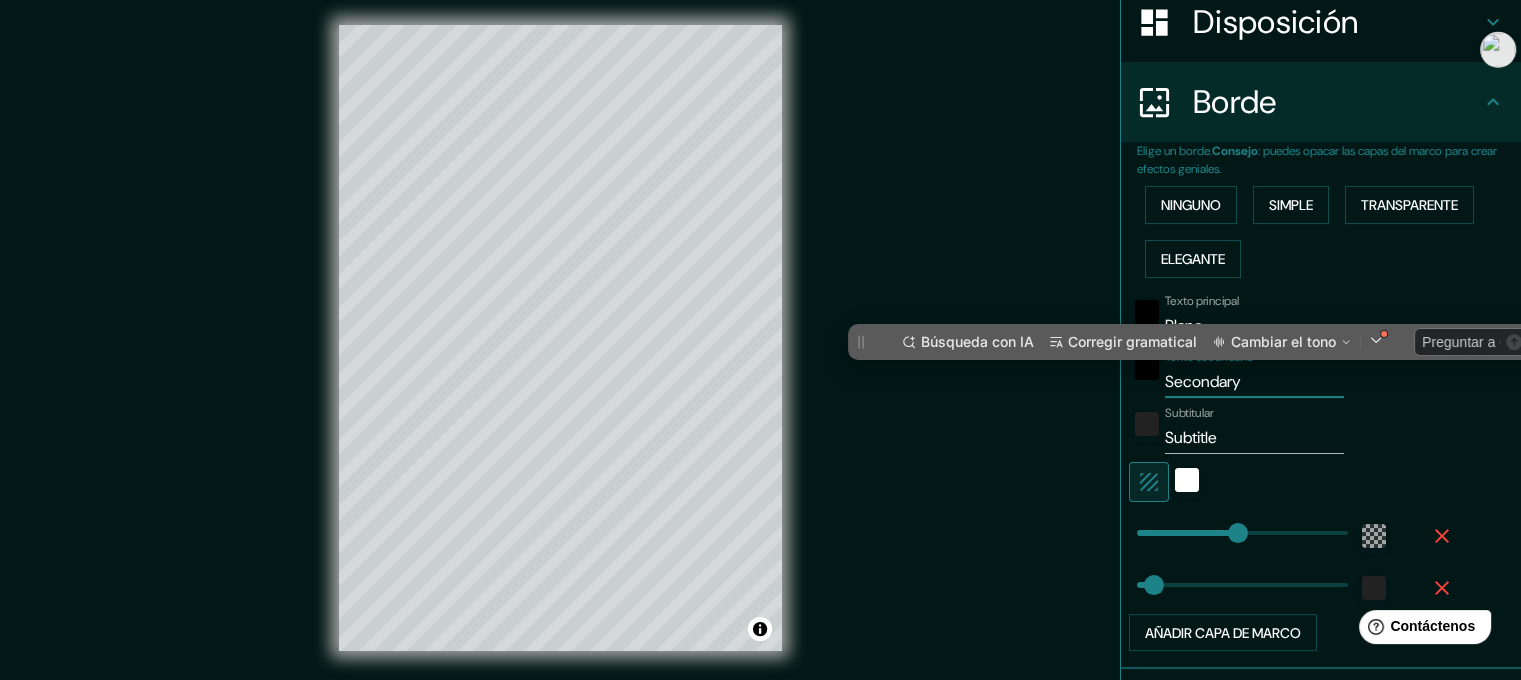 type on "P" 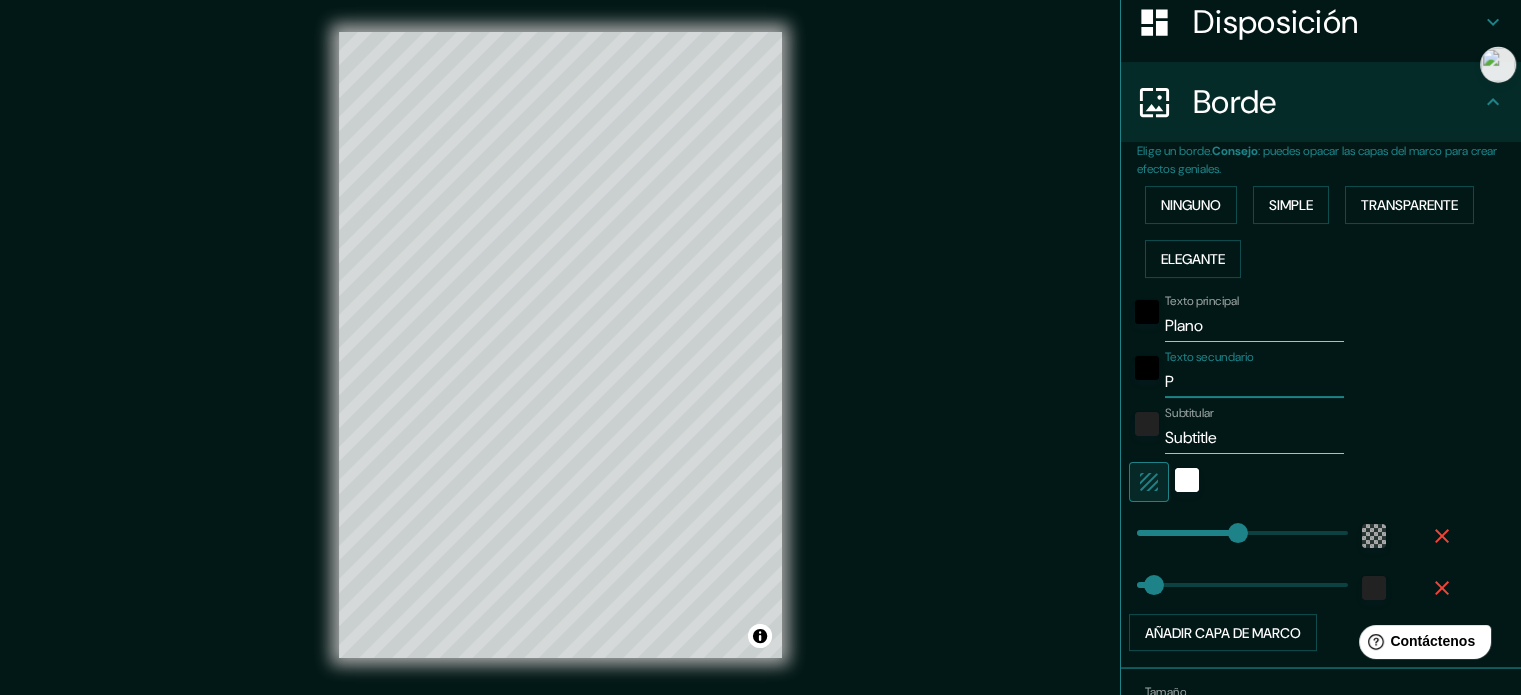 type on "Po" 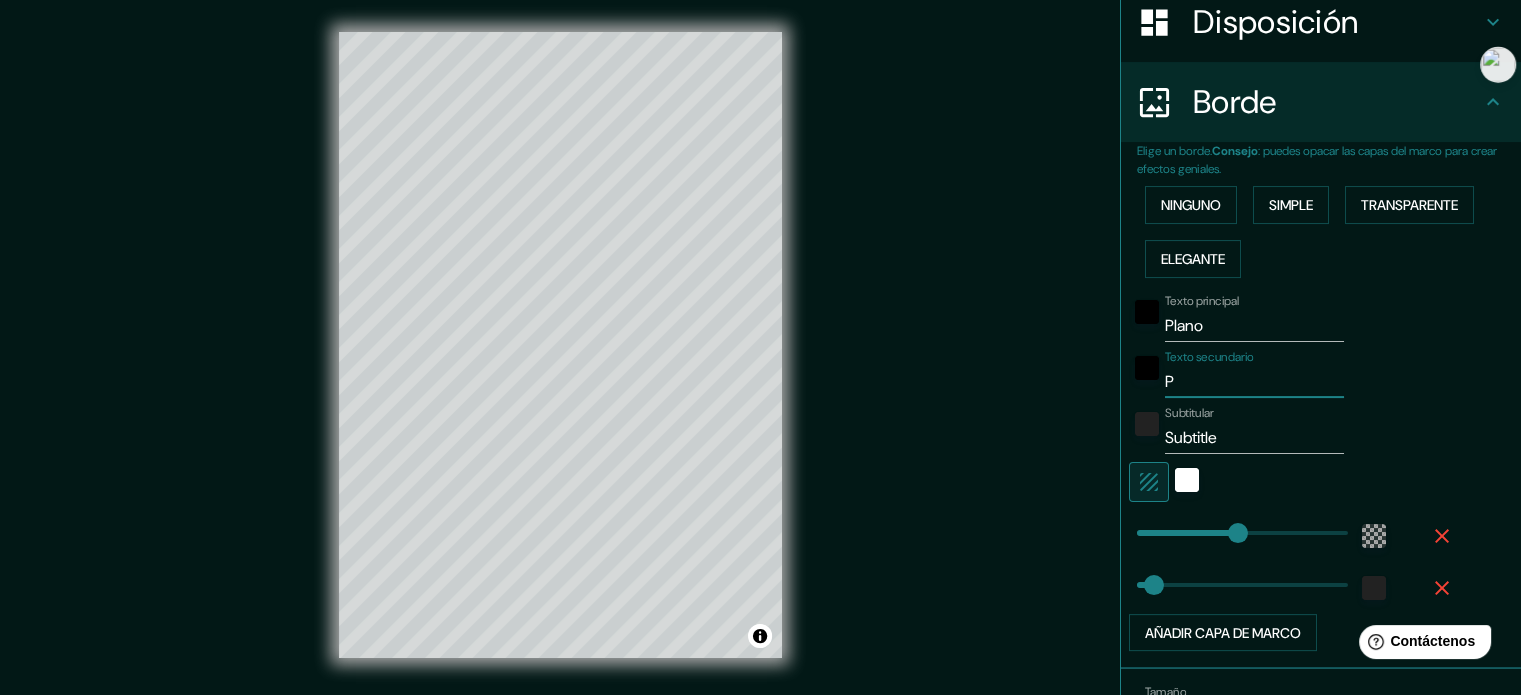 type on "213" 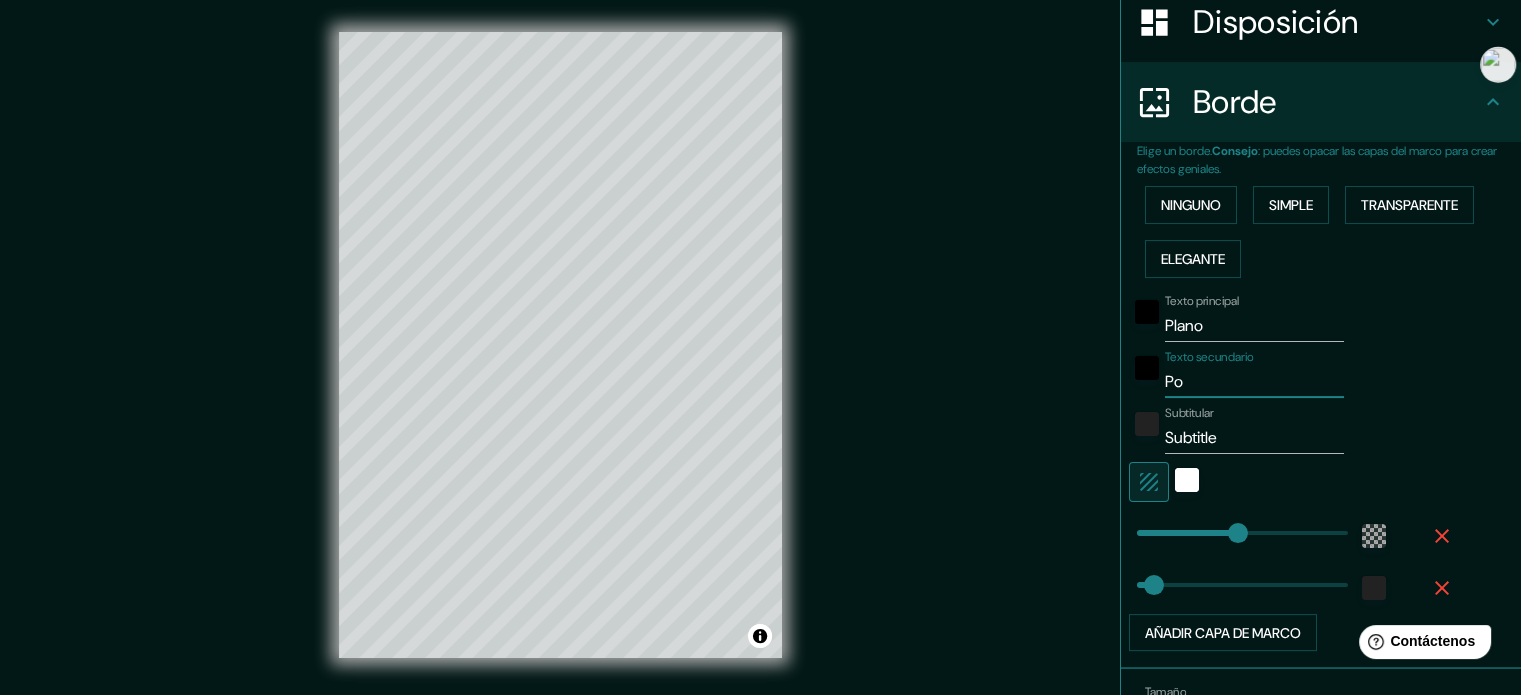 type on "Pos" 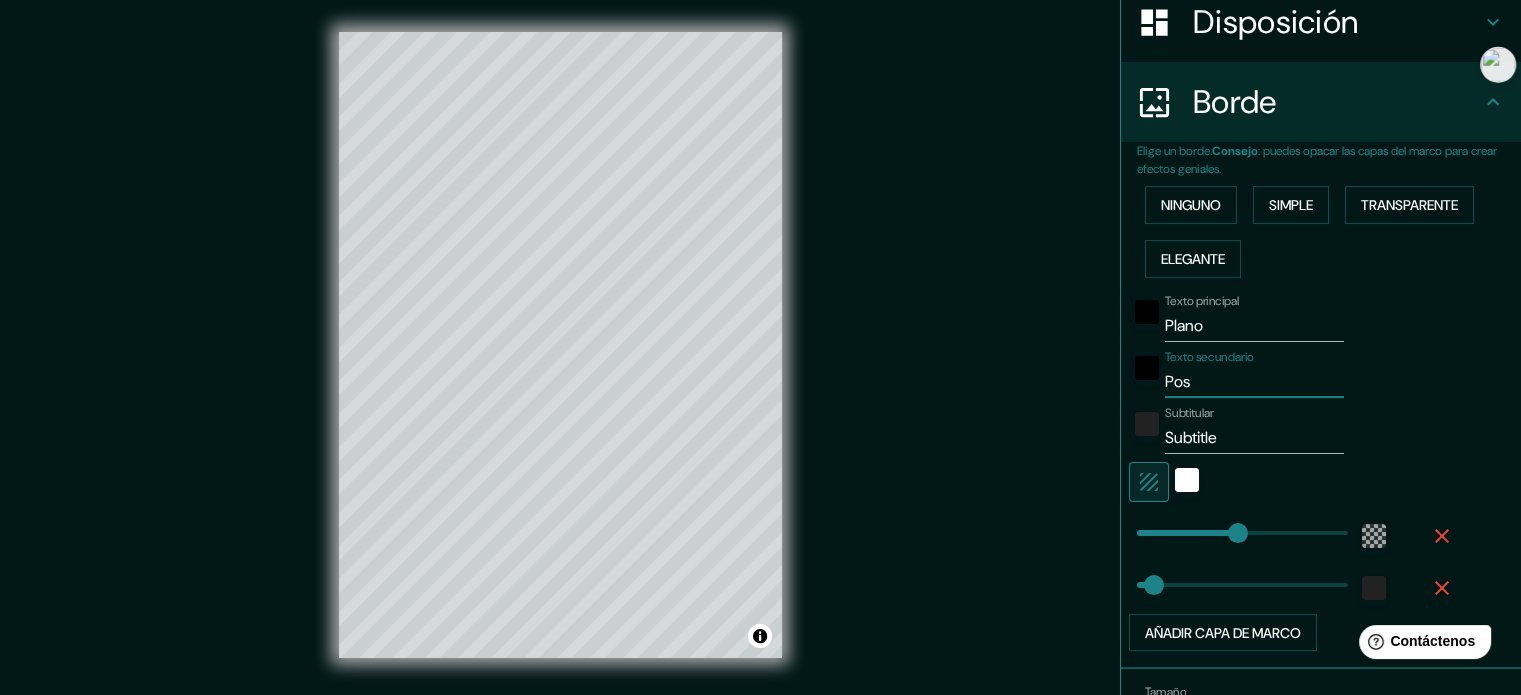 type on "Post" 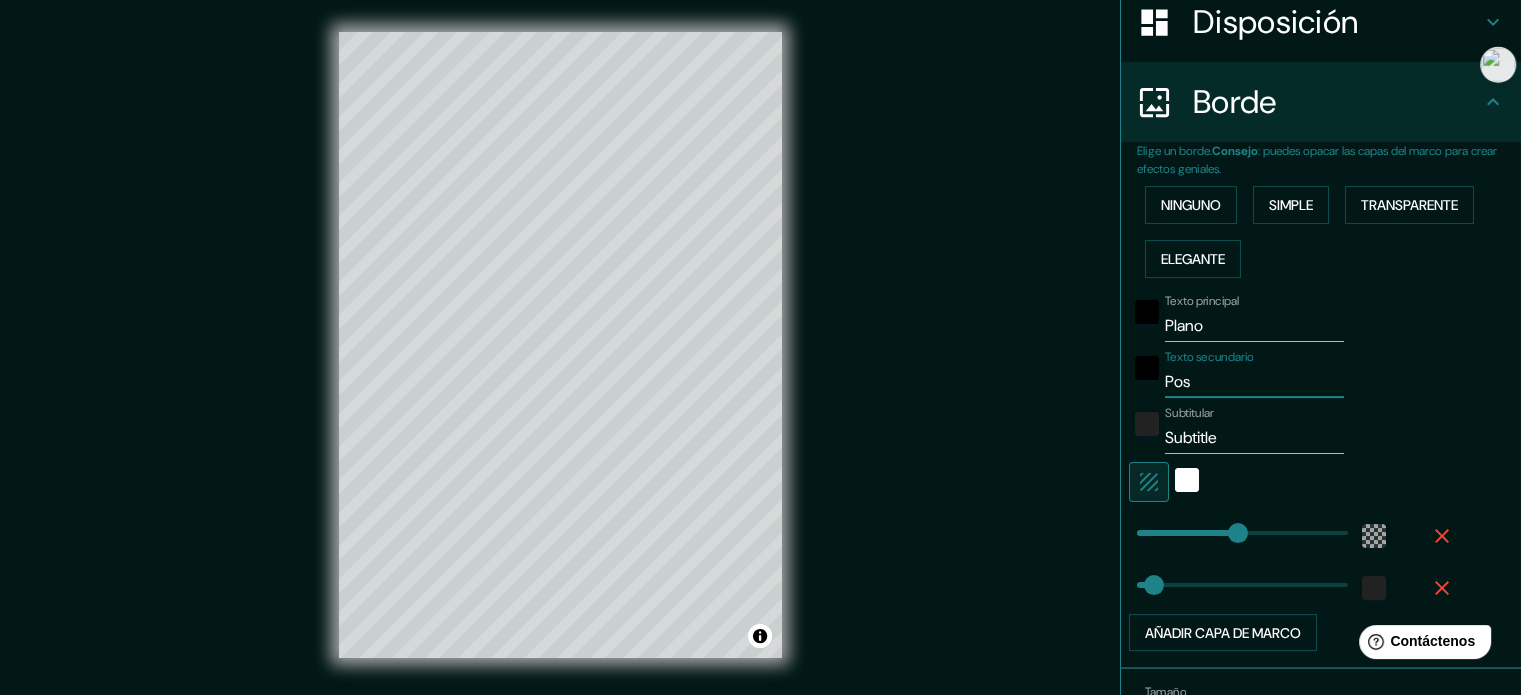 type on "213" 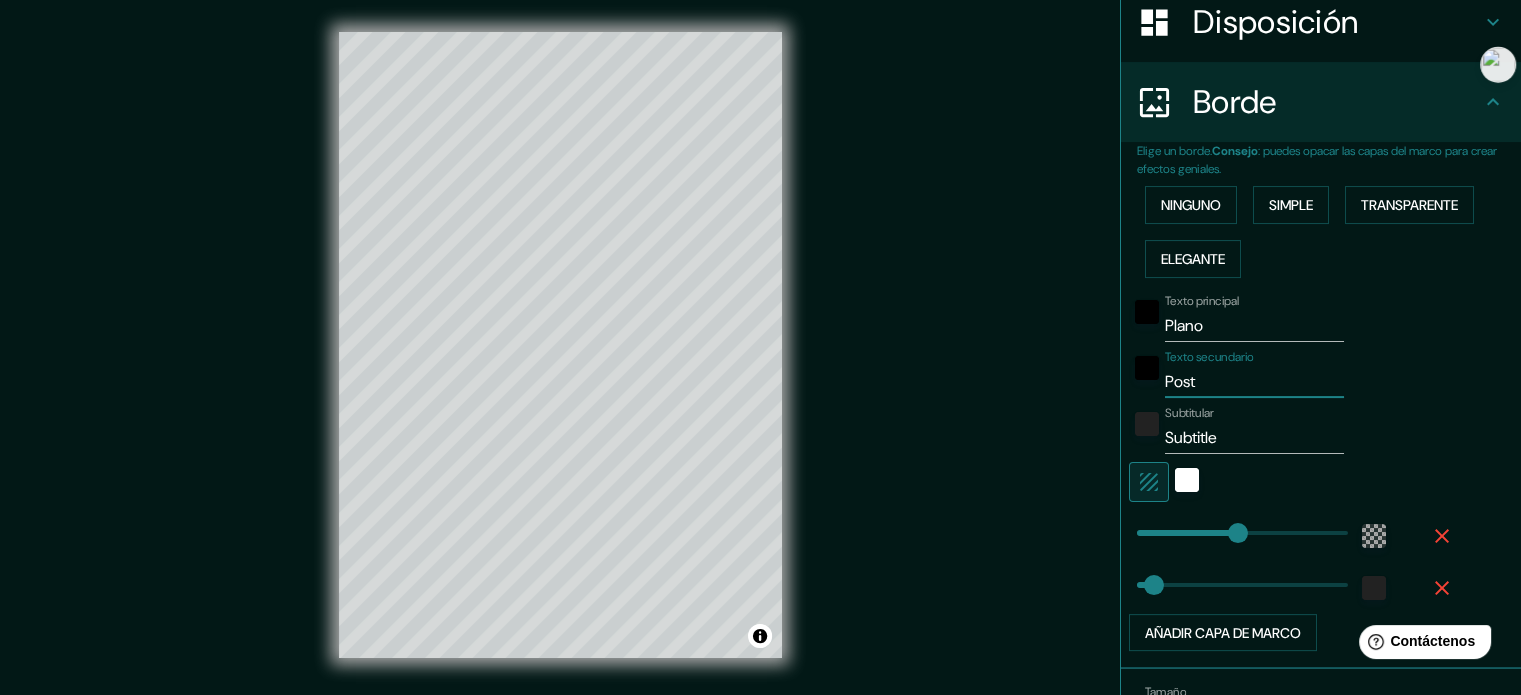 type on "Postg" 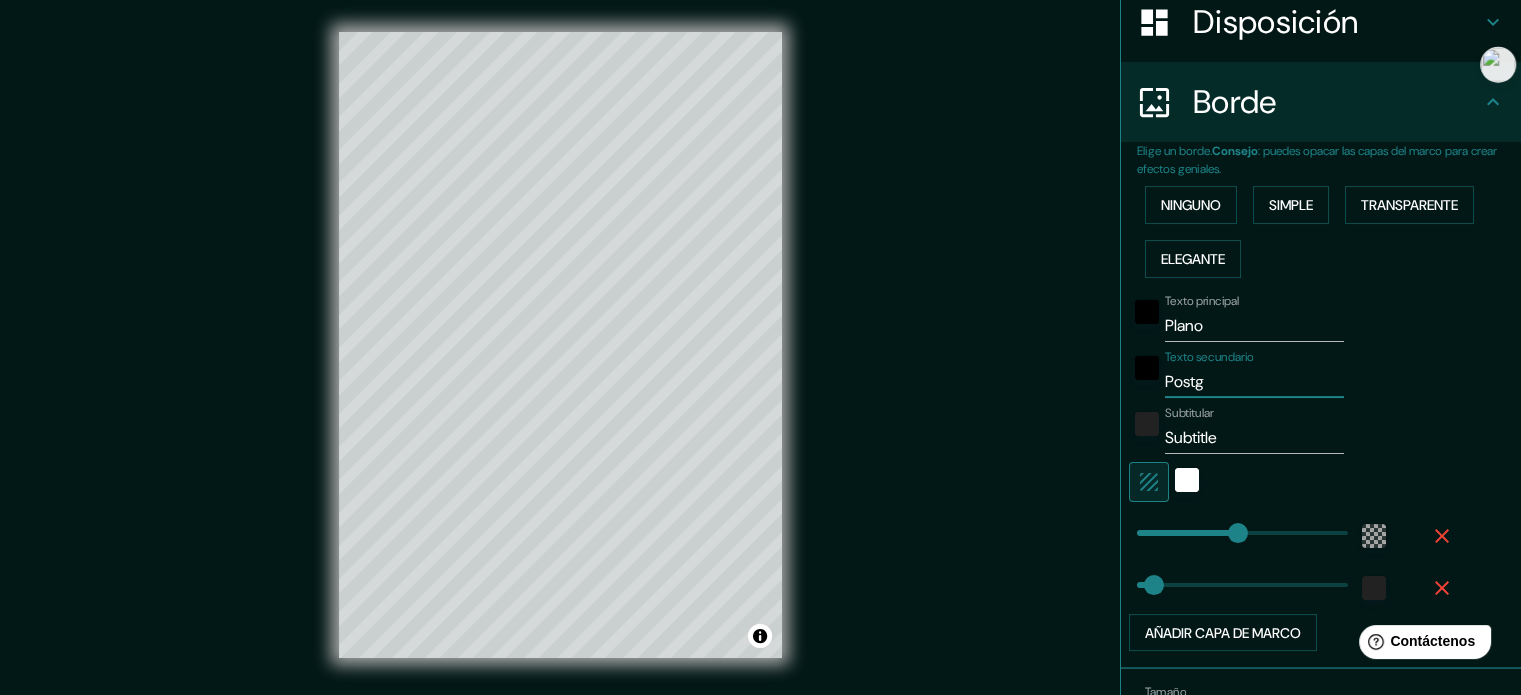 type on "Postgr" 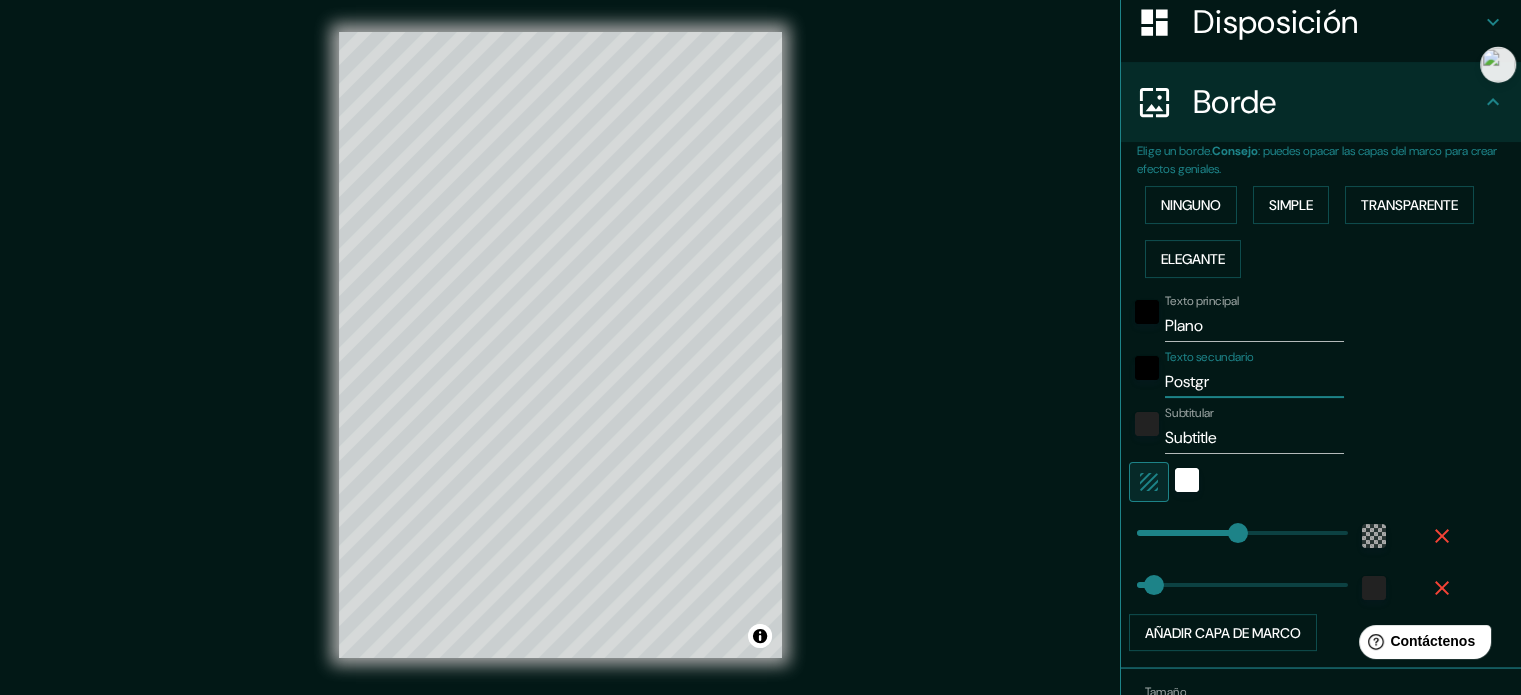 type on "Postgra" 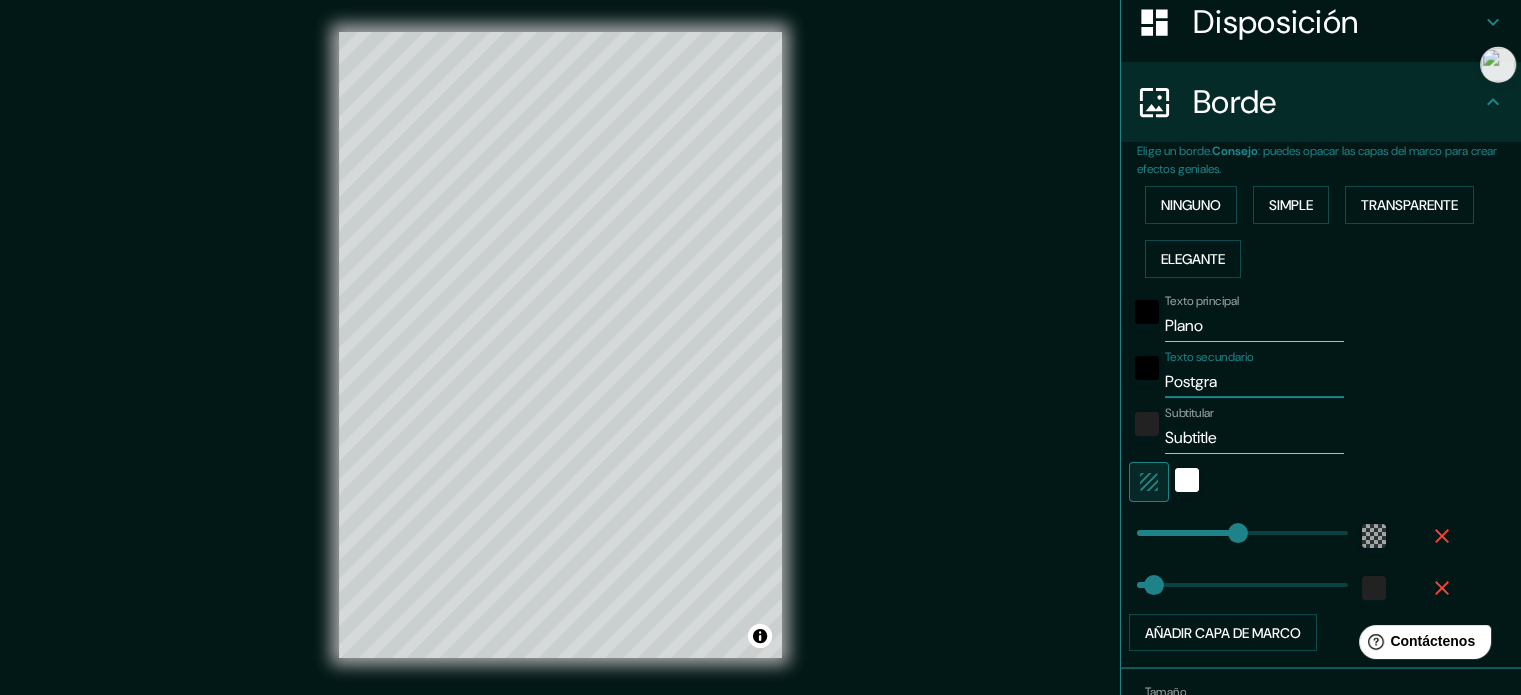 type on "Postgrad" 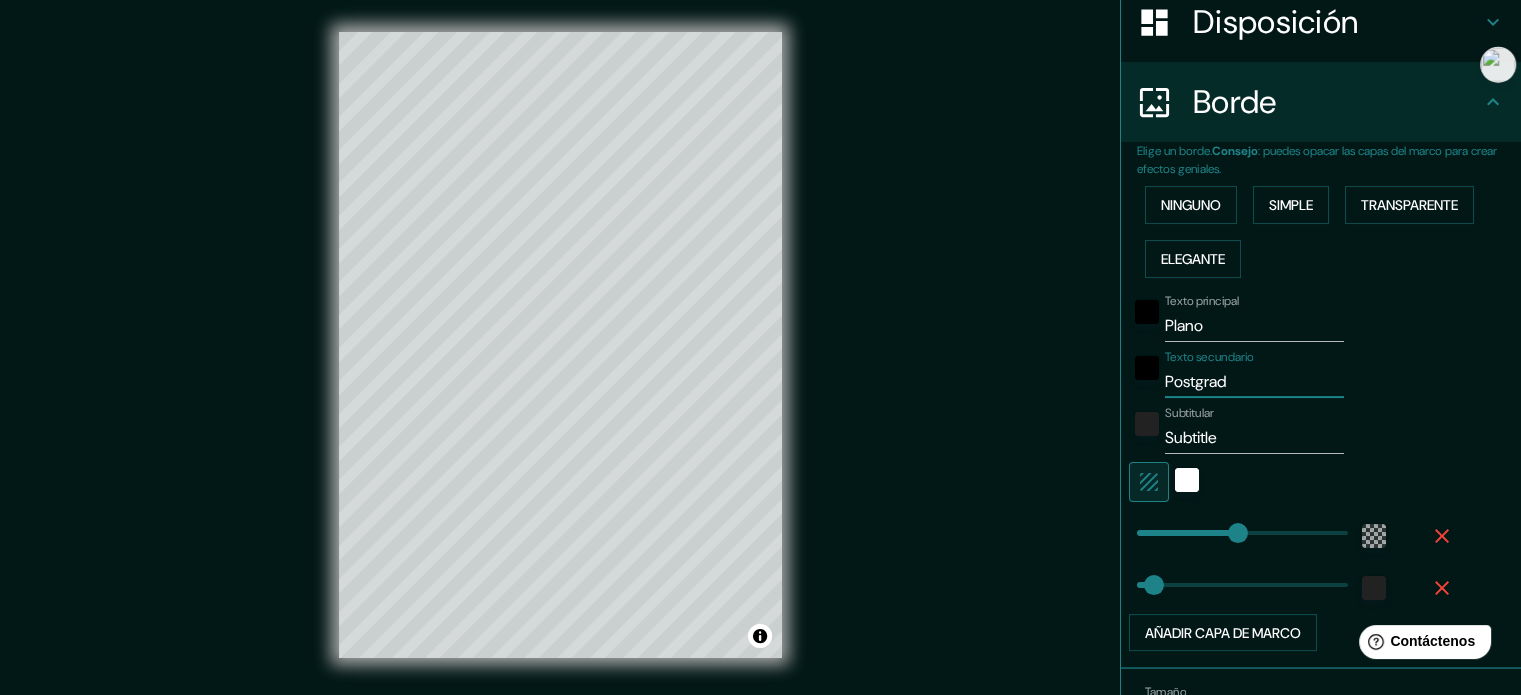 type on "Postgradp" 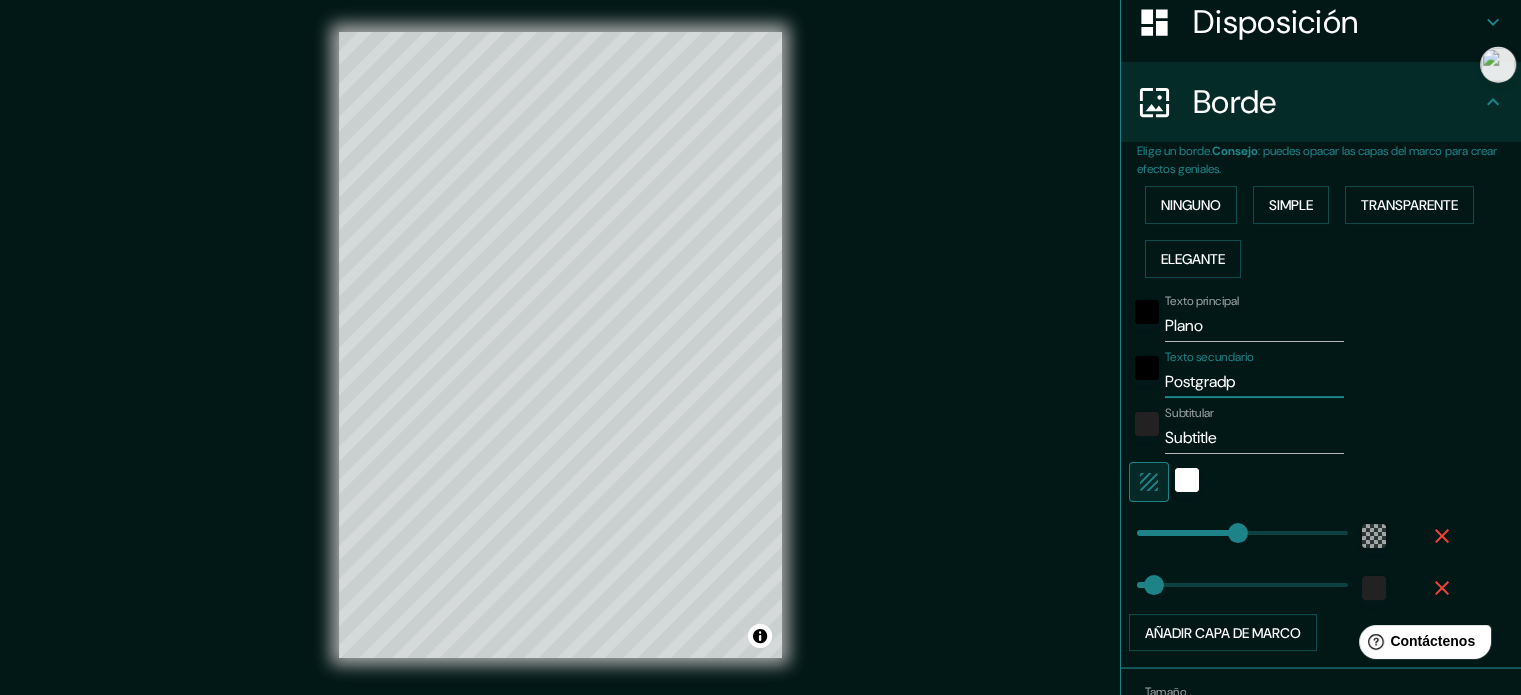 type on "213" 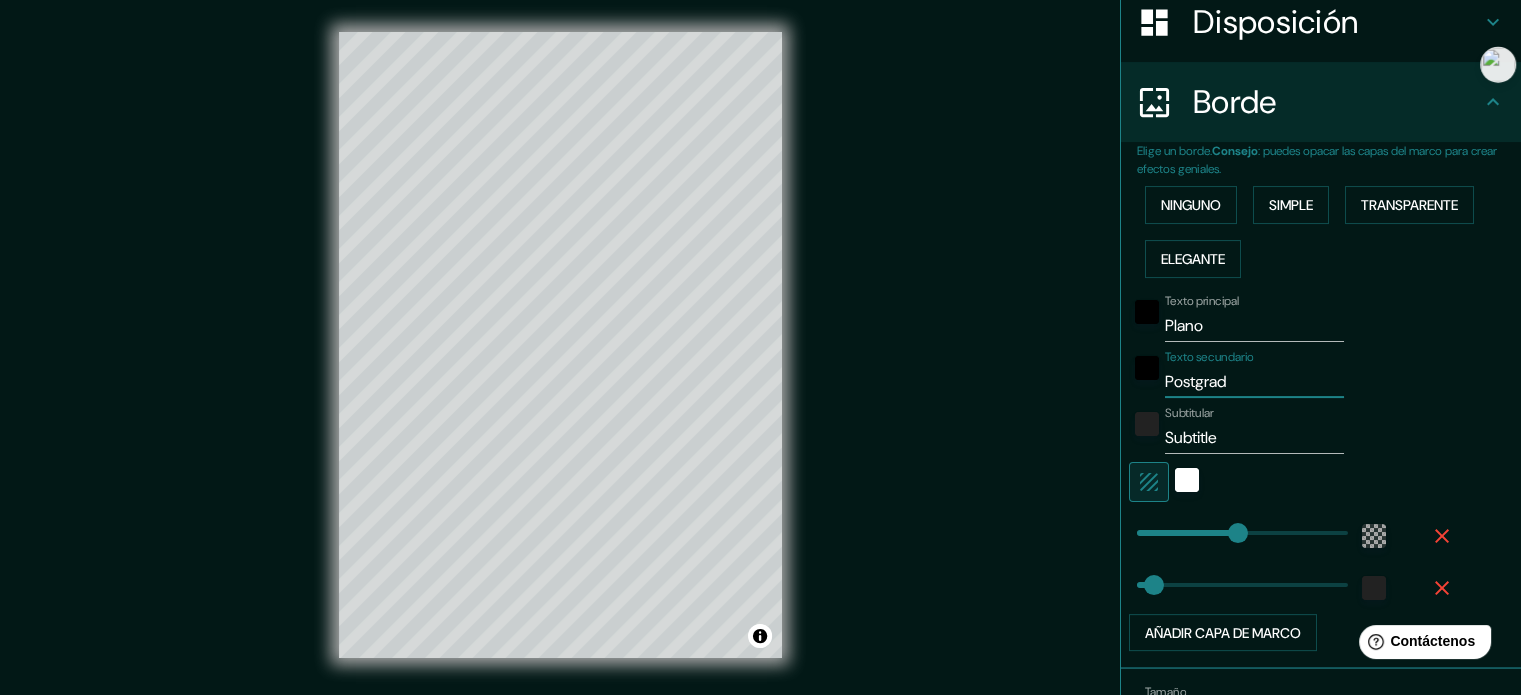 type on "Postgrado" 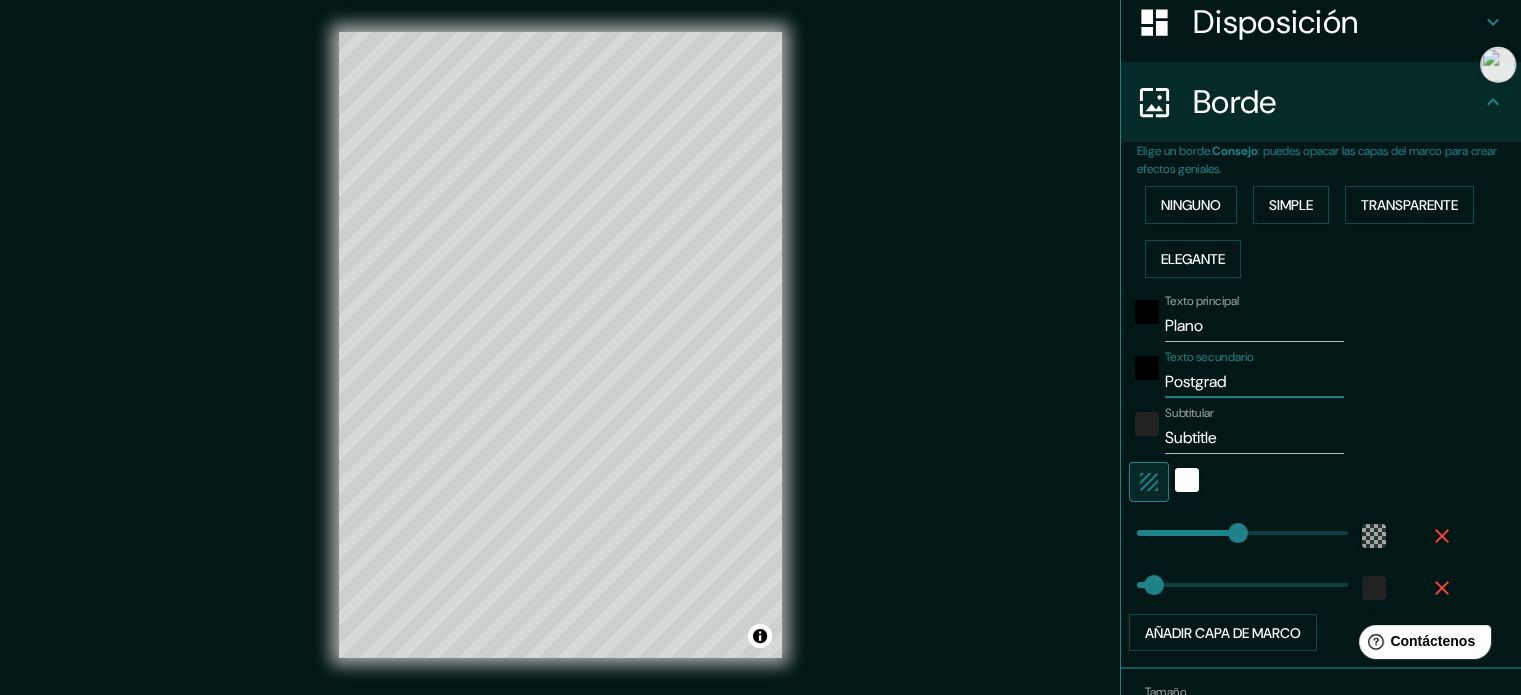 type on "213" 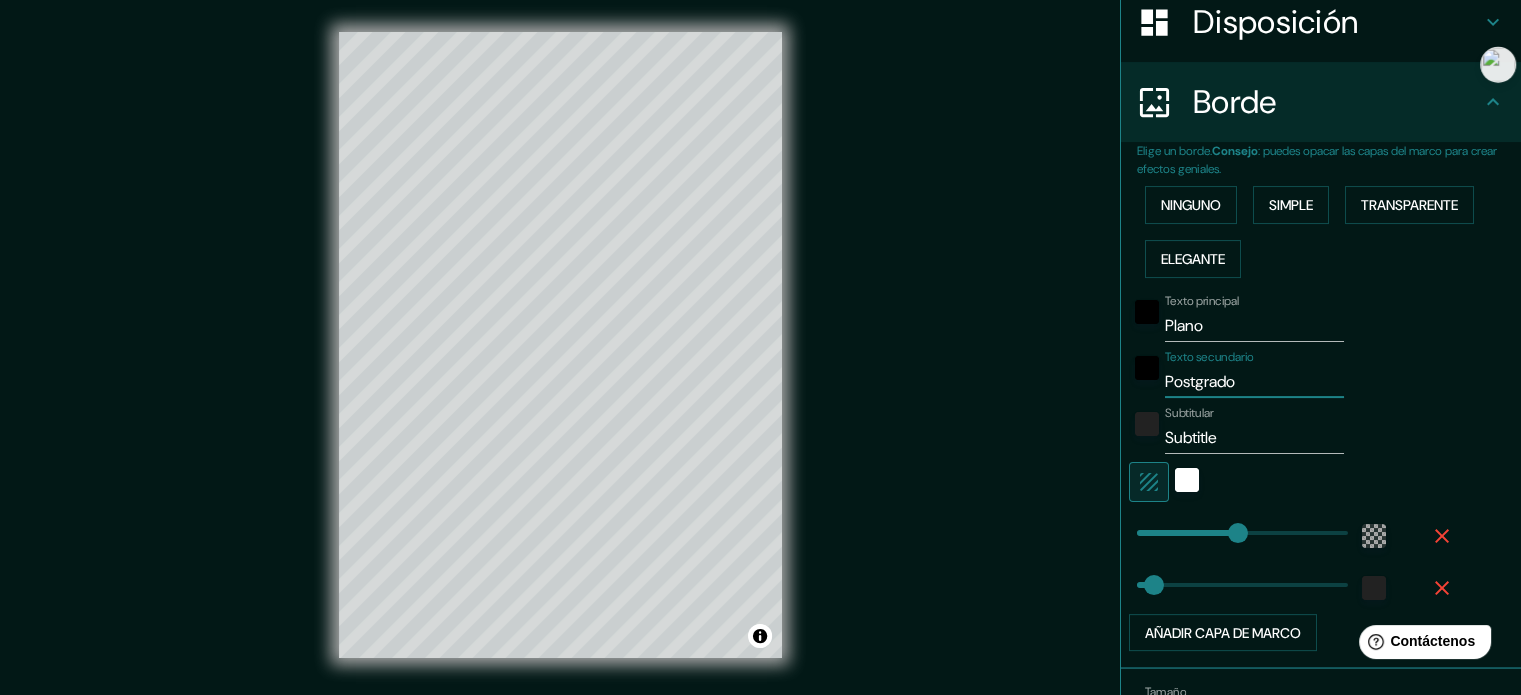 type on "Postgrado" 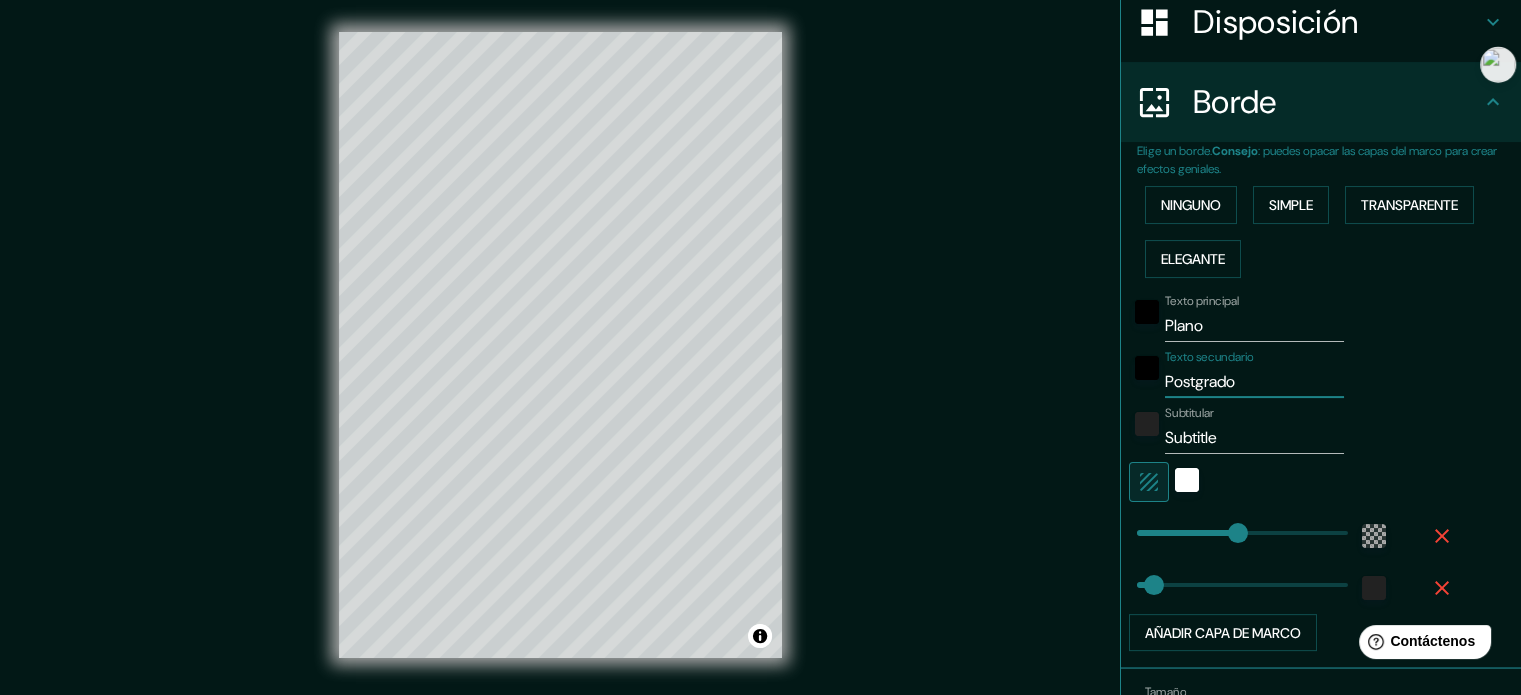 click on "Subtitle" at bounding box center [1254, 438] 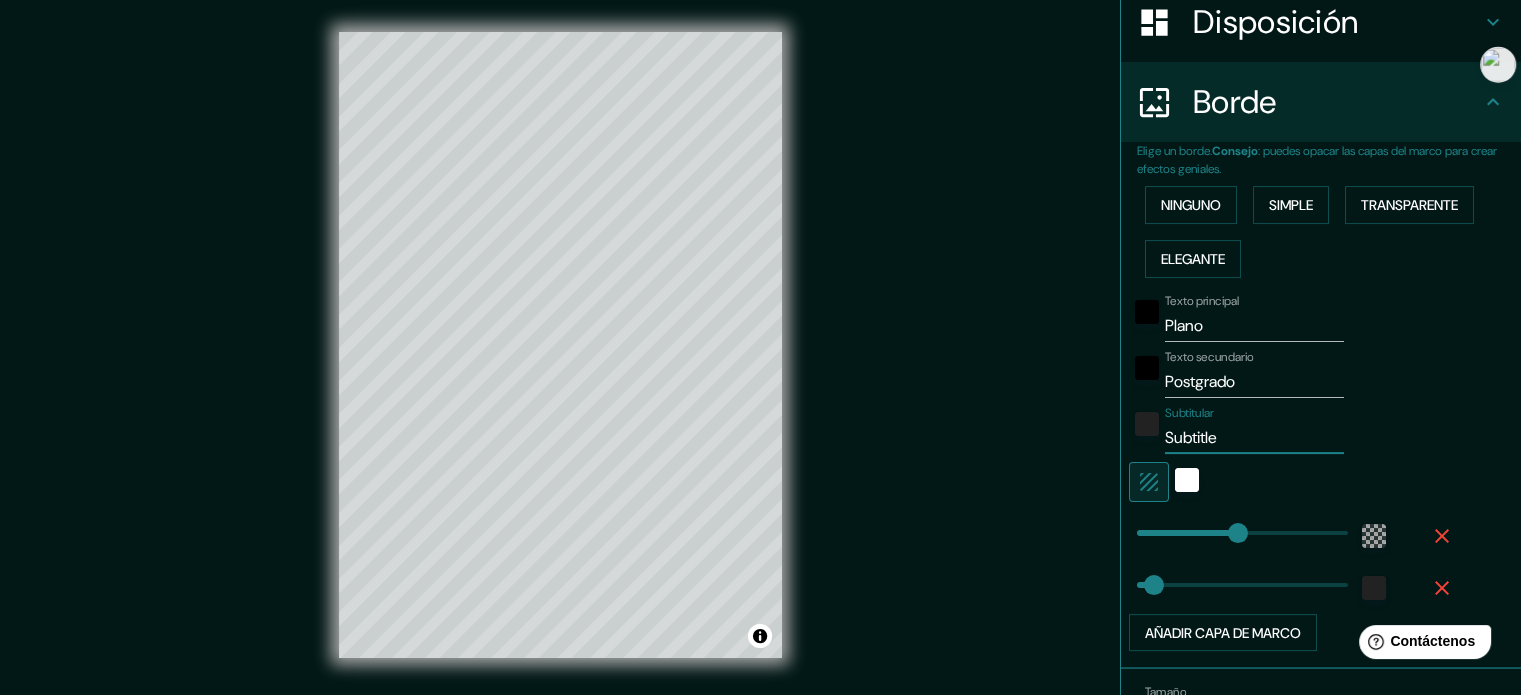 click on "Subtitle" at bounding box center [1254, 438] 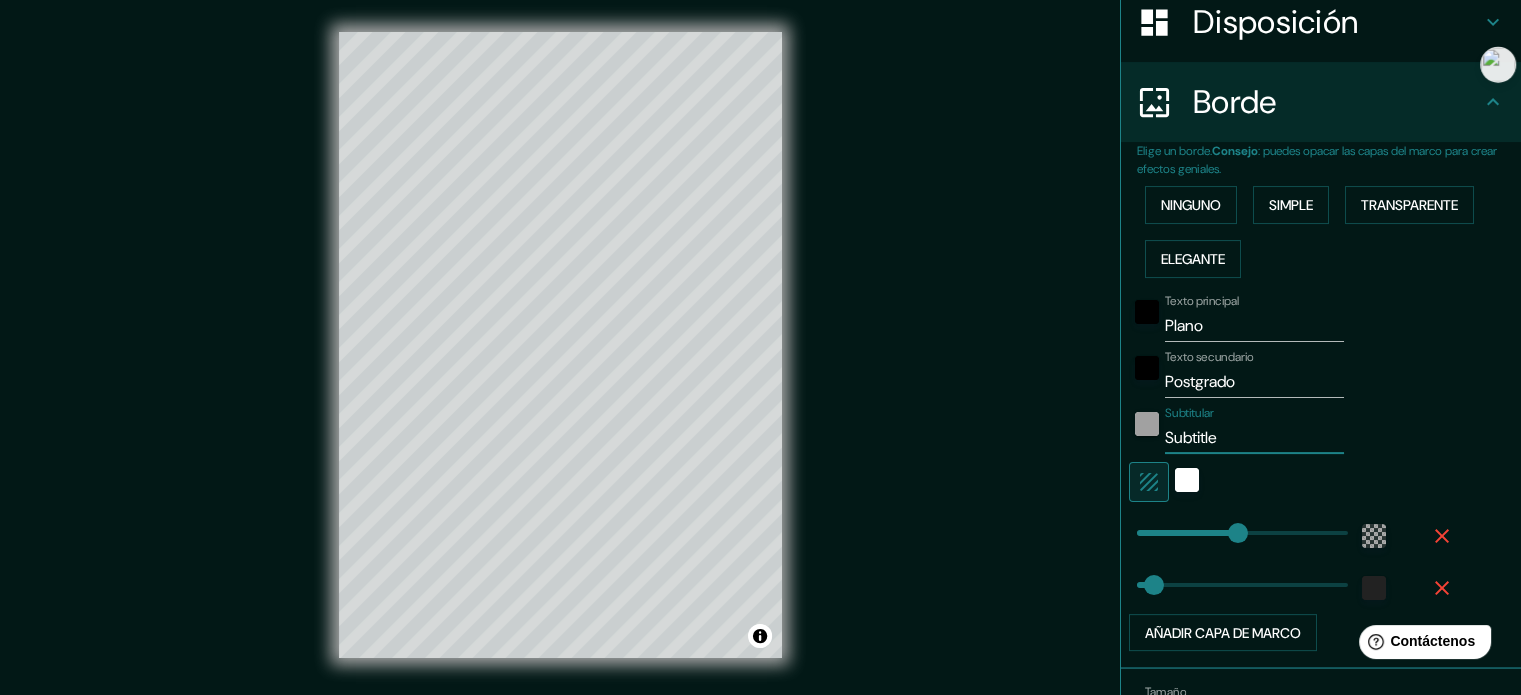 drag, startPoint x: 1222, startPoint y: 439, endPoint x: 1126, endPoint y: 421, distance: 97.67292 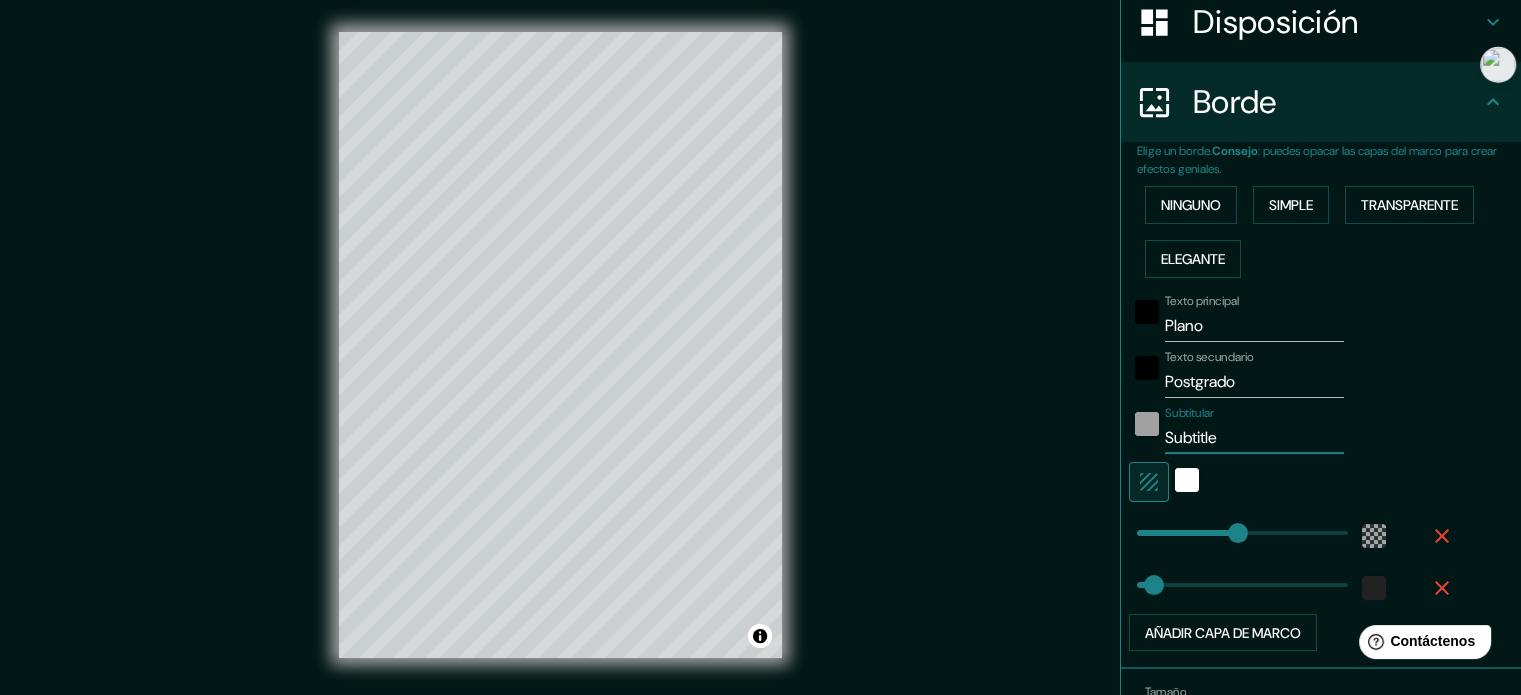 click on "Subtitular Subtitle" at bounding box center [1293, 430] 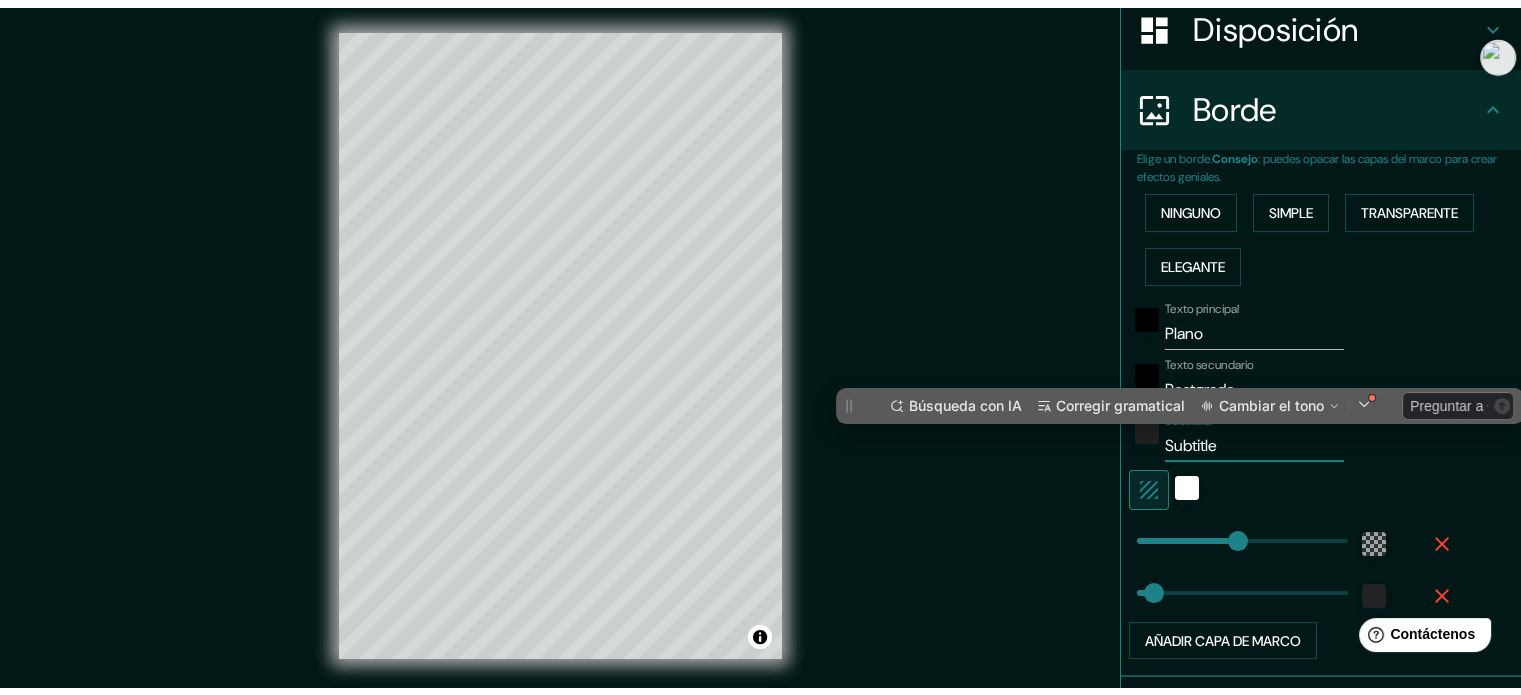 scroll, scrollTop: 0, scrollLeft: 0, axis: both 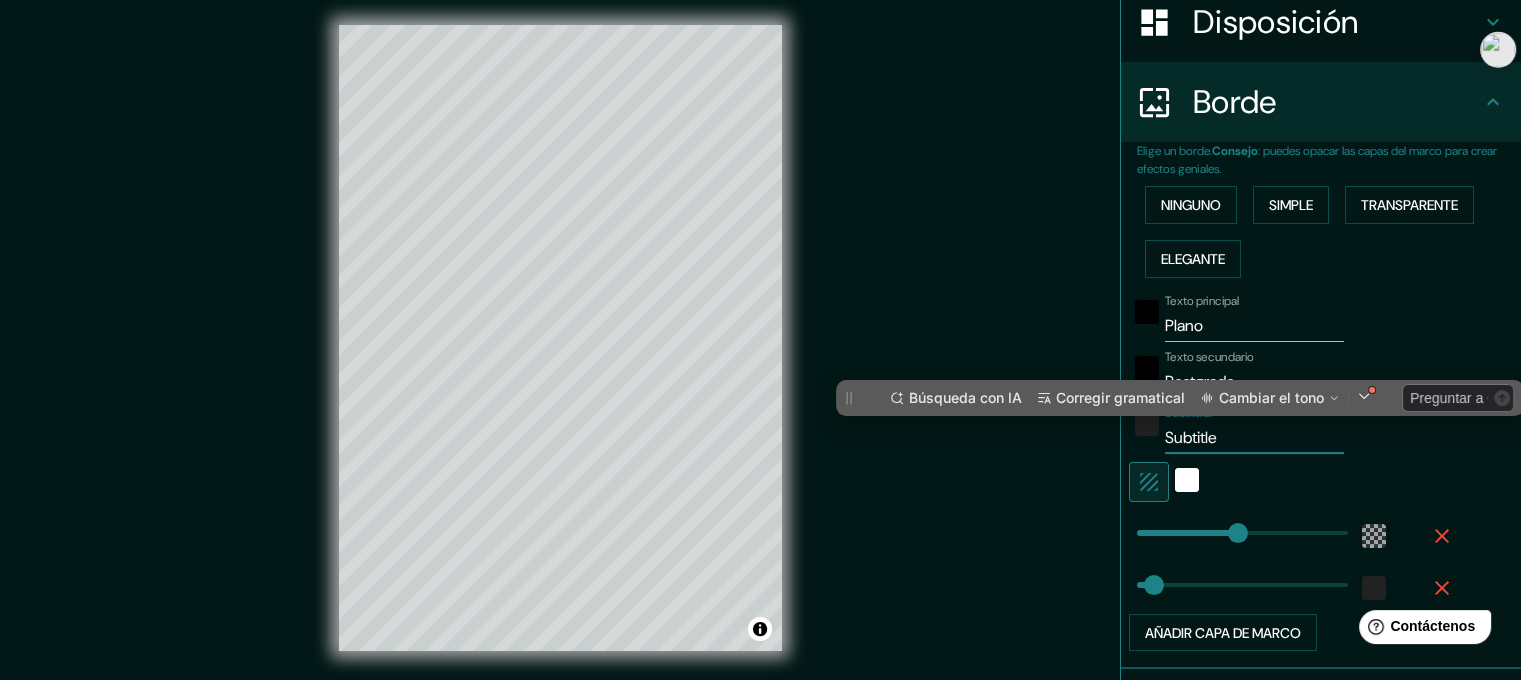 type on "C" 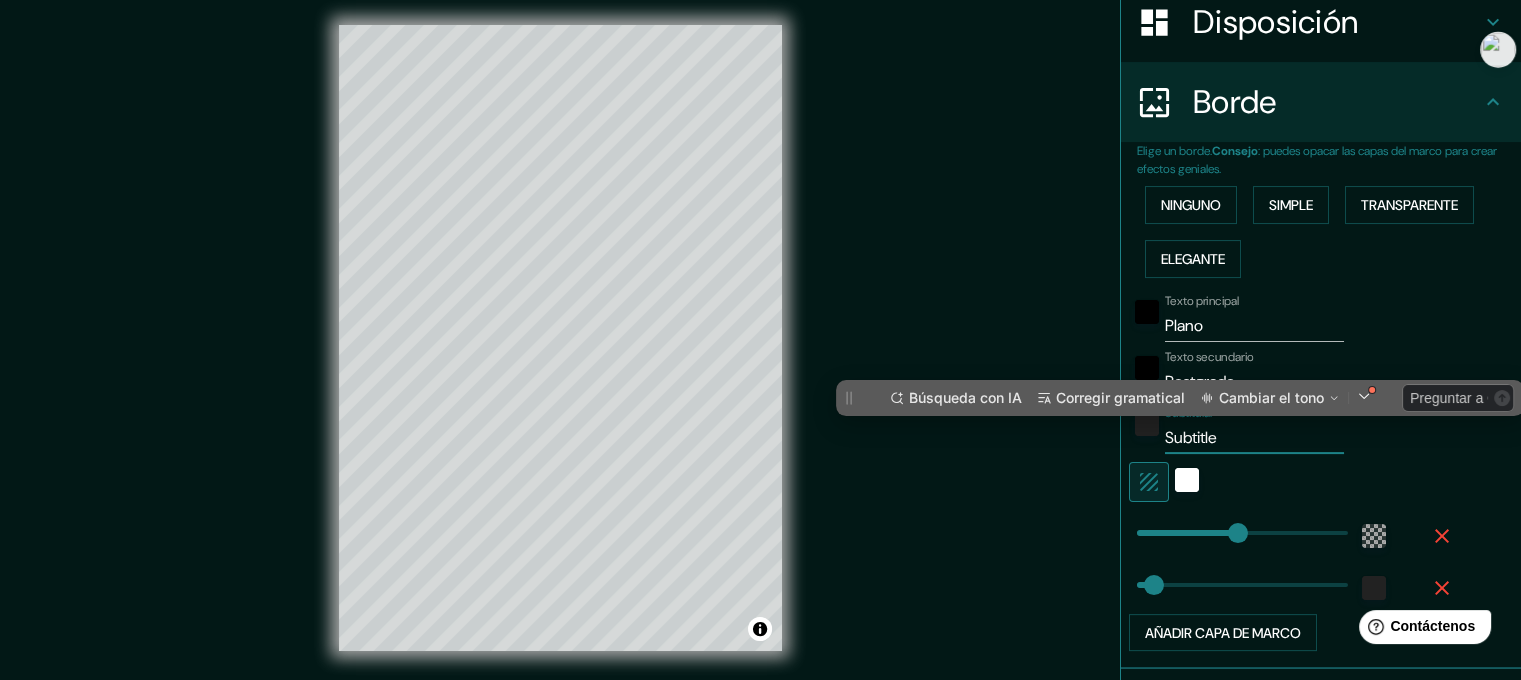 type on "213" 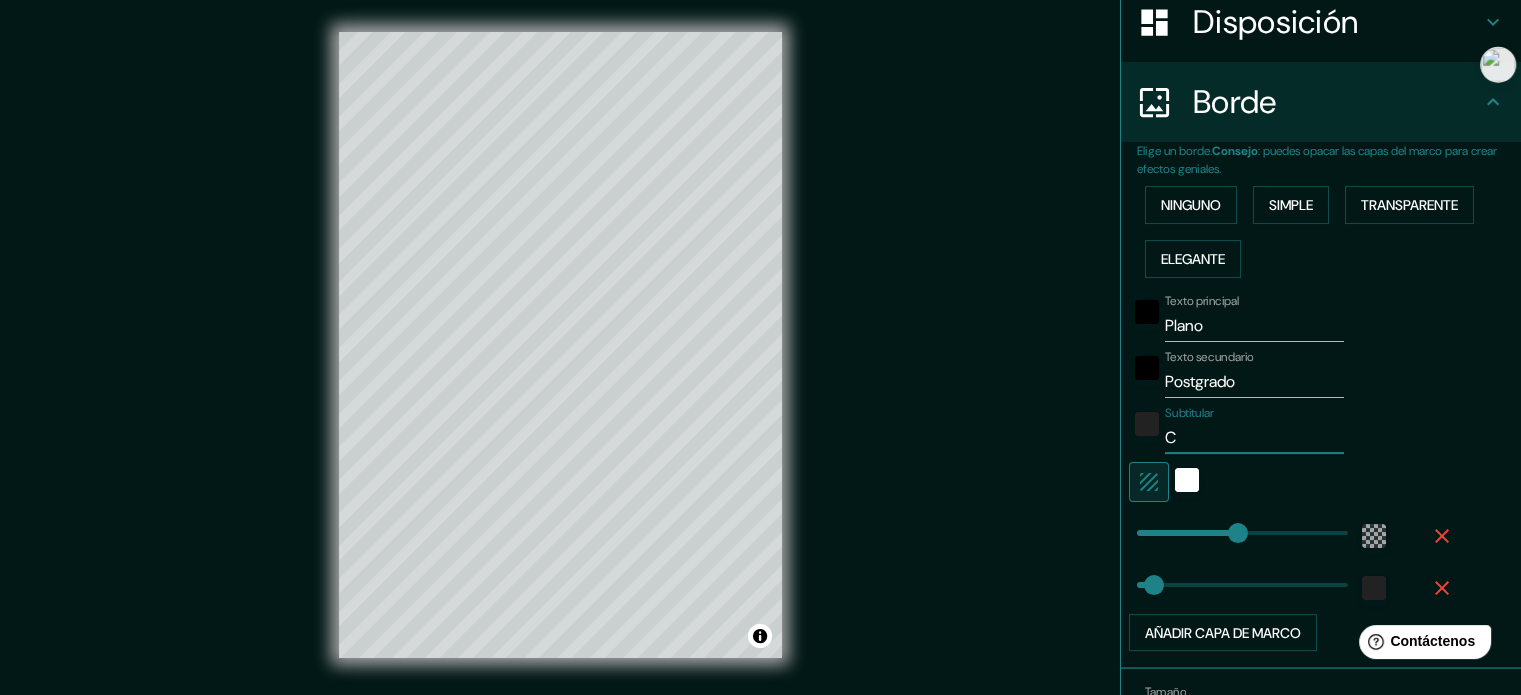 type on "Ch" 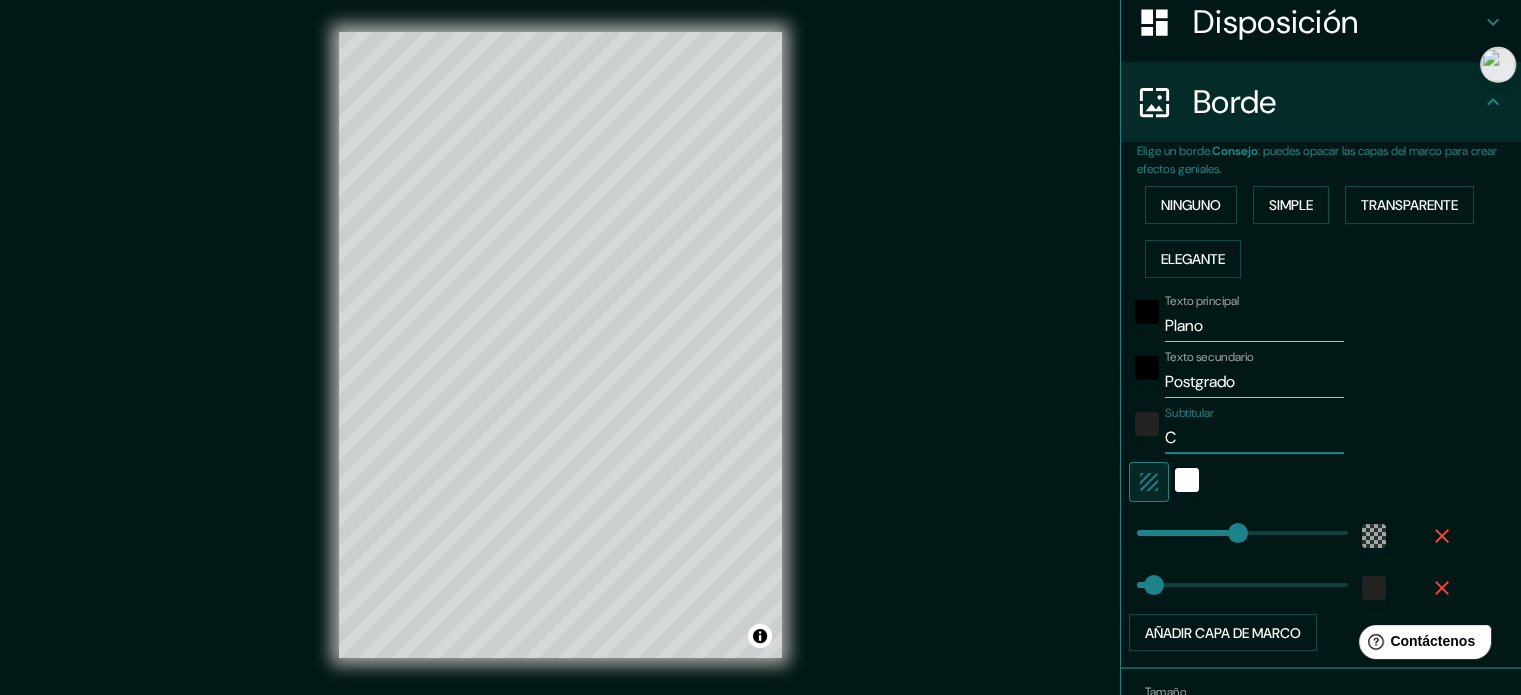 type on "213" 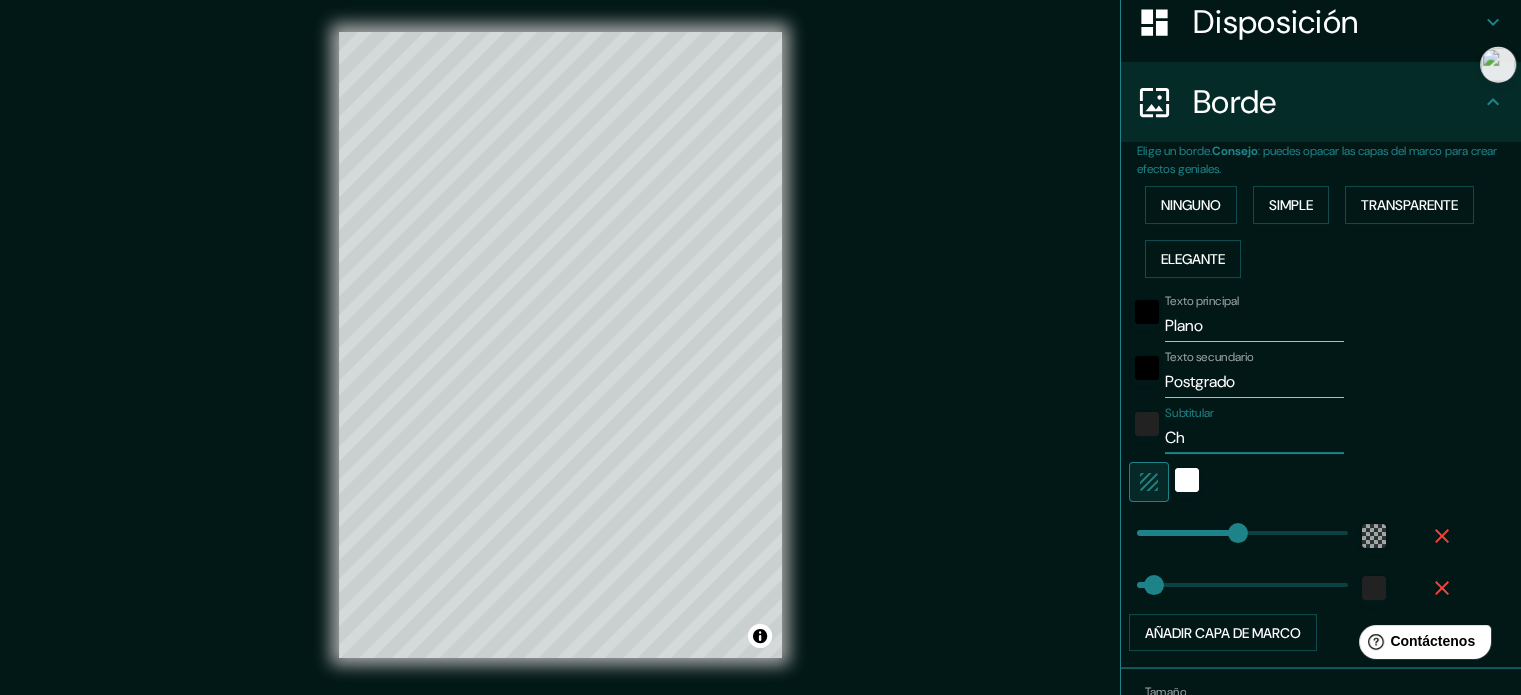 type on "Chu" 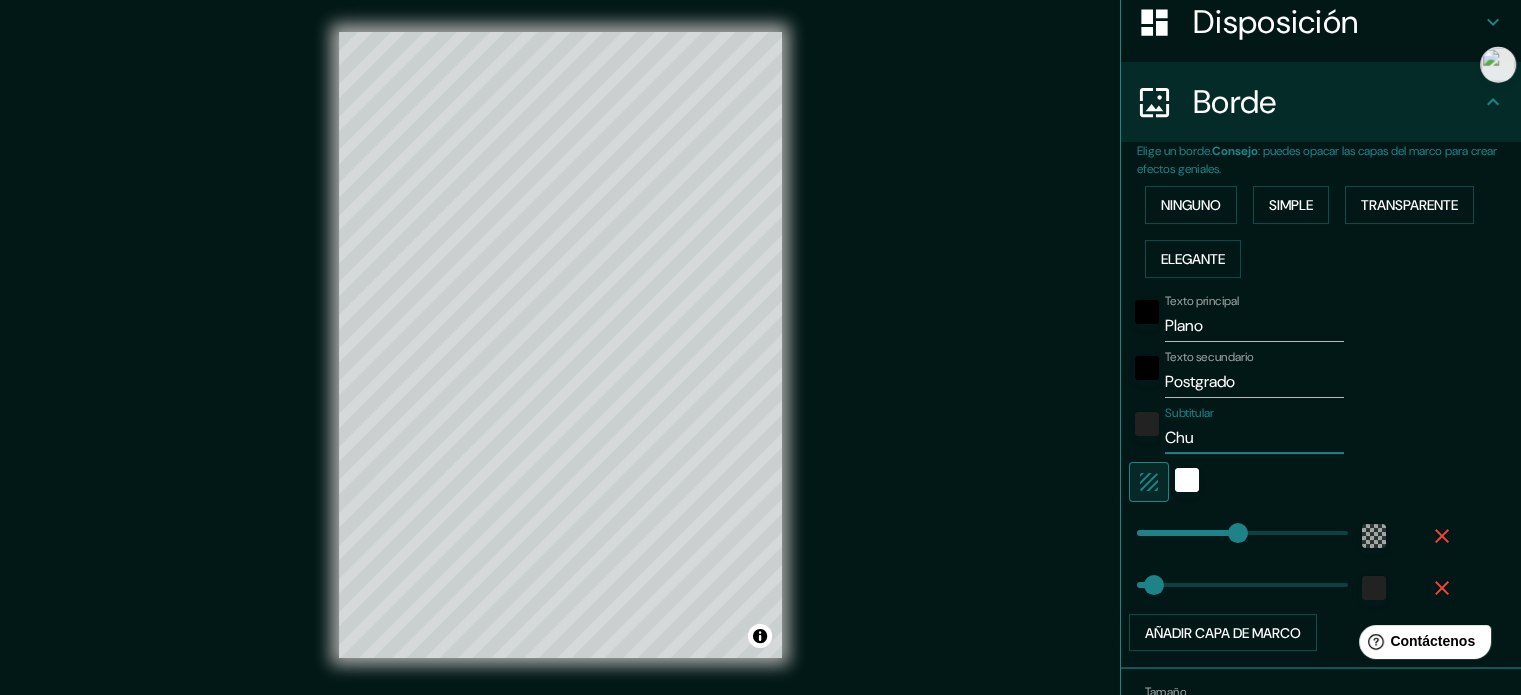 type on "Chur" 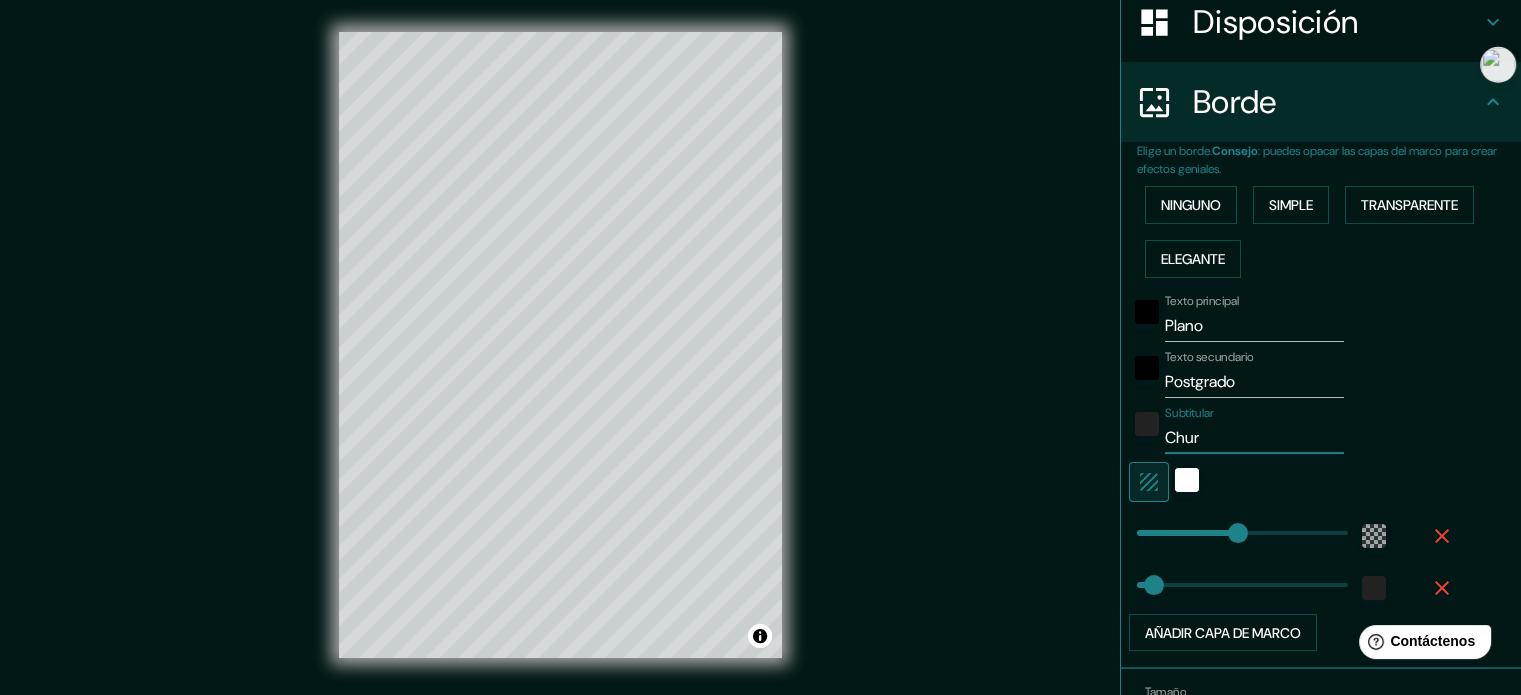 type on "Chura" 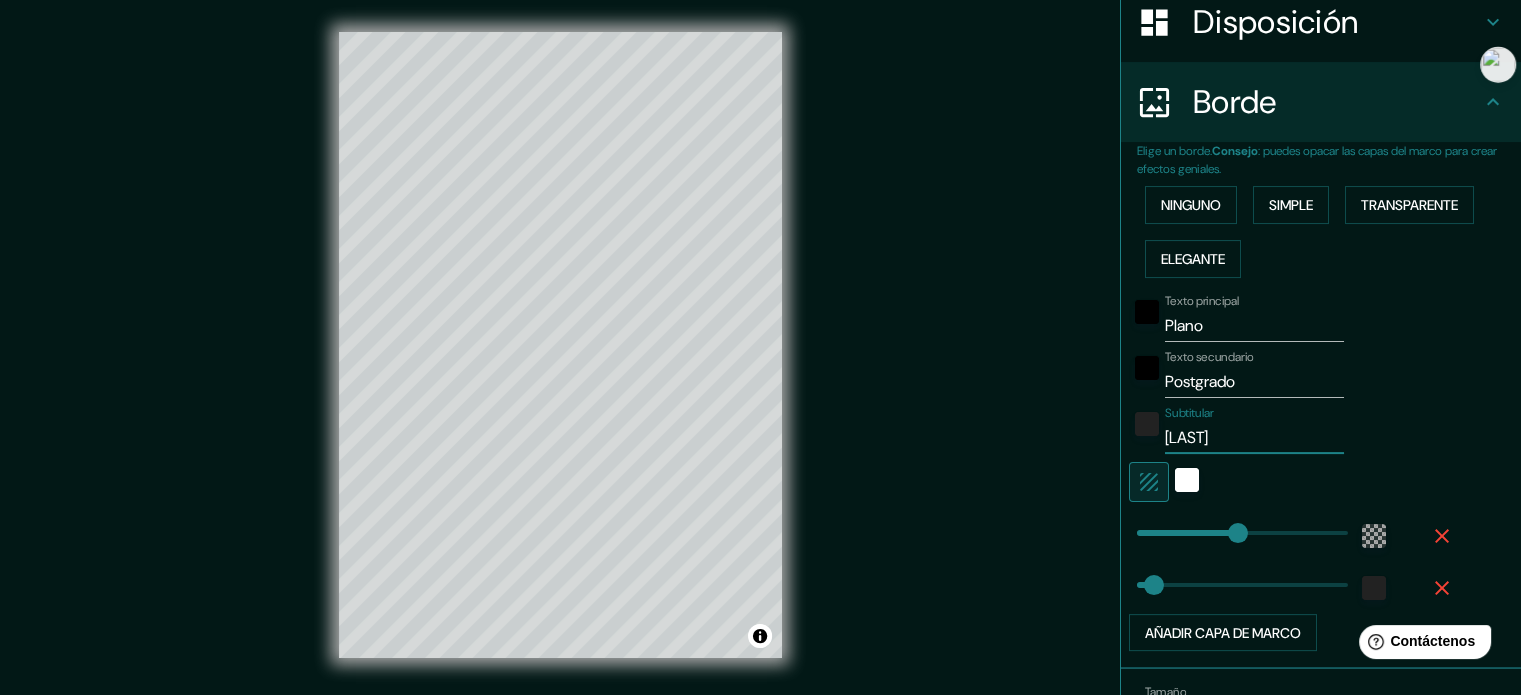 type on "Chura" 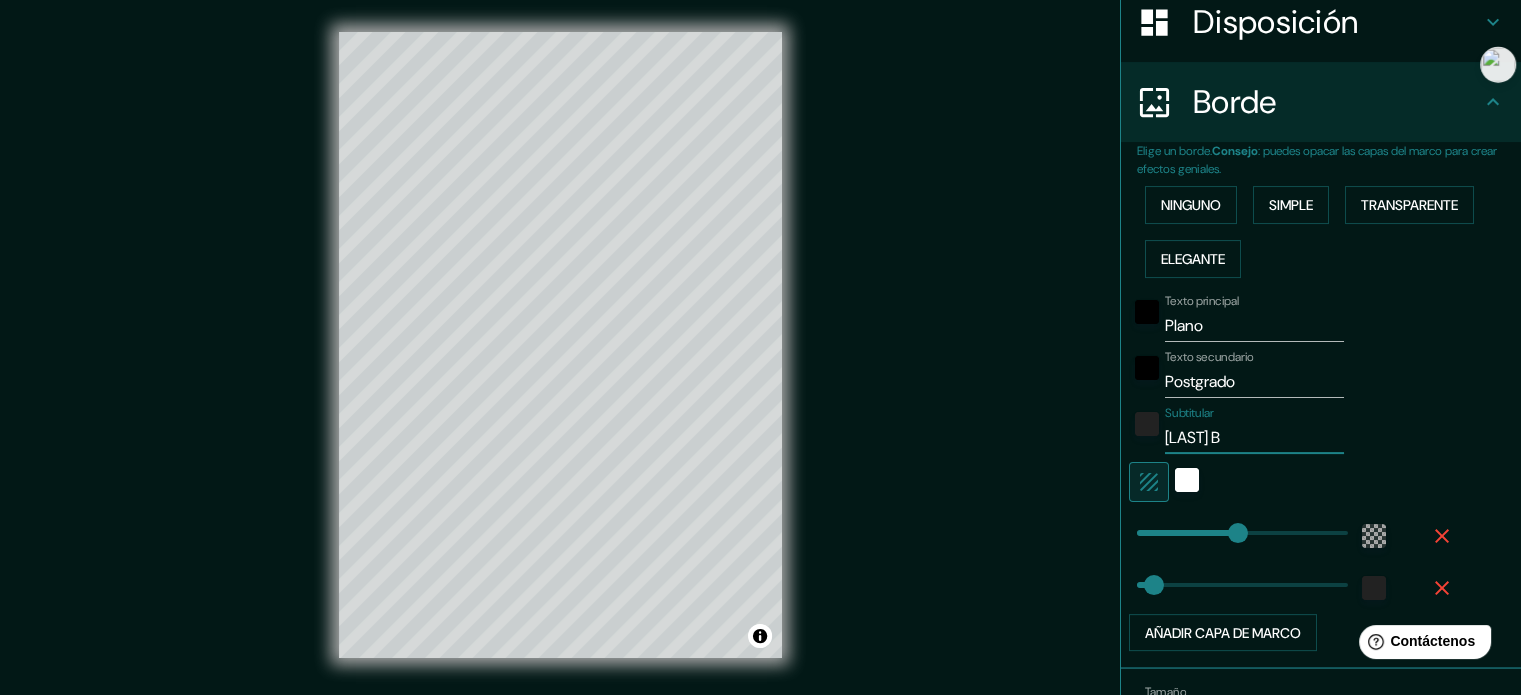 type on "Chura" 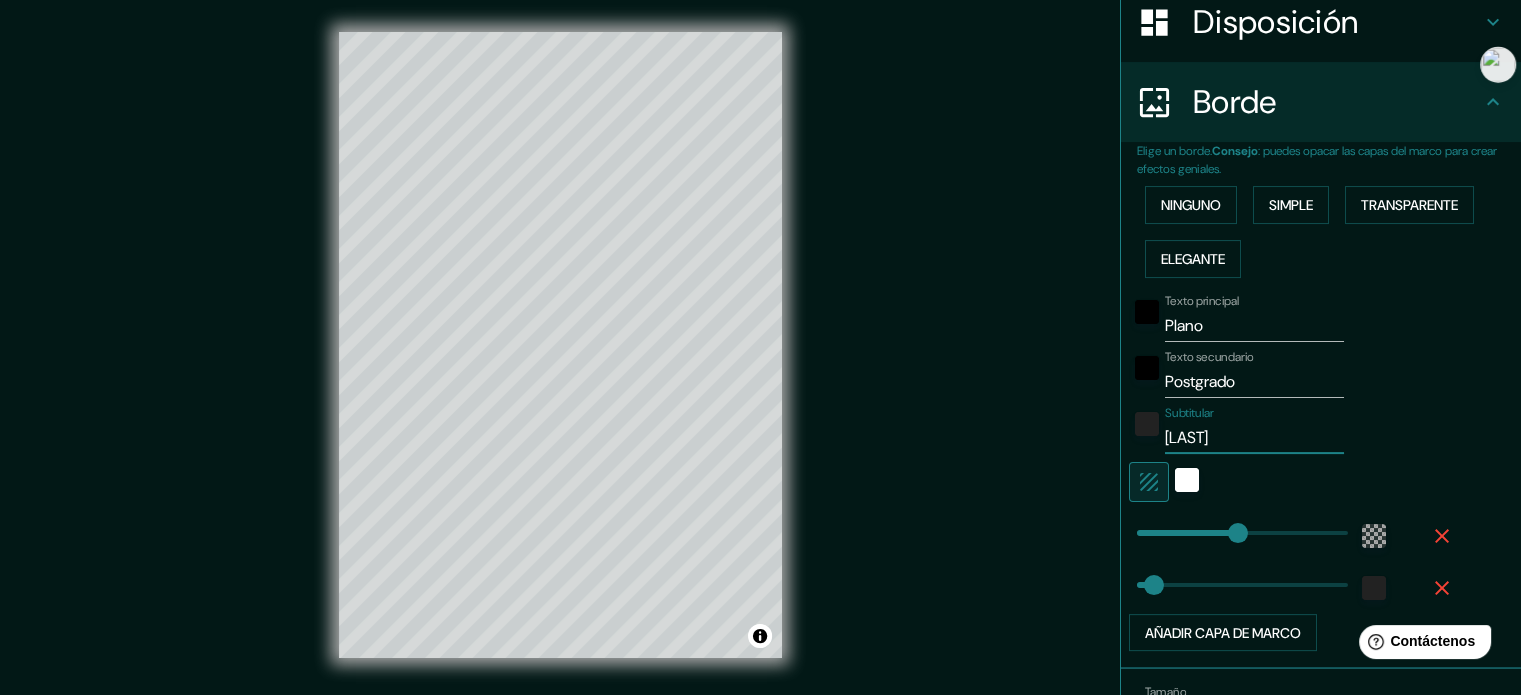 type on "Chura" 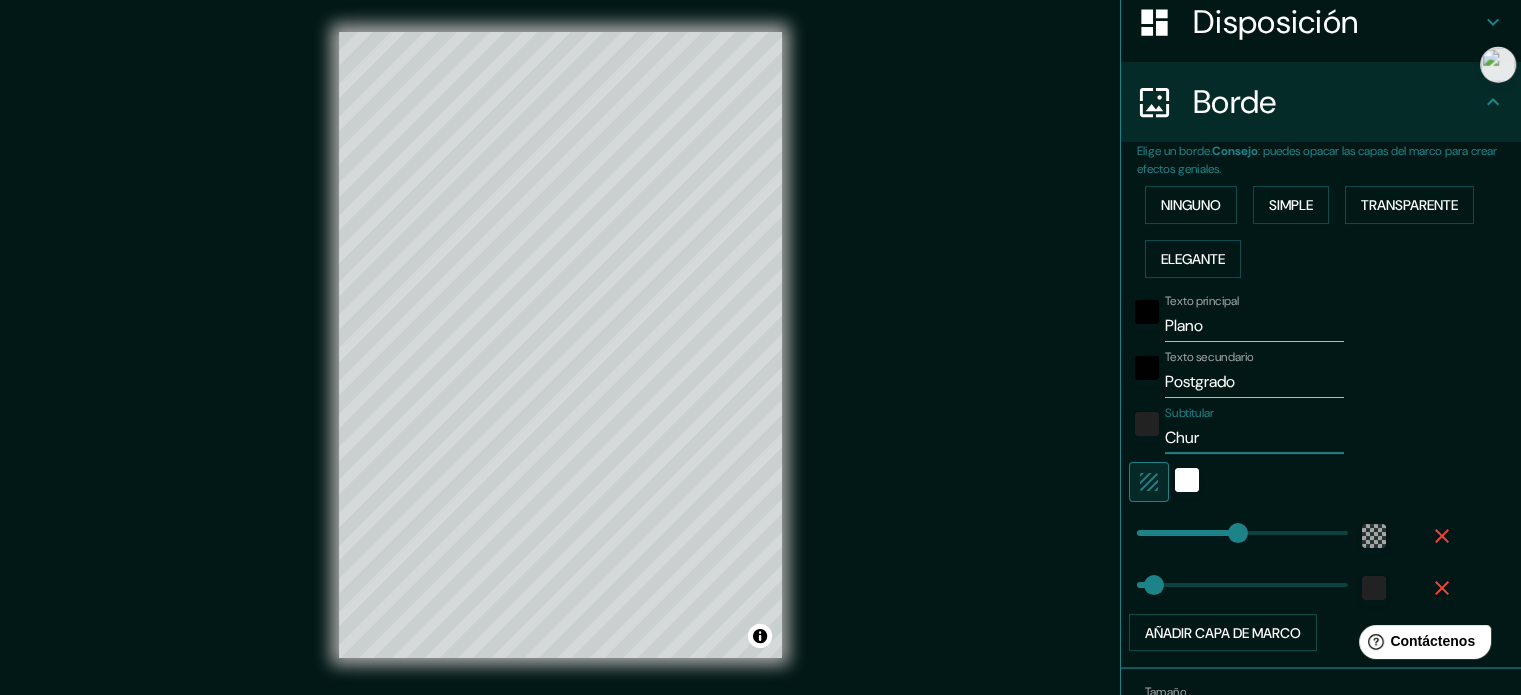 type on "Chu" 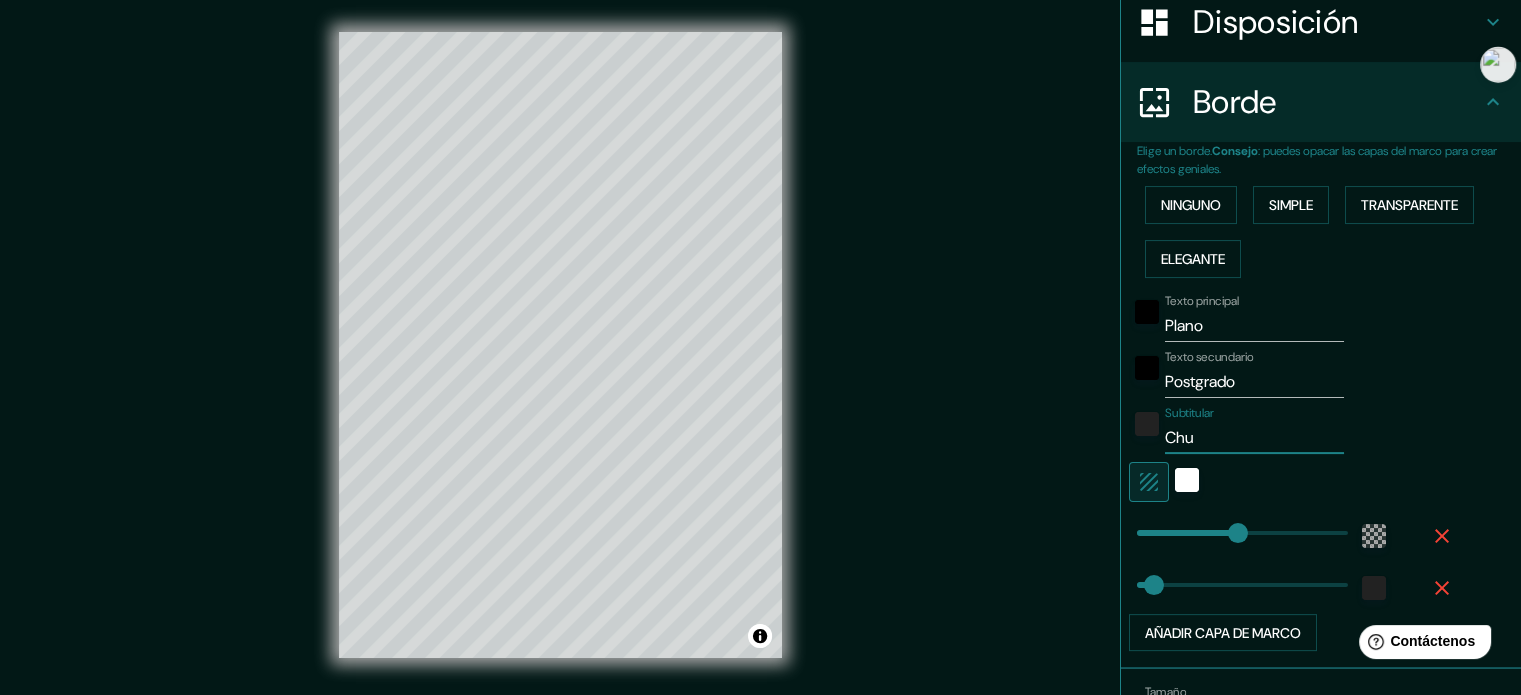 type on "Ch" 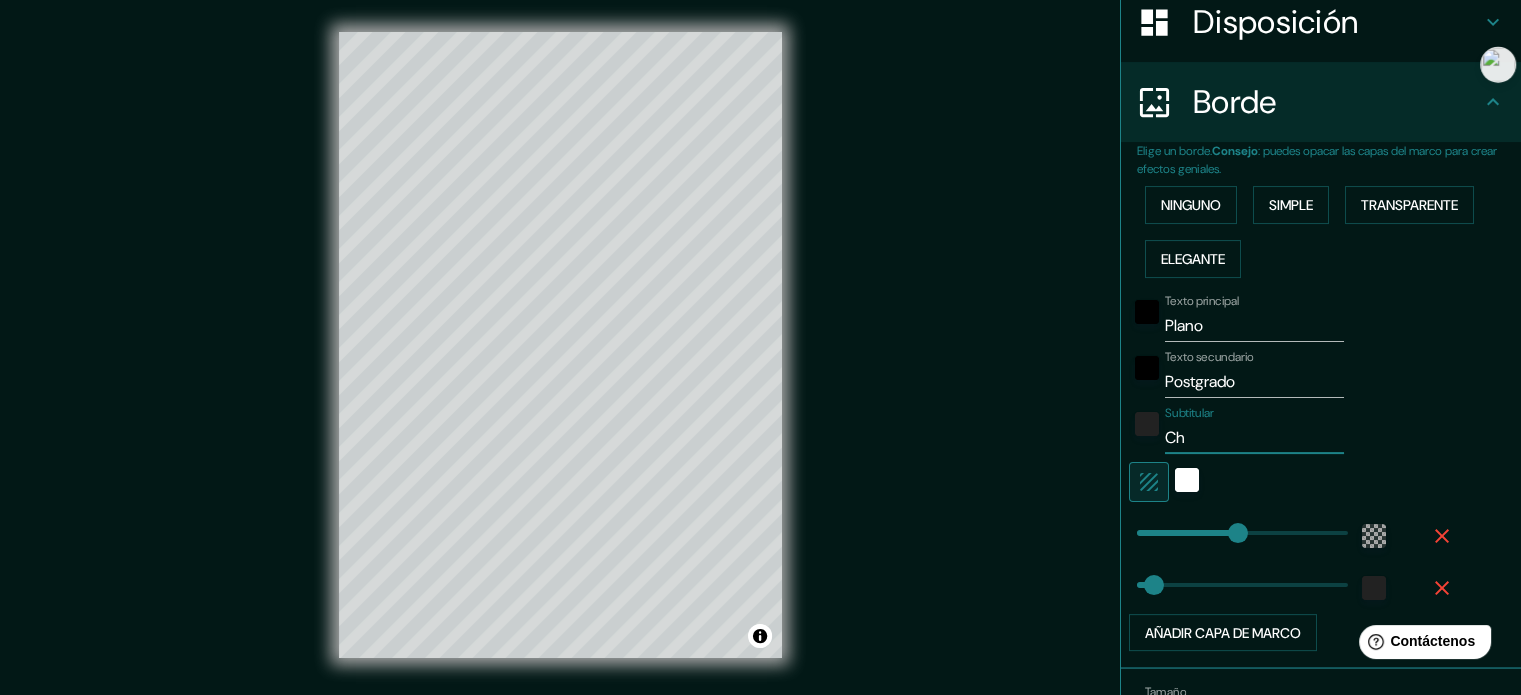 type on "C" 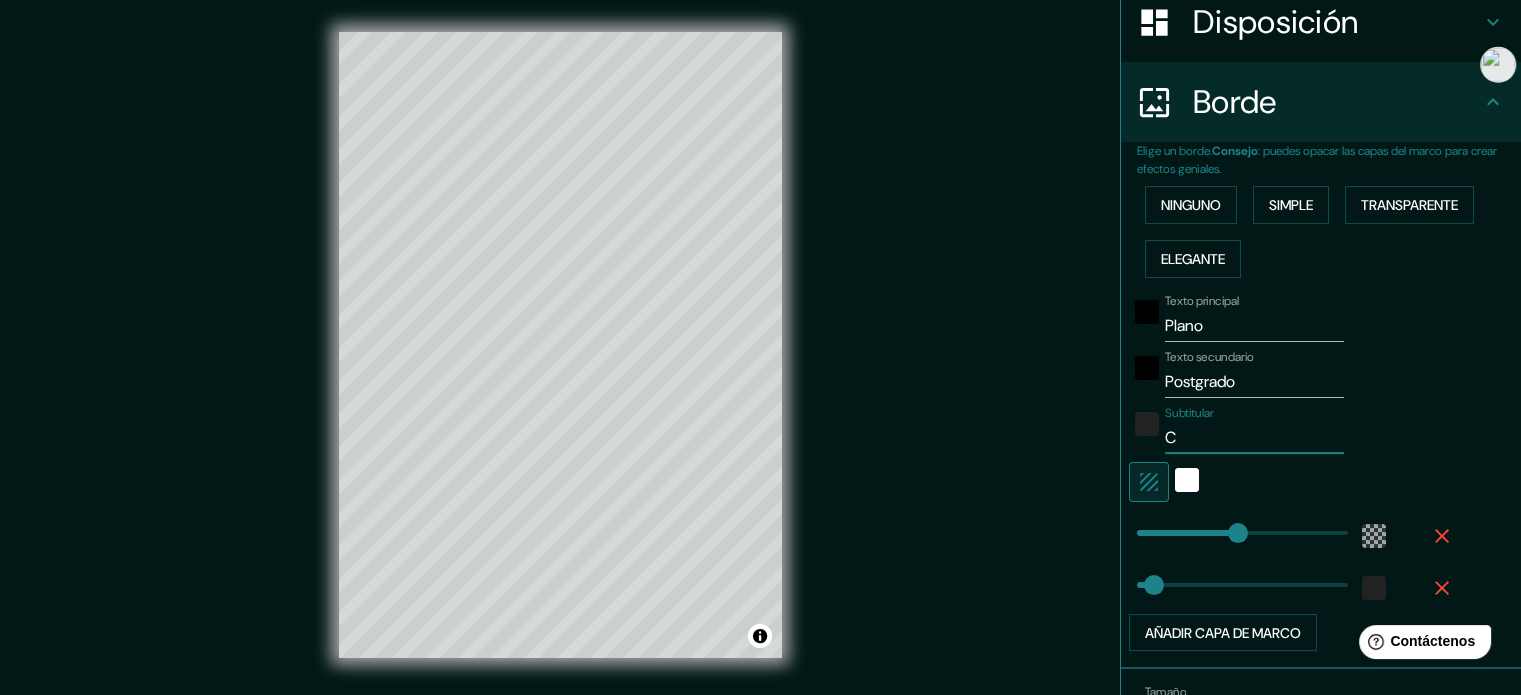 type on "CH" 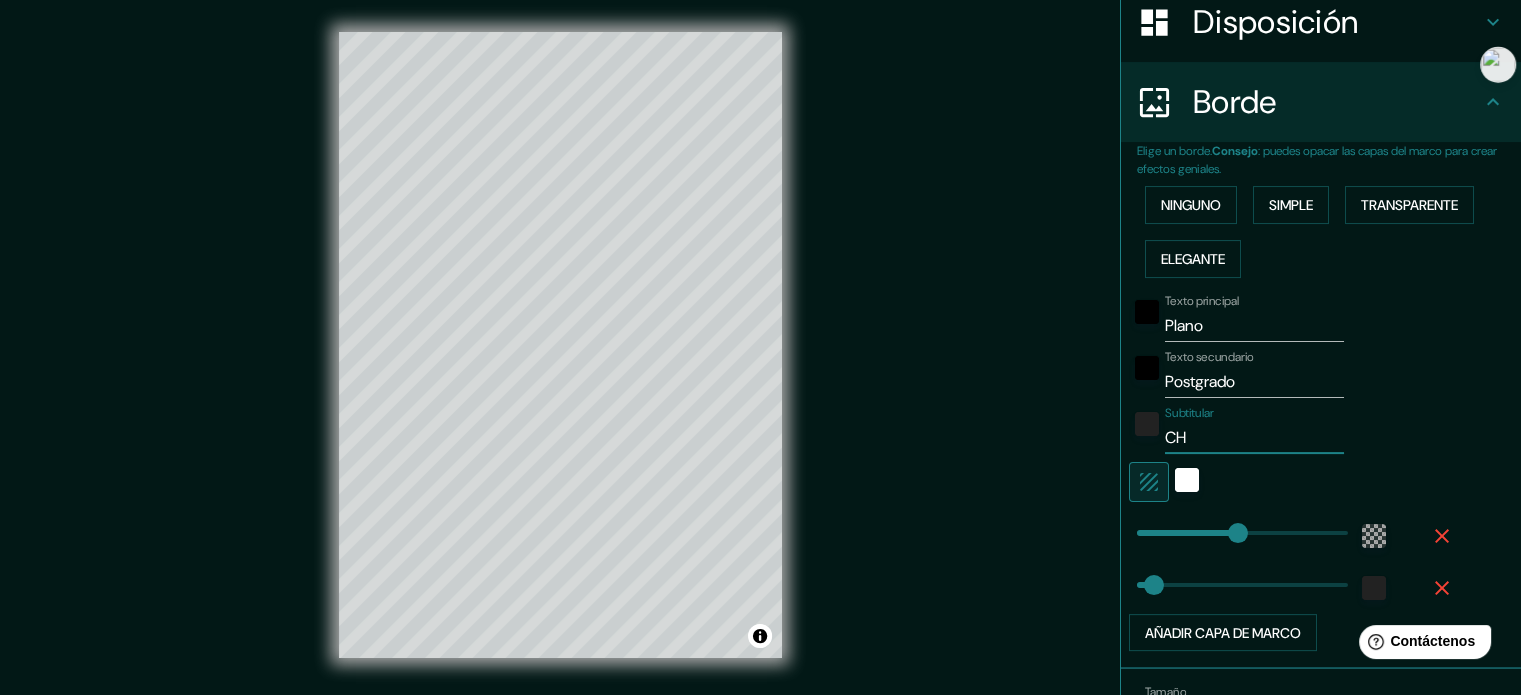 type on "CHU" 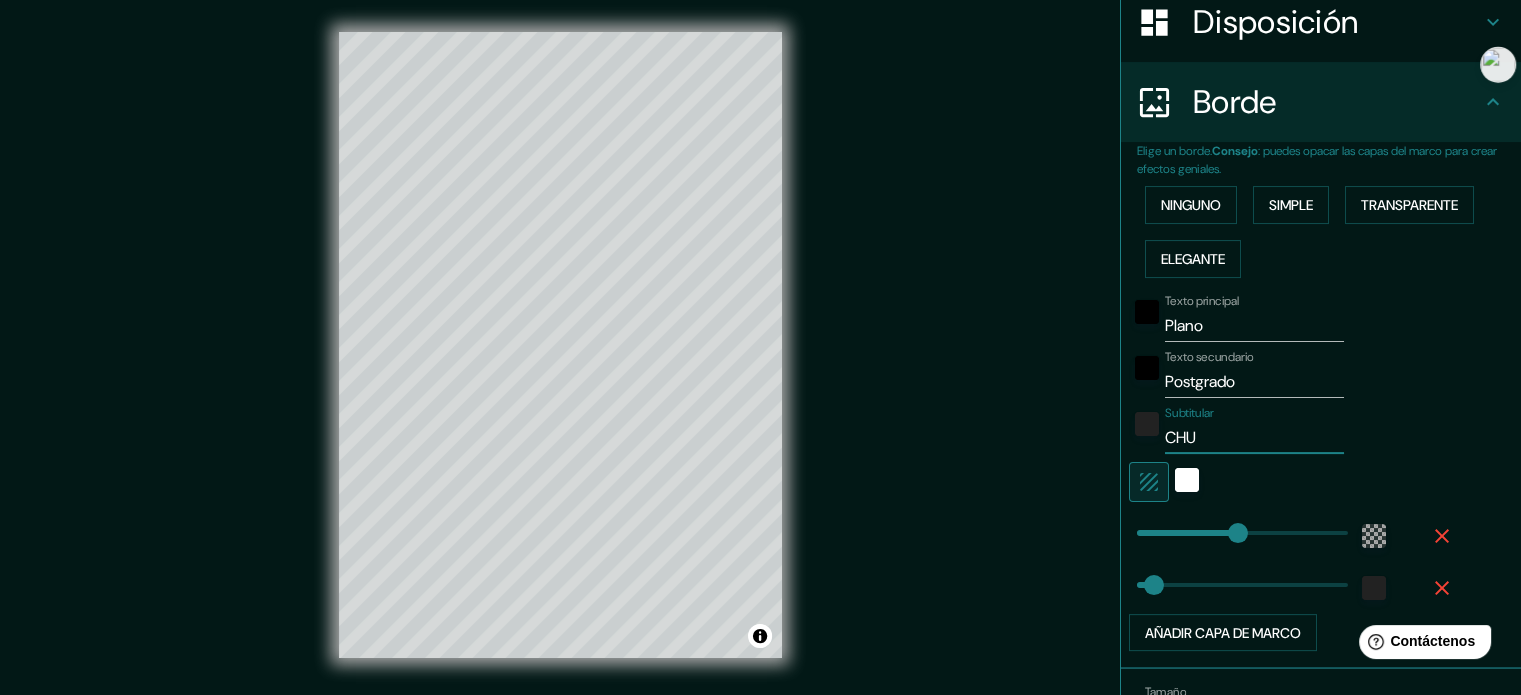 type on "CHUR" 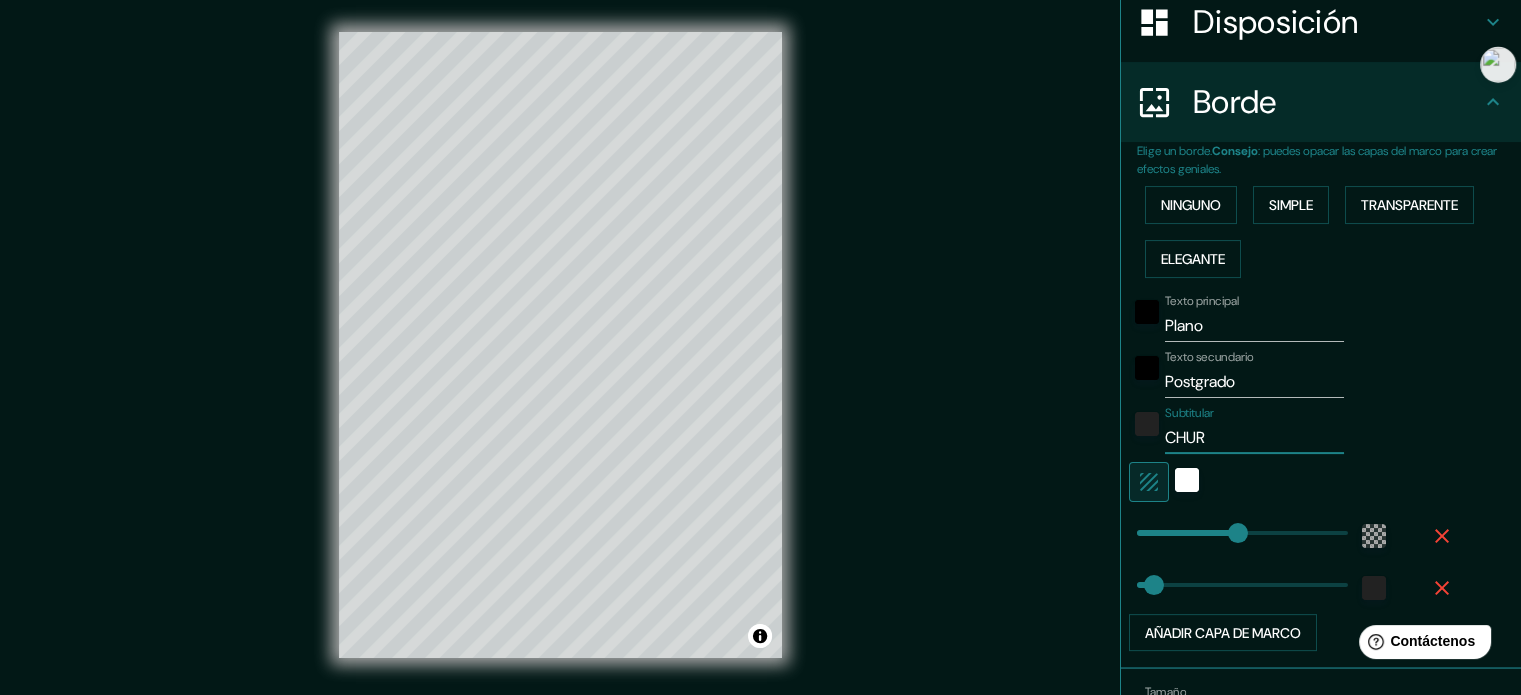 type on "CHURA" 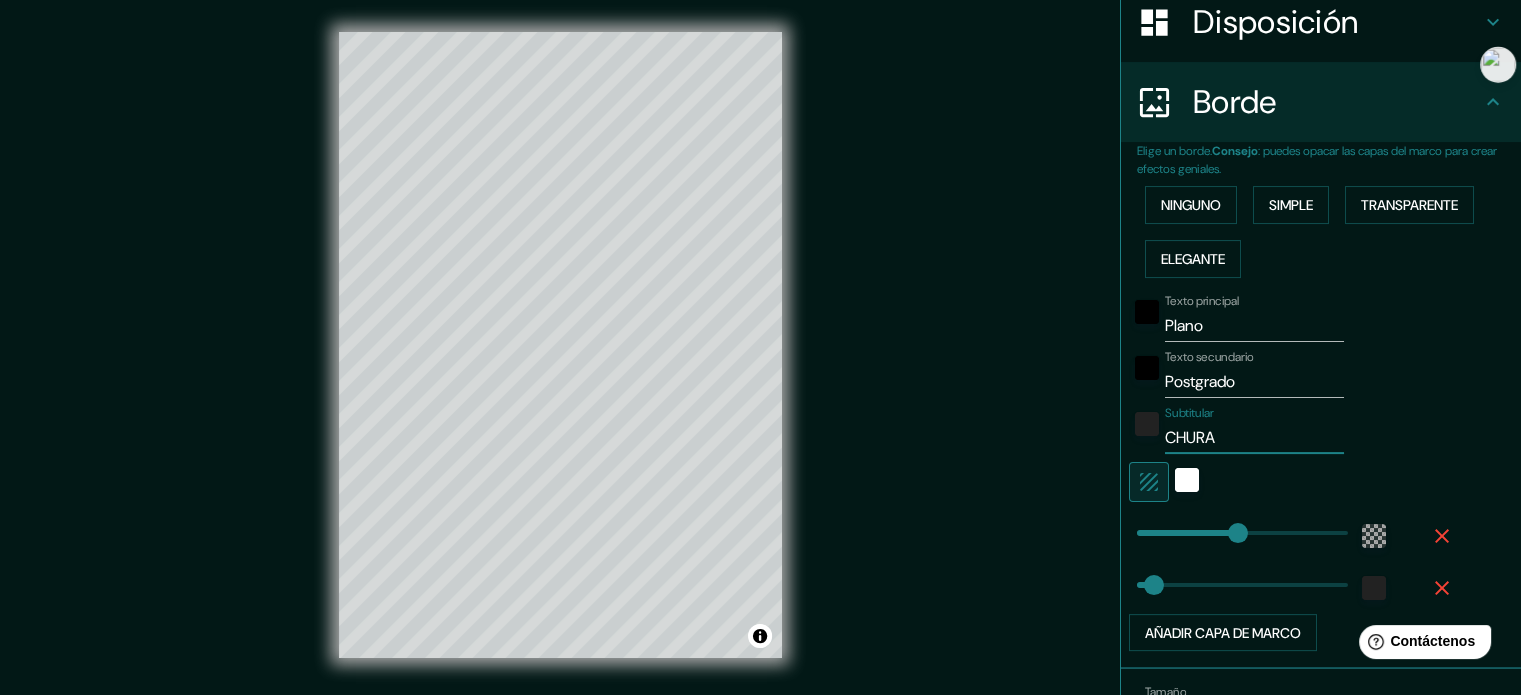 type on "CHURA" 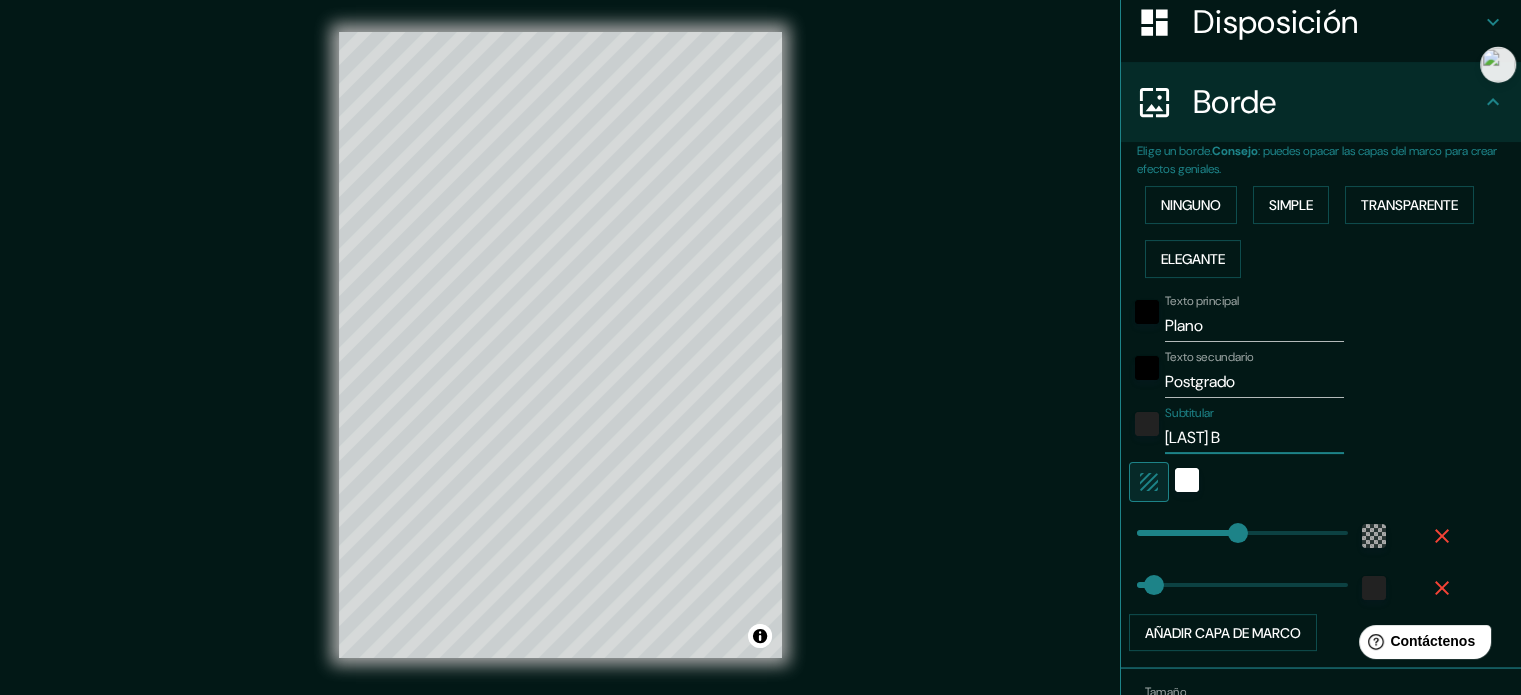 type on "213" 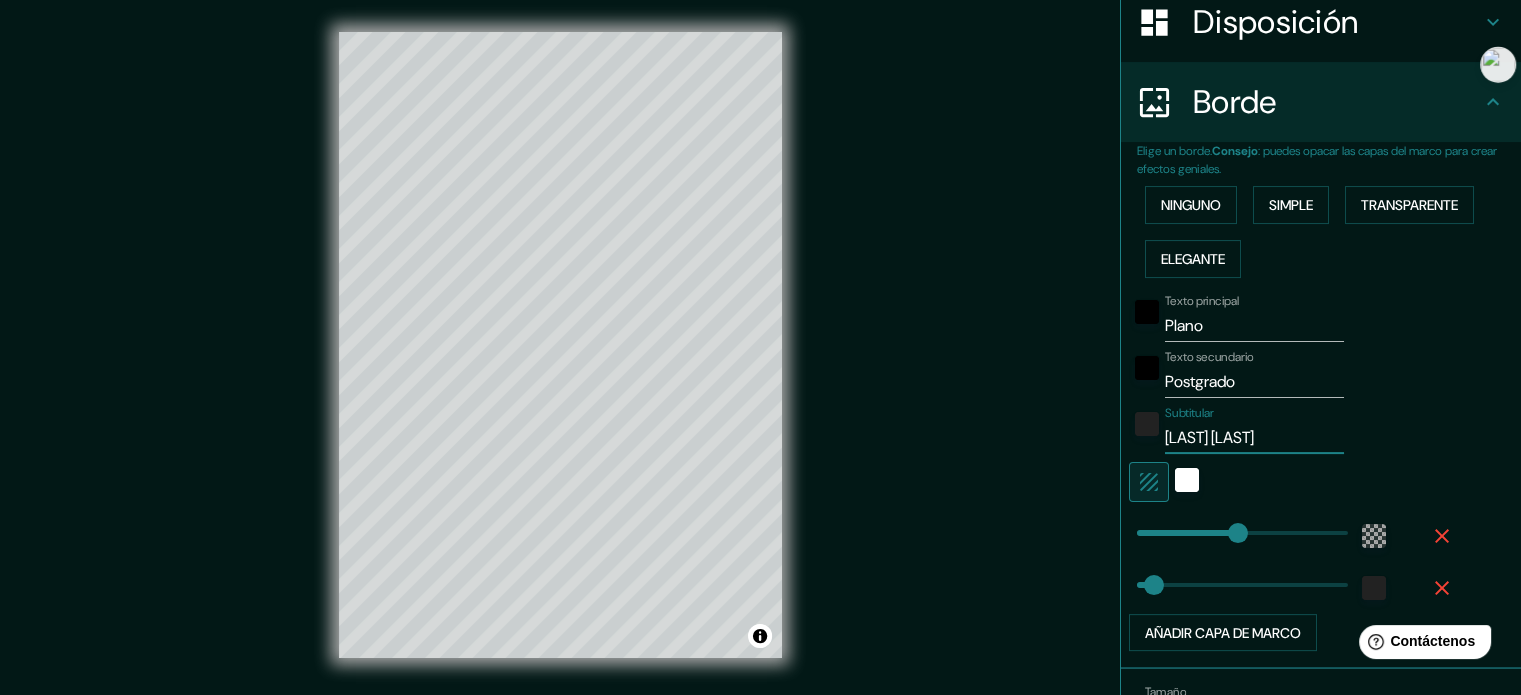 type on "CHURA BUSTAMAN" 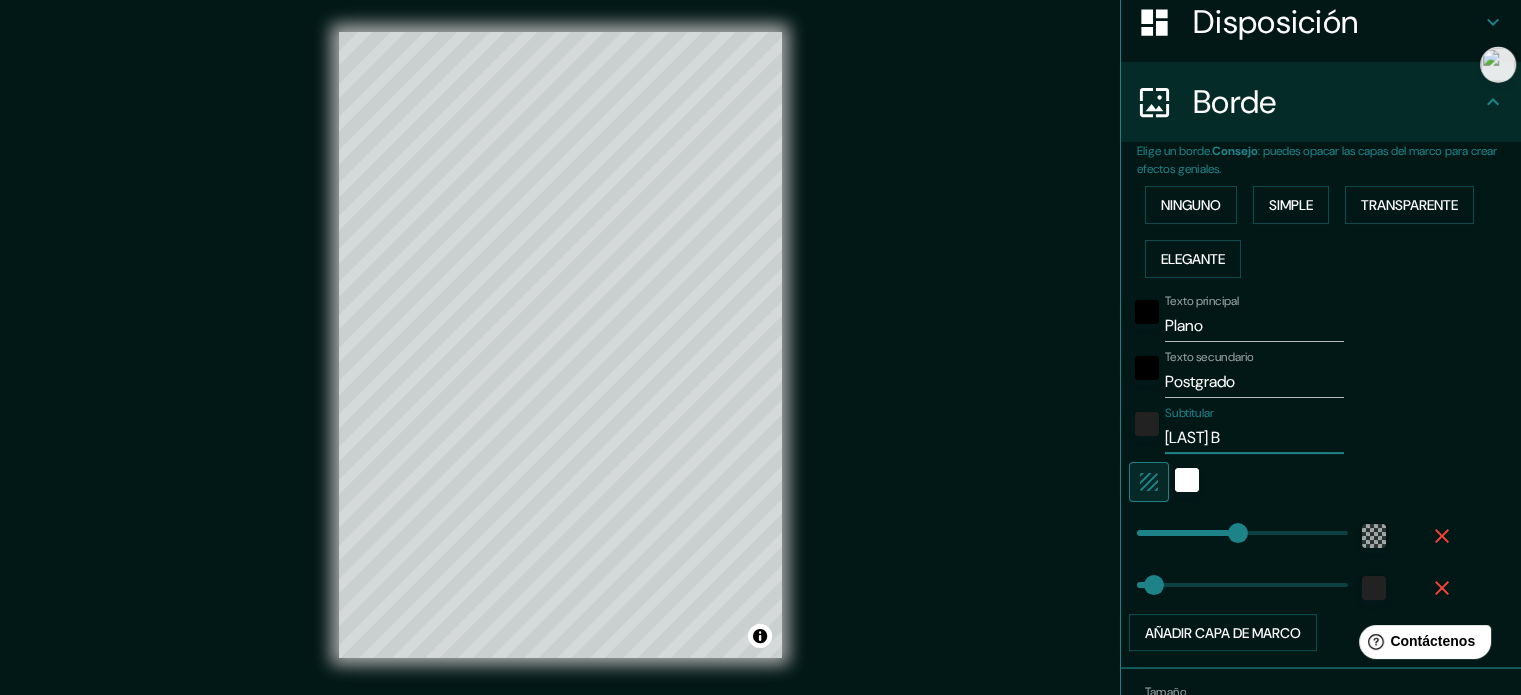 type on "CHURA BUSTAMANTE" 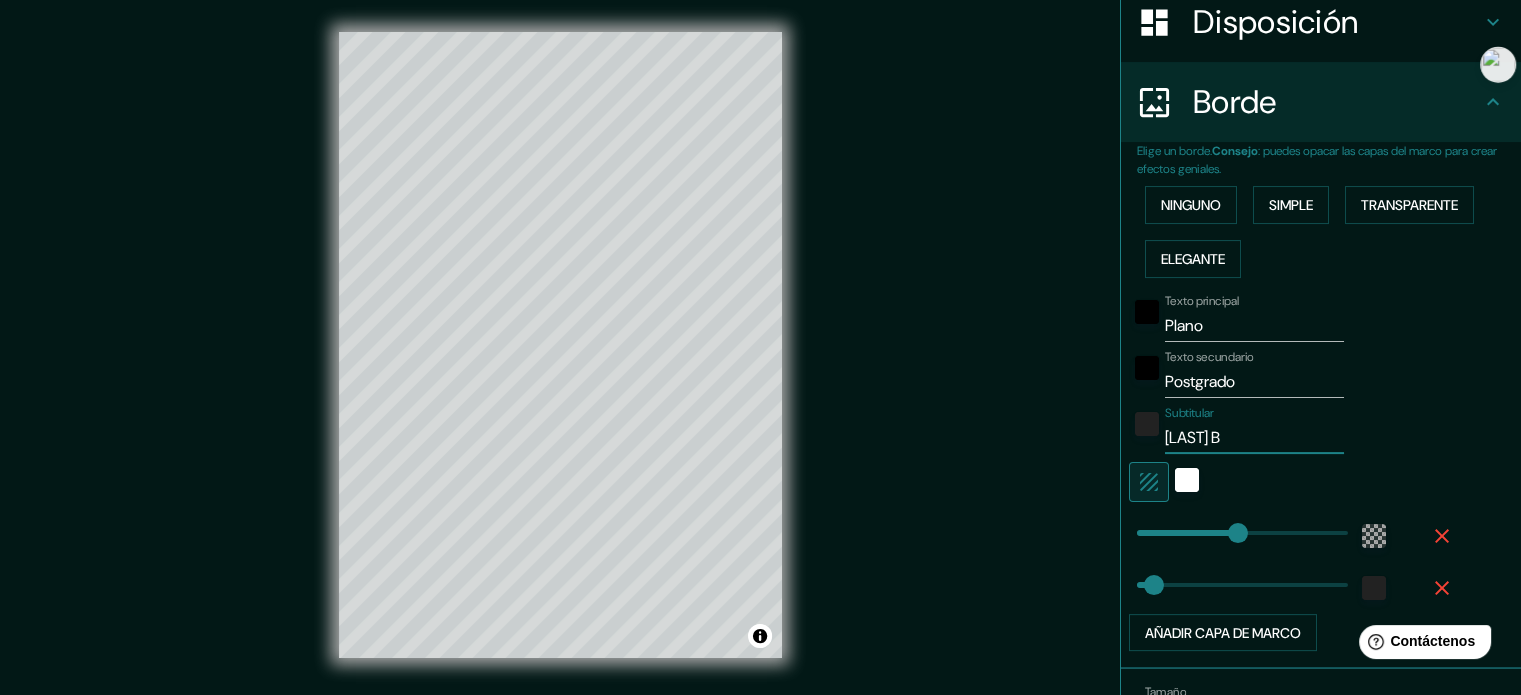 type on "213" 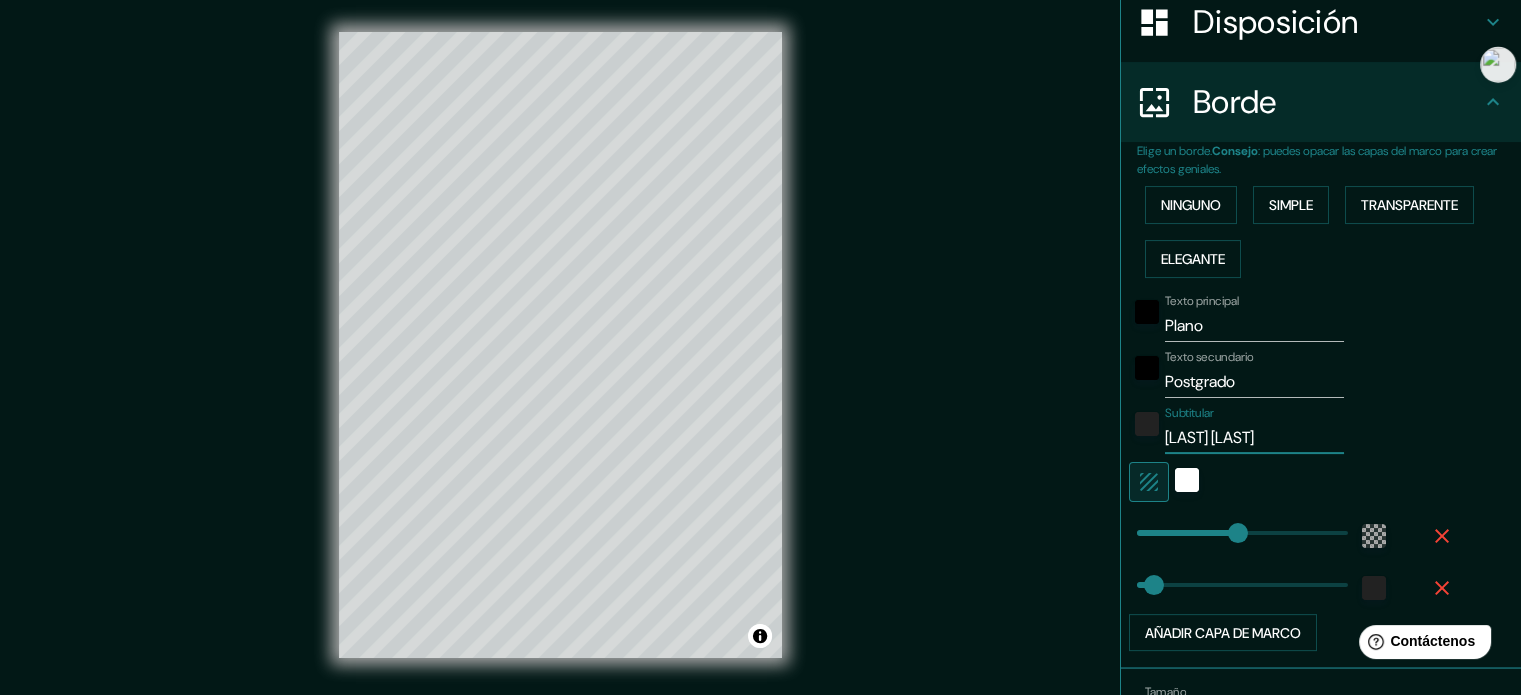 type on "CHURA BUSTAMANTE" 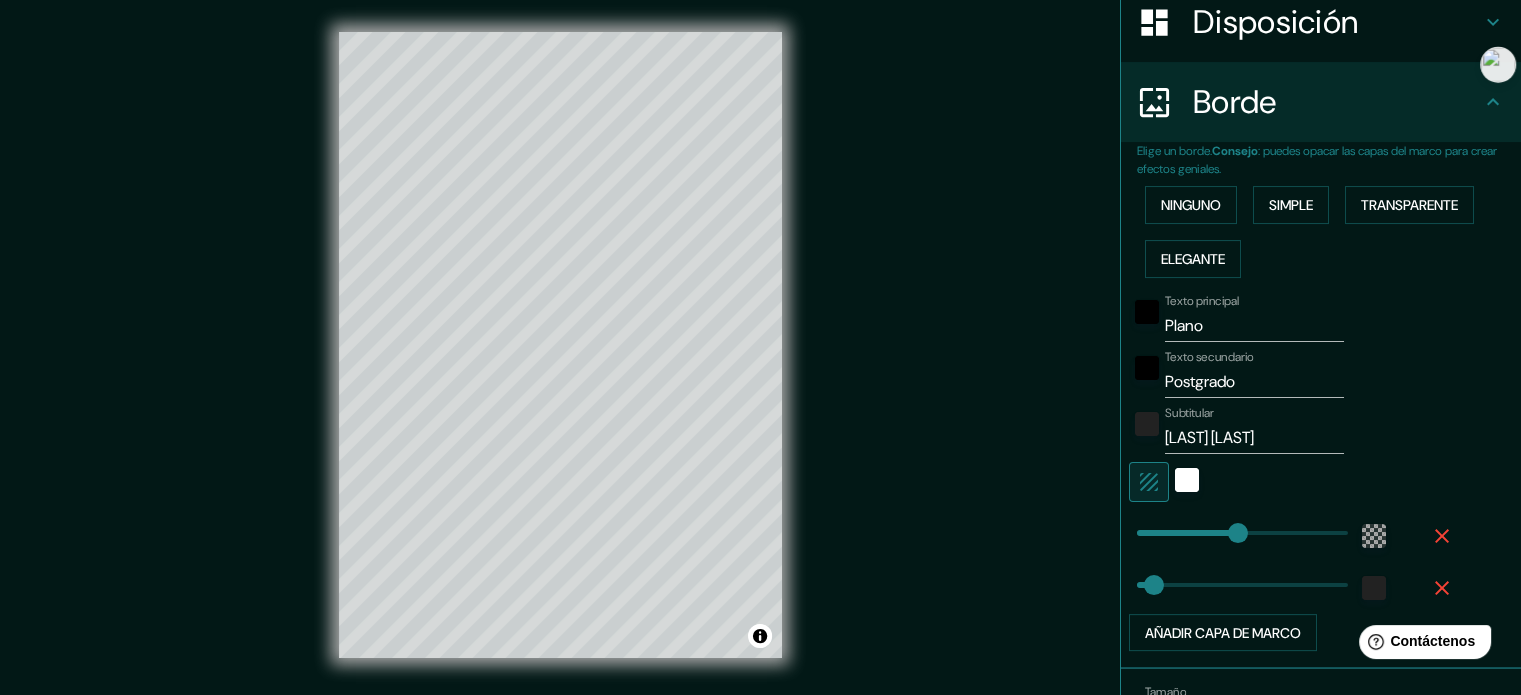 type on "213" 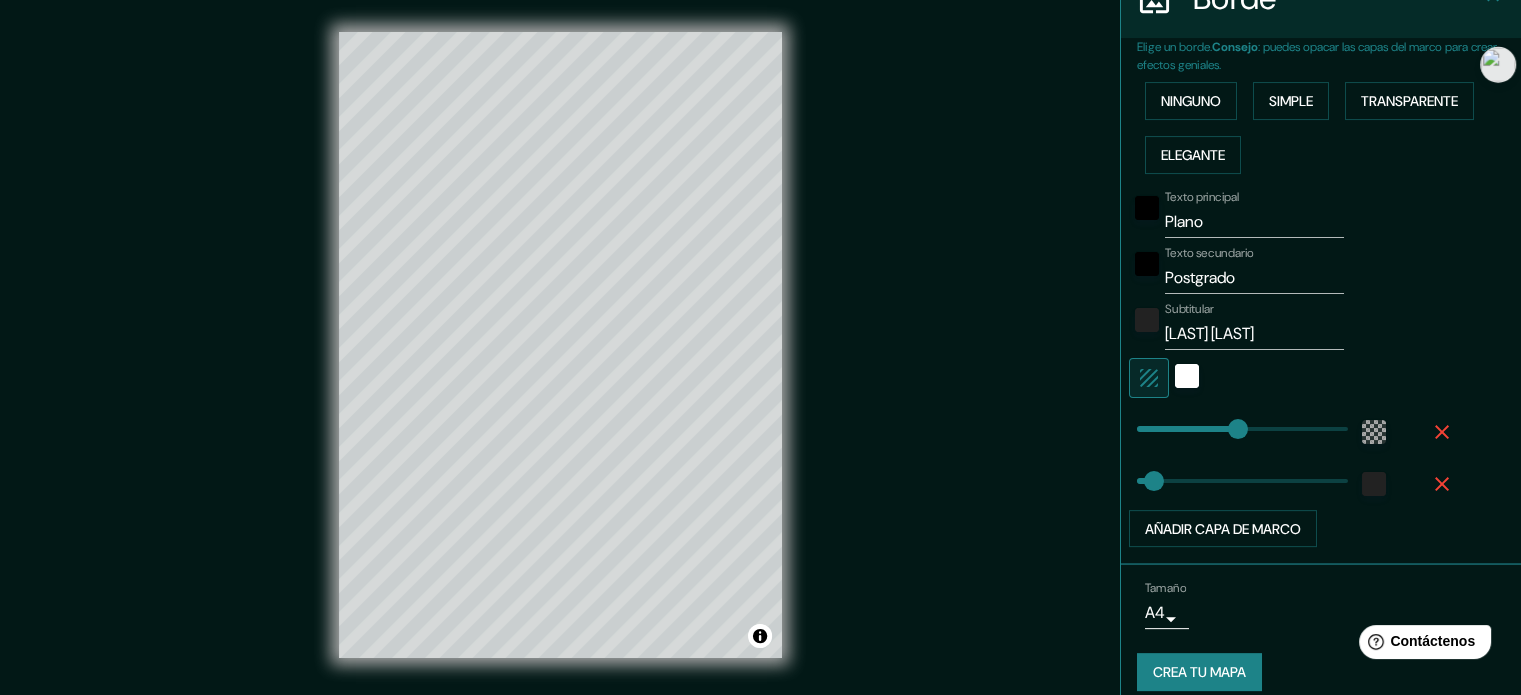 scroll, scrollTop: 444, scrollLeft: 0, axis: vertical 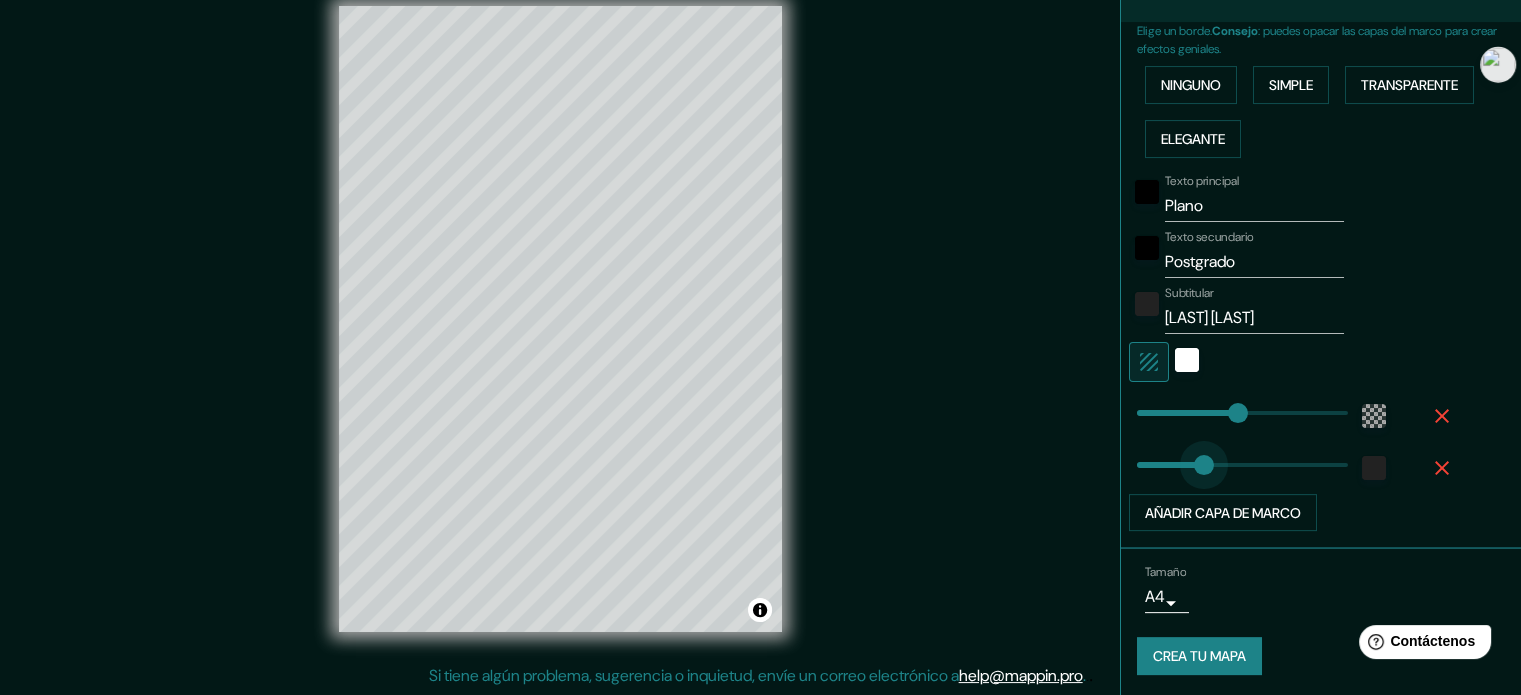 type on "146" 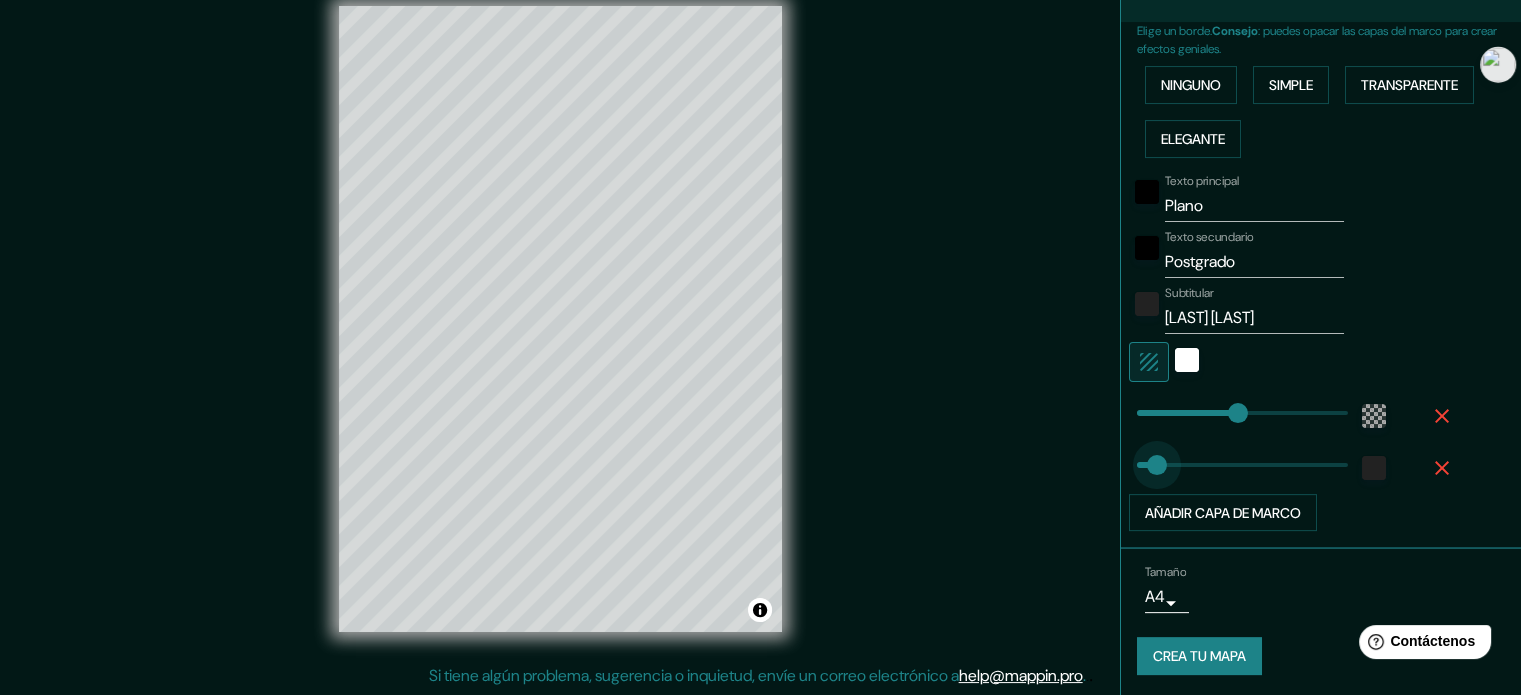 type on "37" 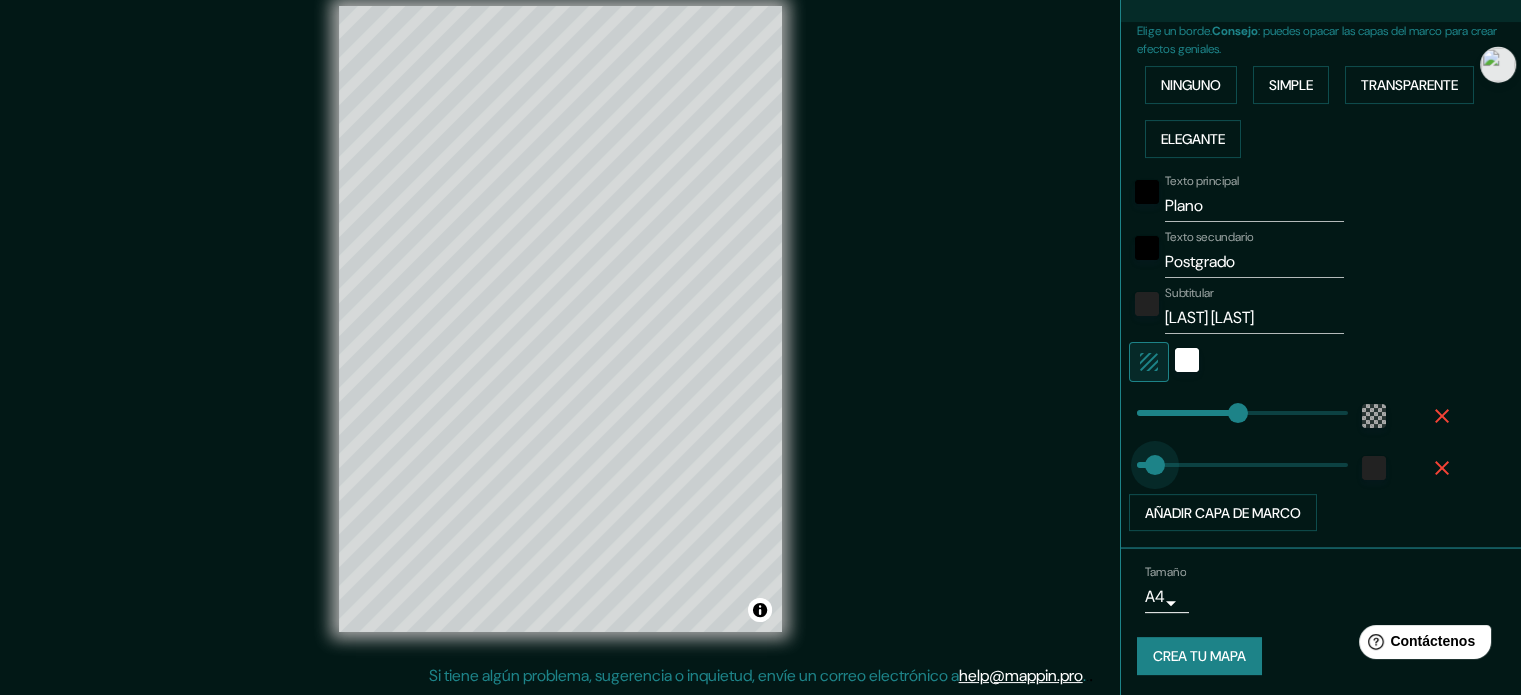 drag, startPoint x: 1183, startPoint y: 465, endPoint x: 1139, endPoint y: 465, distance: 44 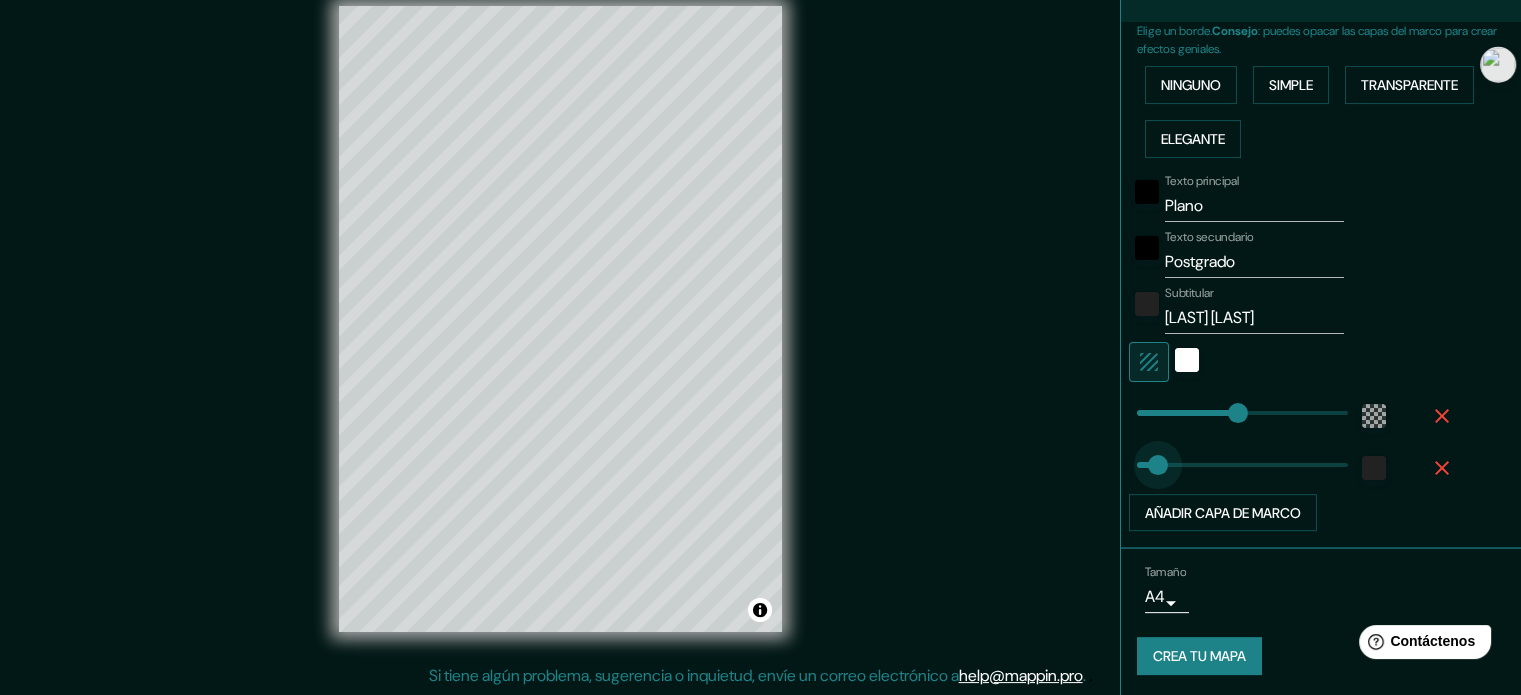 type on "51" 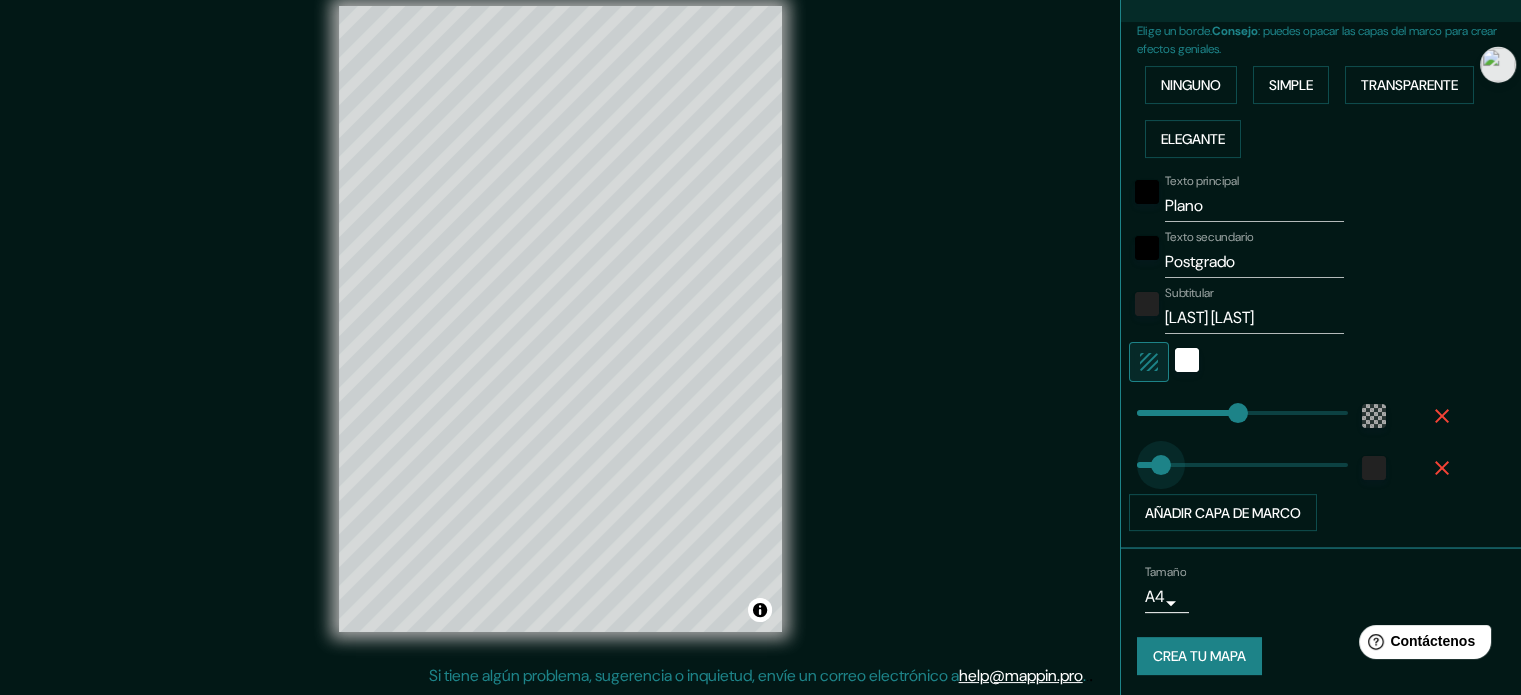 type on "213" 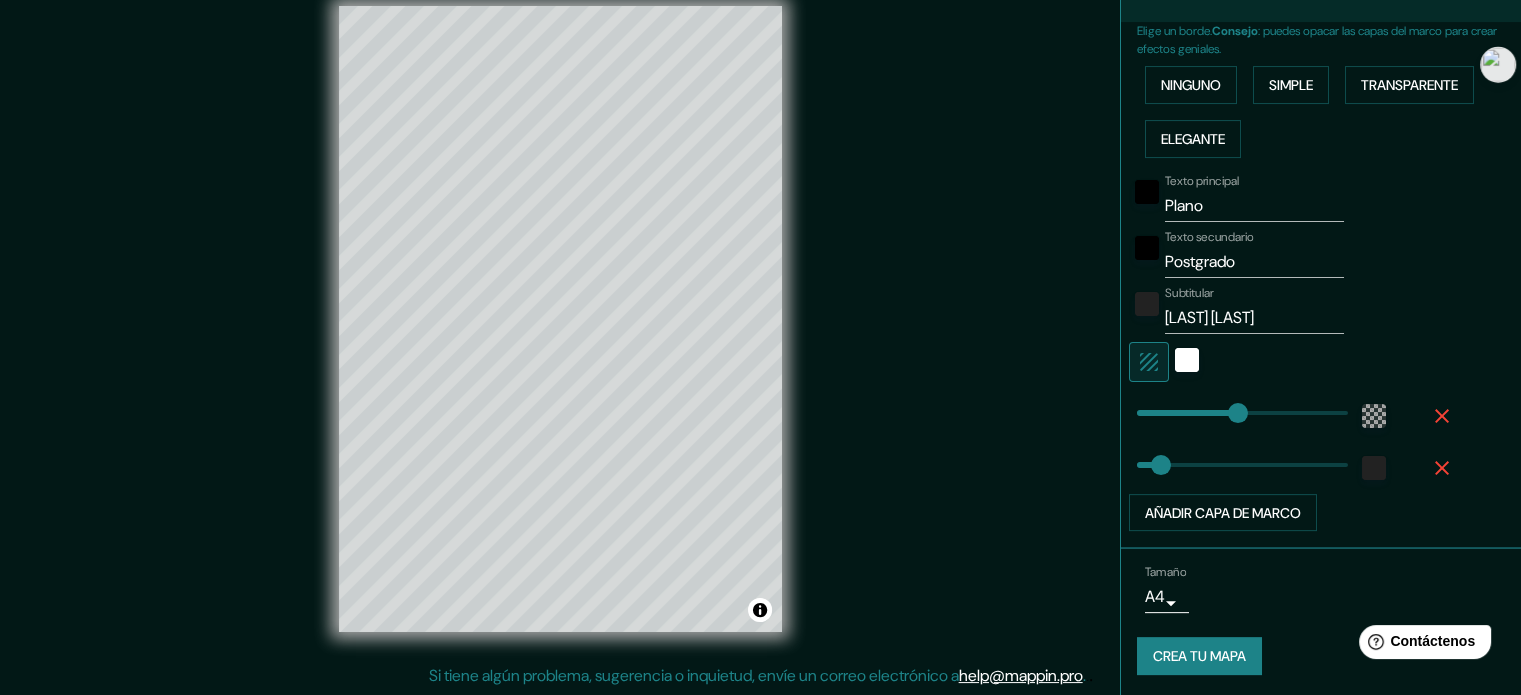 click on "Mappin Ubicación Jaén De Bracamoros, Jaén, Departamento de Cajamarca, Perú Patas Estilo Disposición Borde Elige un borde.  Consejo  : puedes opacar las capas del marco para crear efectos geniales. Ninguno Simple Transparente Elegante Texto principal Plano Texto secundario Postgrado Subtitular CHURA BUSTAMANTE Añadir capa de marco Tamaño A4 single Crea tu mapa © Mapbox   © OpenStreetMap   Improve this map Si tiene algún problema, sugerencia o inquietud, envíe un correo electrónico a  help@mappin.pro  .   . . Texto original Valora esta traducción Tu opinión servirá para ayudar a mejorar el Traductor de Google" at bounding box center (760, 321) 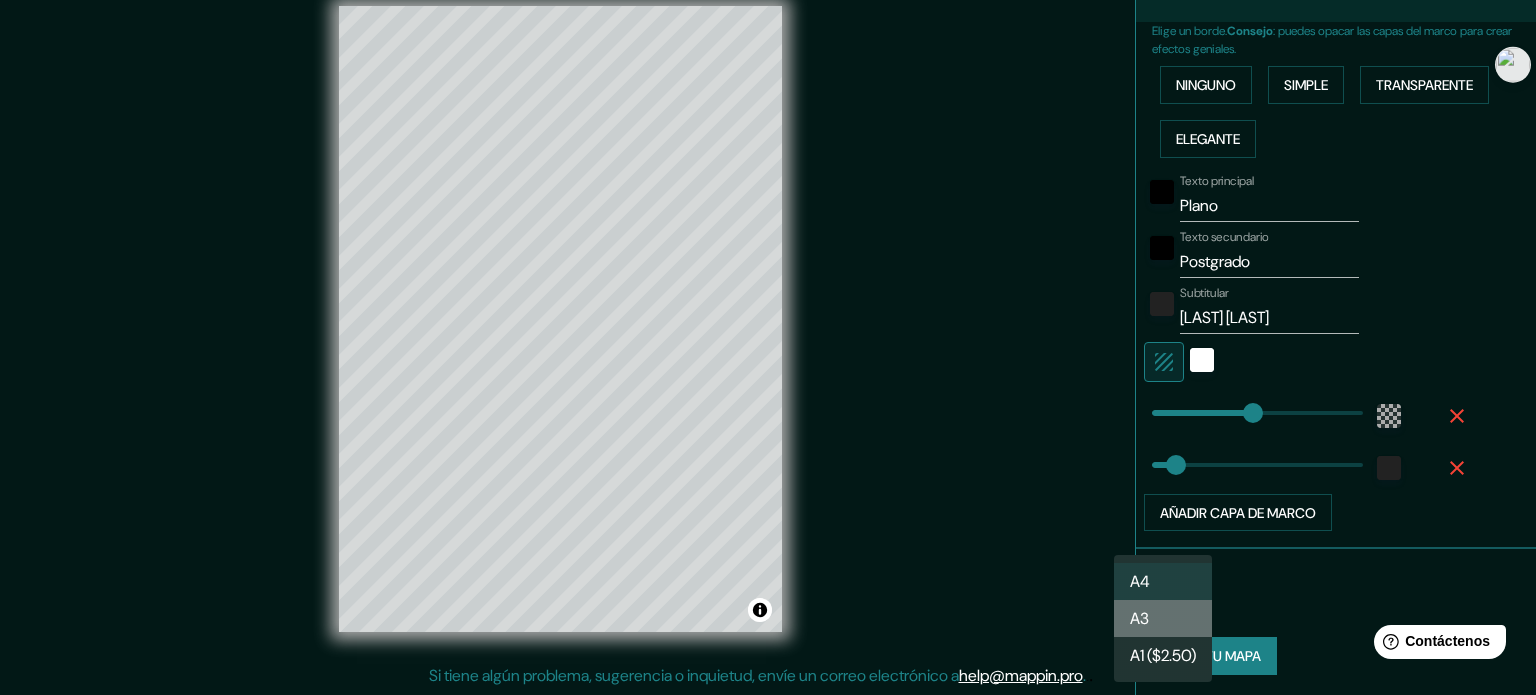 click on "A3" at bounding box center (1163, 618) 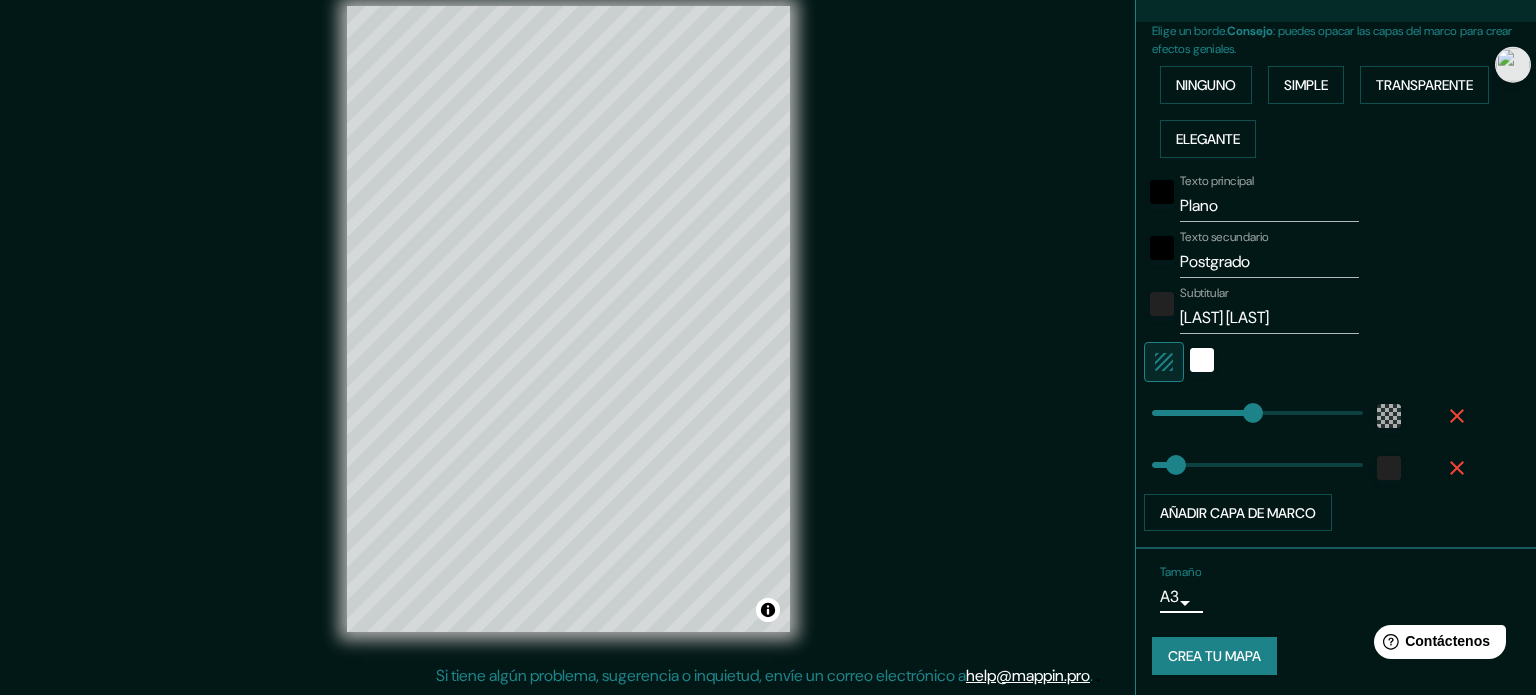 click on "Mappin Ubicación Jaén De Bracamoros, Jaén, Departamento de Cajamarca, Perú Patas Estilo Disposición Borde Elige un borde.  Consejo  : puedes opacar las capas del marco para crear efectos geniales. Ninguno Simple Transparente Elegante Texto principal Plano Texto secundario Postgrado Subtitular CHURA BUSTAMANTE Añadir capa de marco Tamaño A3 a4 Crea tu mapa © Mapbox   © OpenStreetMap   Improve this map Si tiene algún problema, sugerencia o inquietud, envíe un correo electrónico a  help@mappin.pro  .   . . Texto original Valora esta traducción Tu opinión servirá para ayudar a mejorar el Traductor de Google" at bounding box center [768, 321] 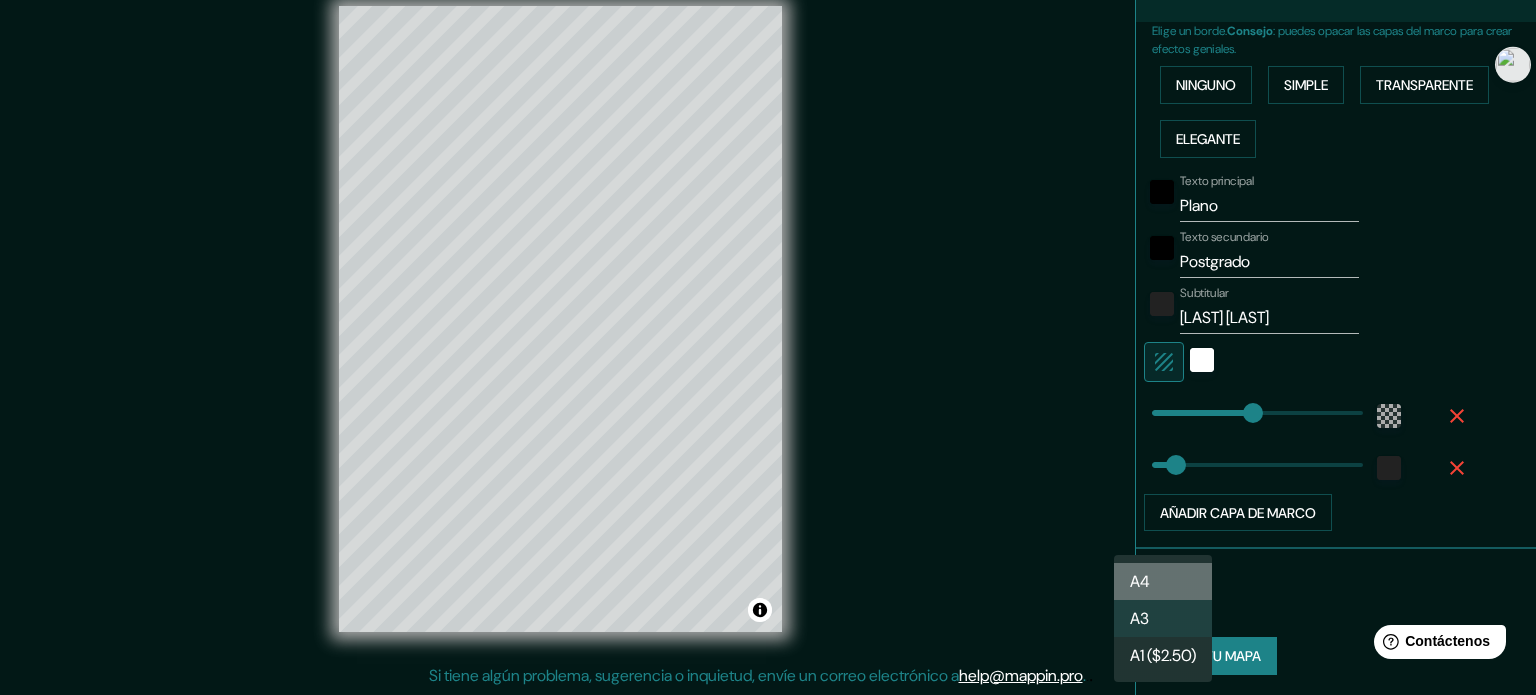 click on "A4" at bounding box center (1163, 581) 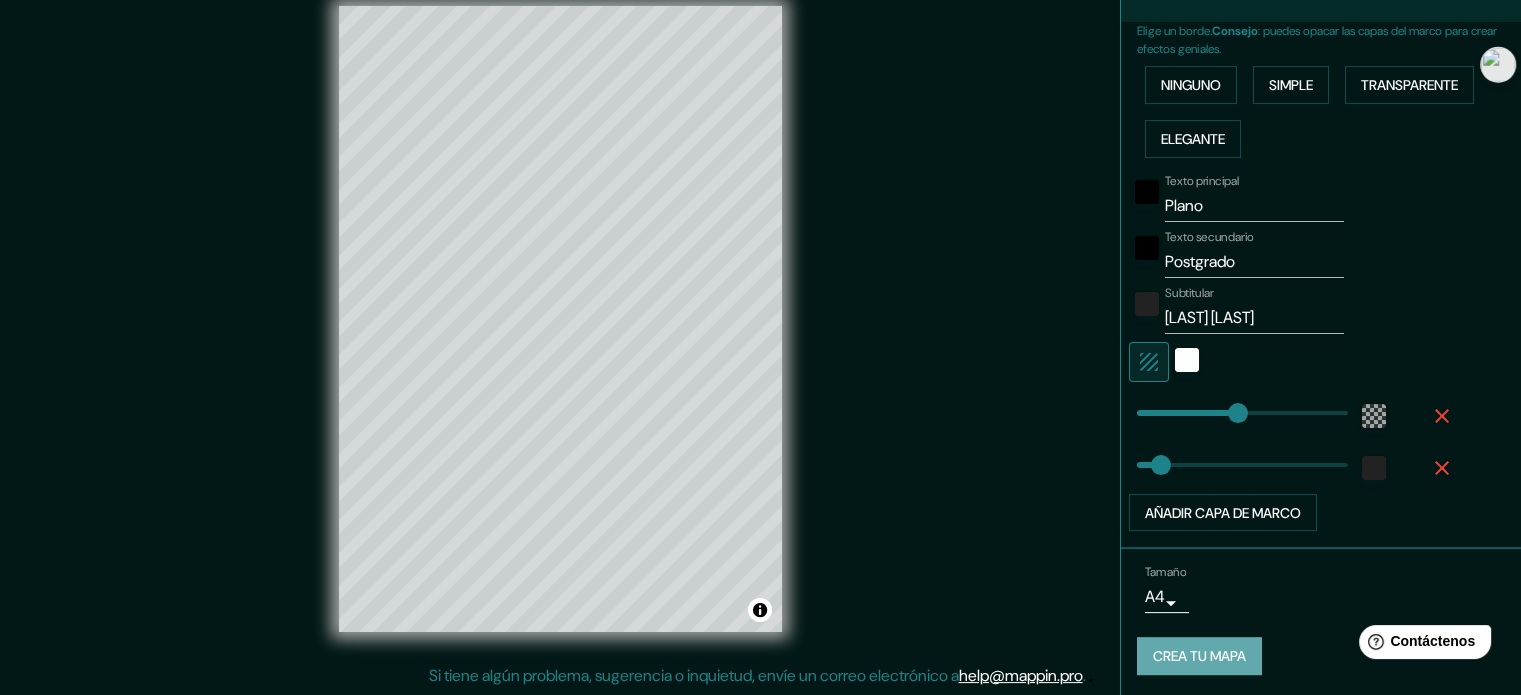 click on "Crea tu mapa" at bounding box center [1199, 657] 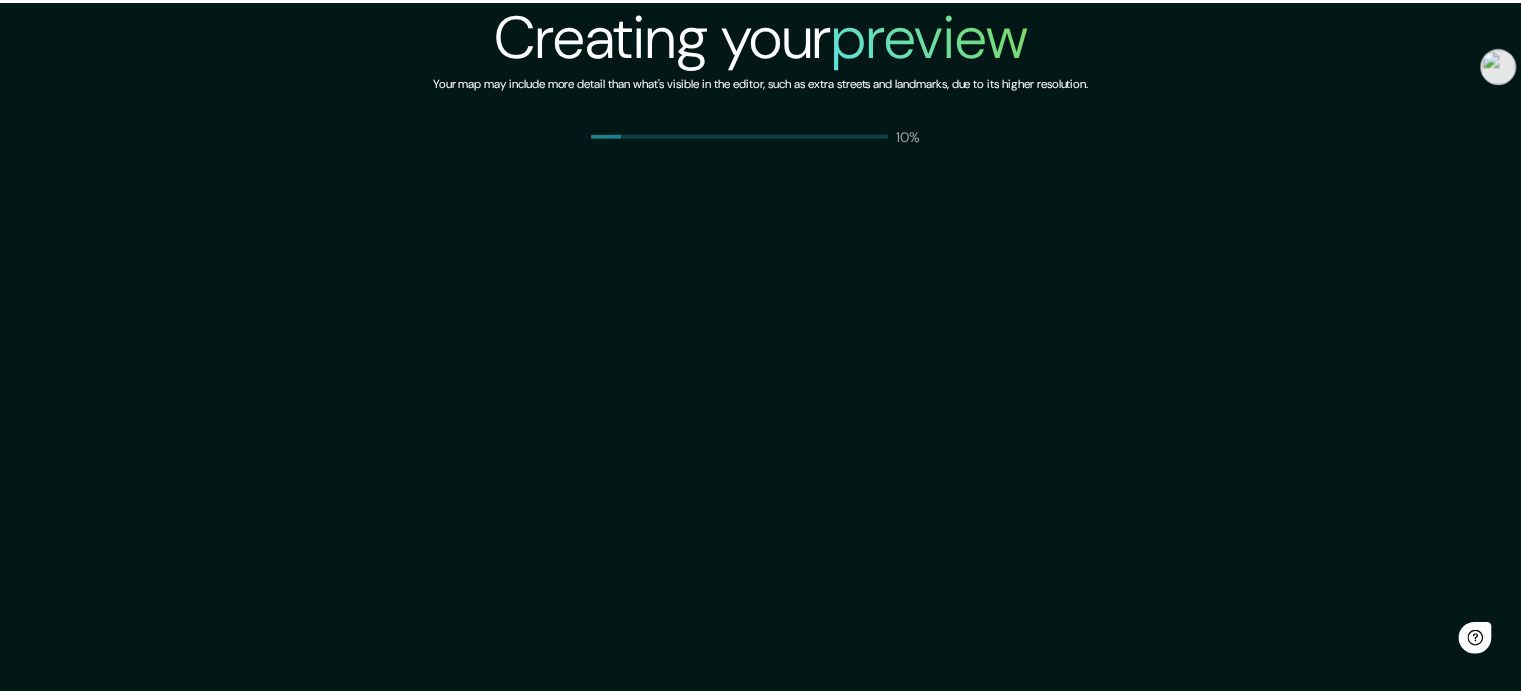 scroll, scrollTop: 0, scrollLeft: 0, axis: both 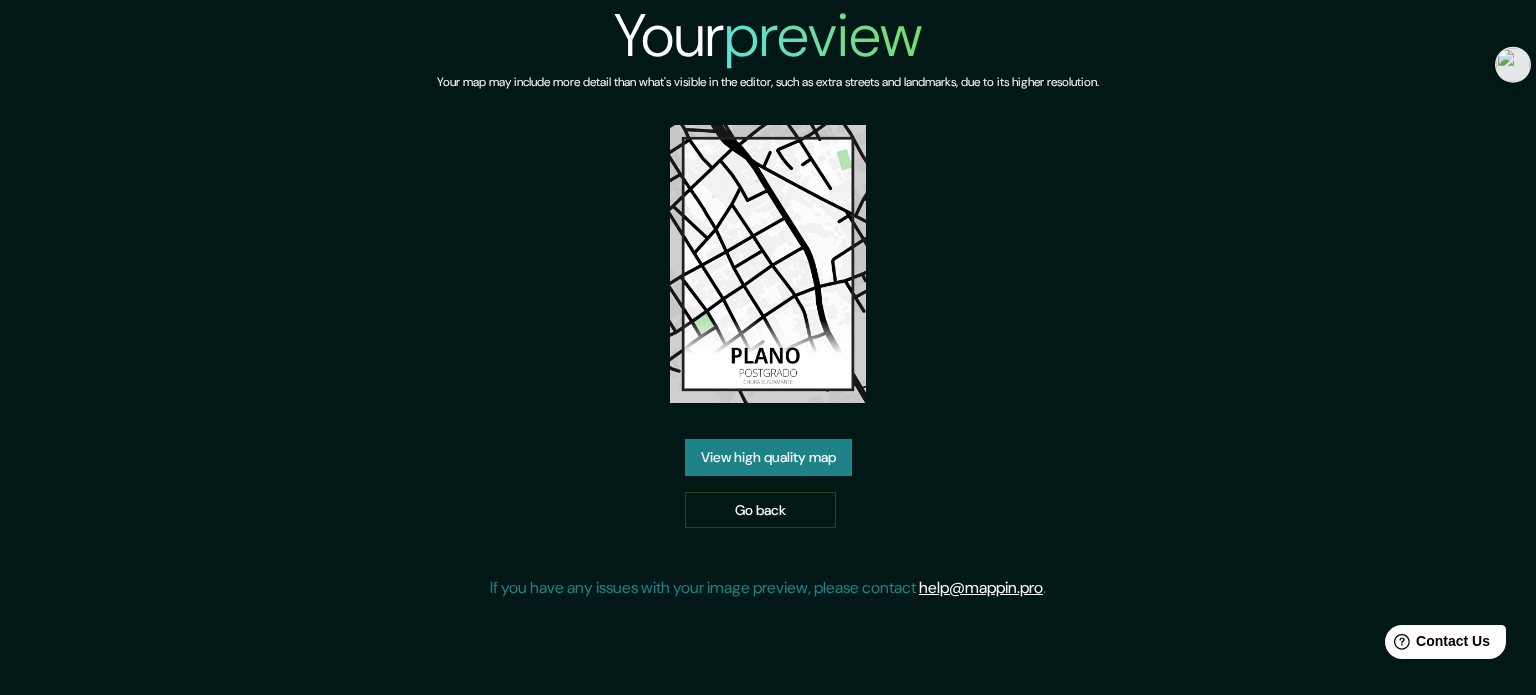 click on "View high quality map" at bounding box center (768, 457) 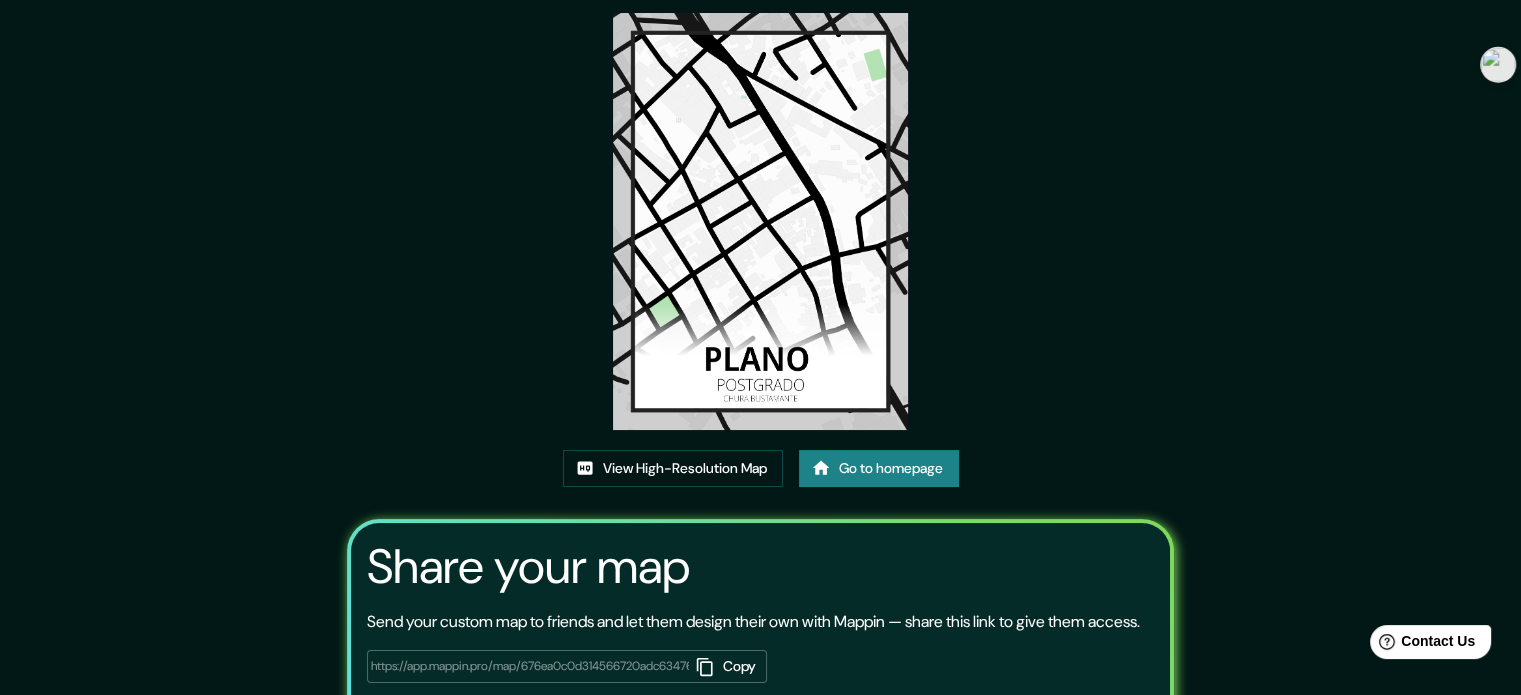 scroll, scrollTop: 221, scrollLeft: 0, axis: vertical 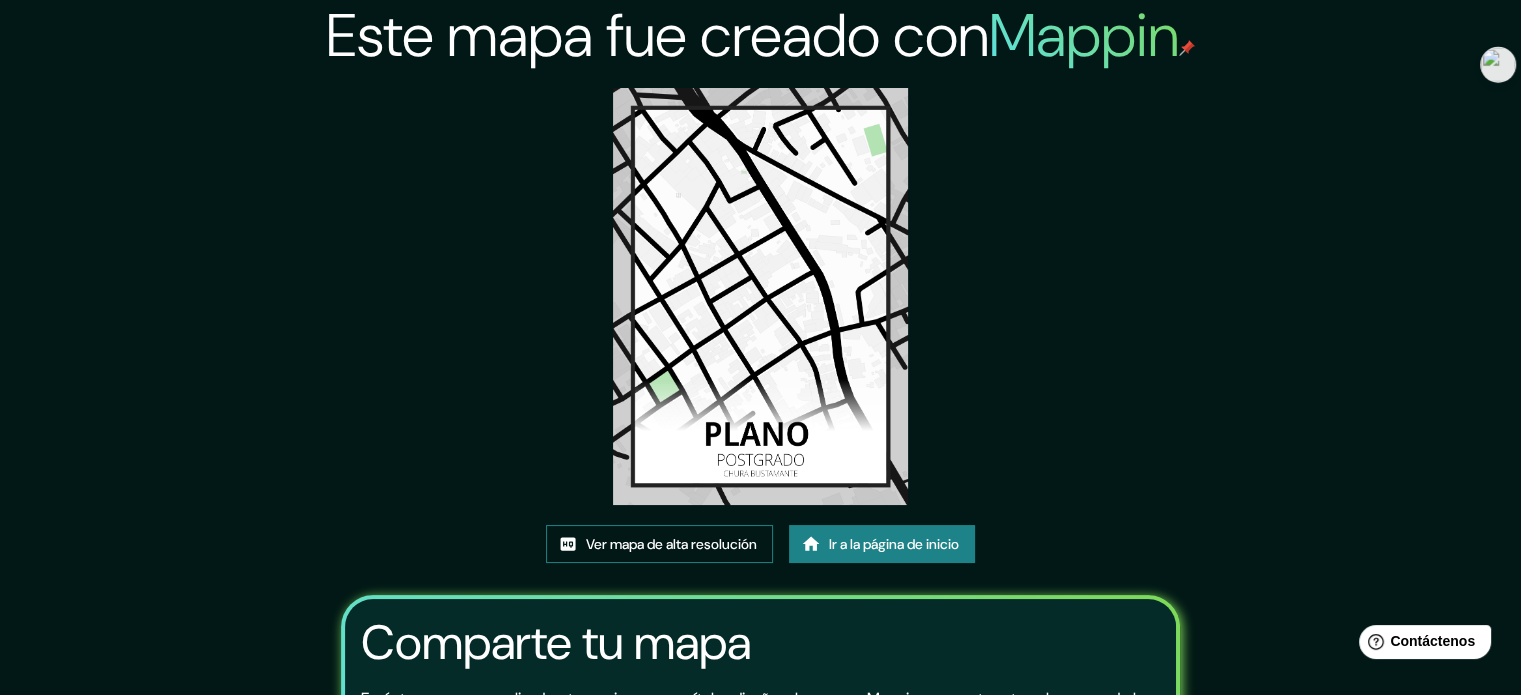 click on "Ver mapa de alta resolución" at bounding box center [671, 544] 